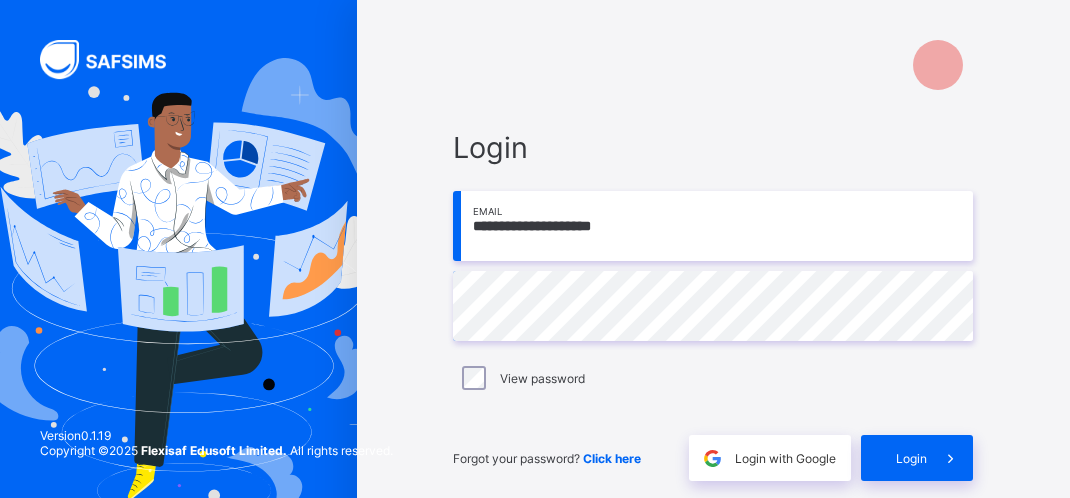 scroll, scrollTop: 0, scrollLeft: 0, axis: both 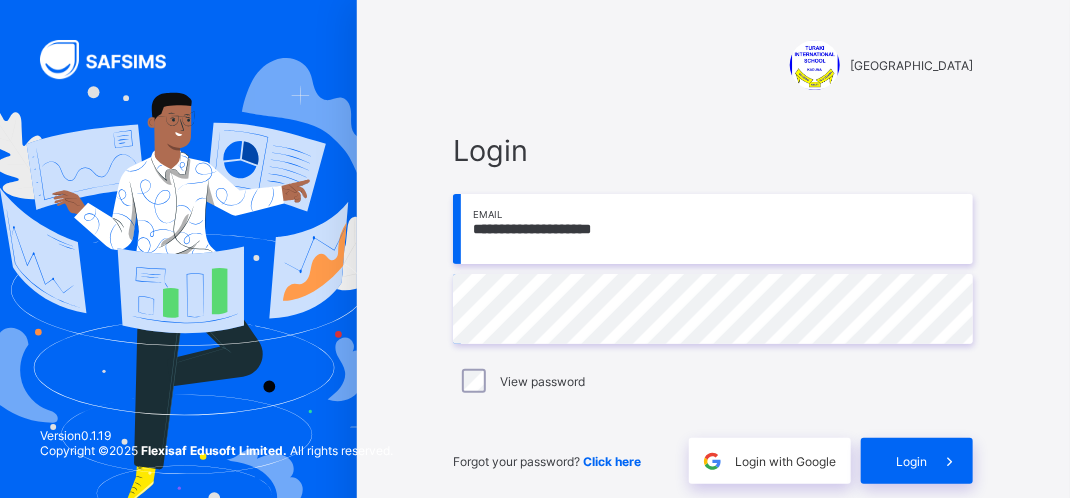 click on "**********" at bounding box center (713, 229) 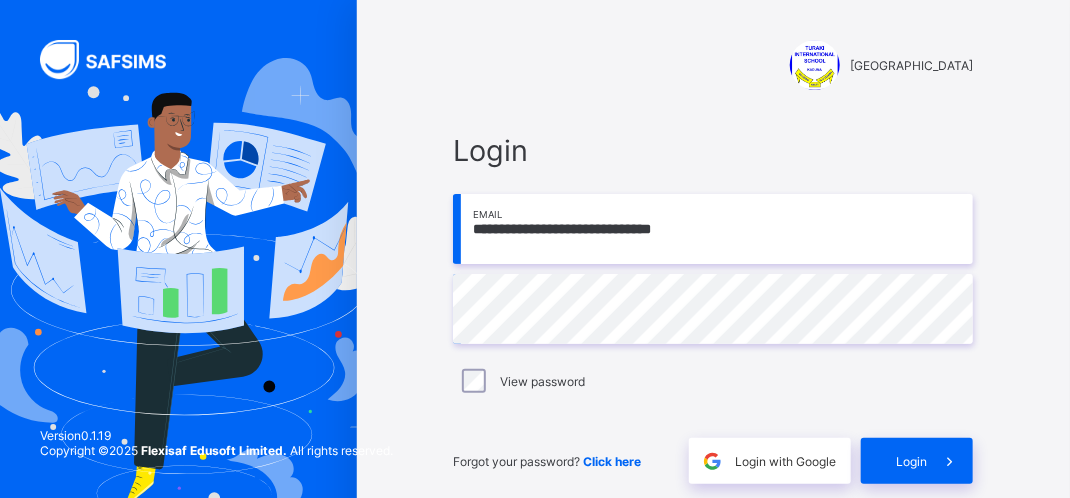 click on "**********" at bounding box center (713, 229) 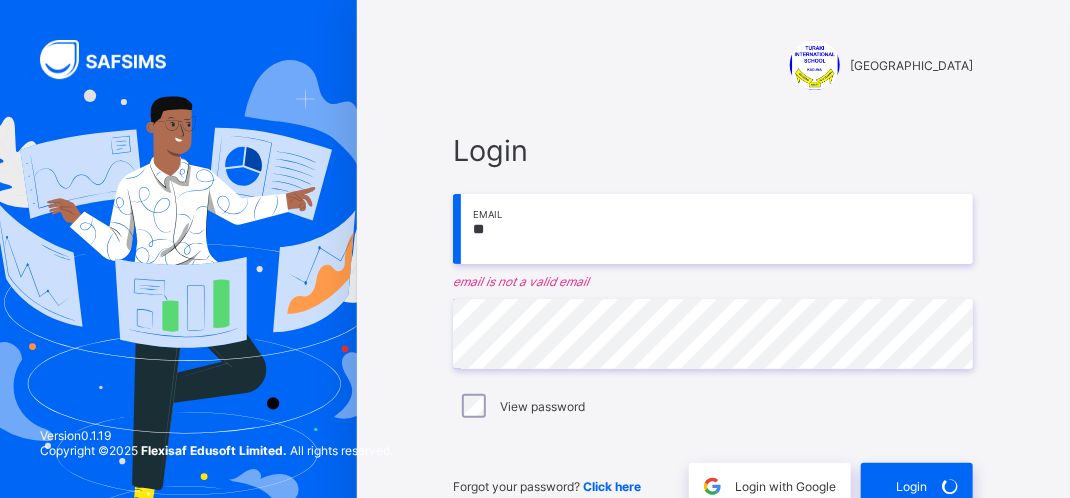 type on "*" 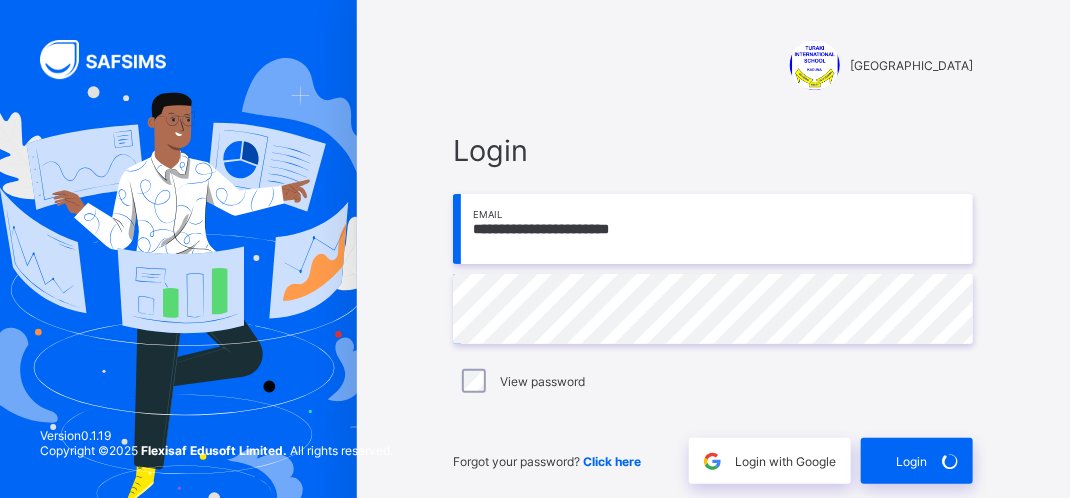 type on "**********" 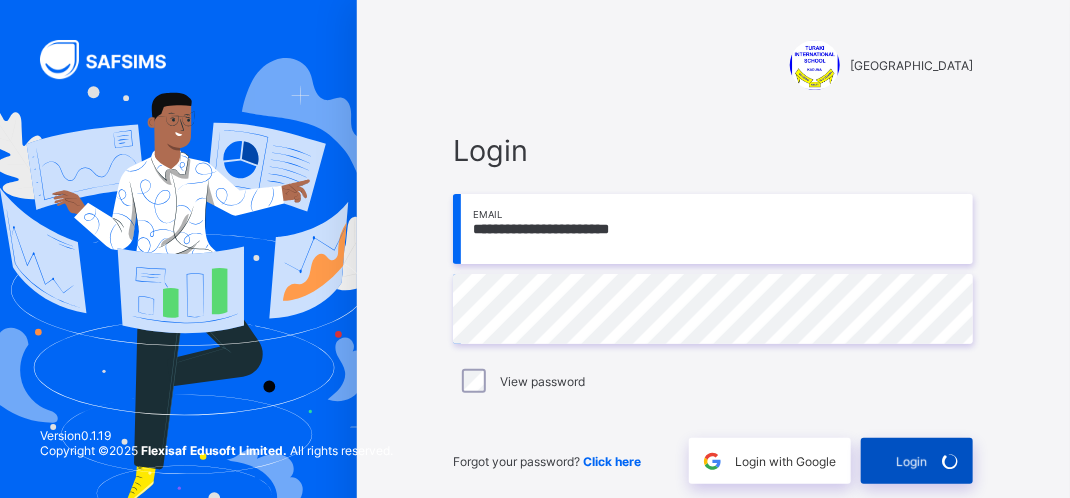 click on "Login" at bounding box center [911, 461] 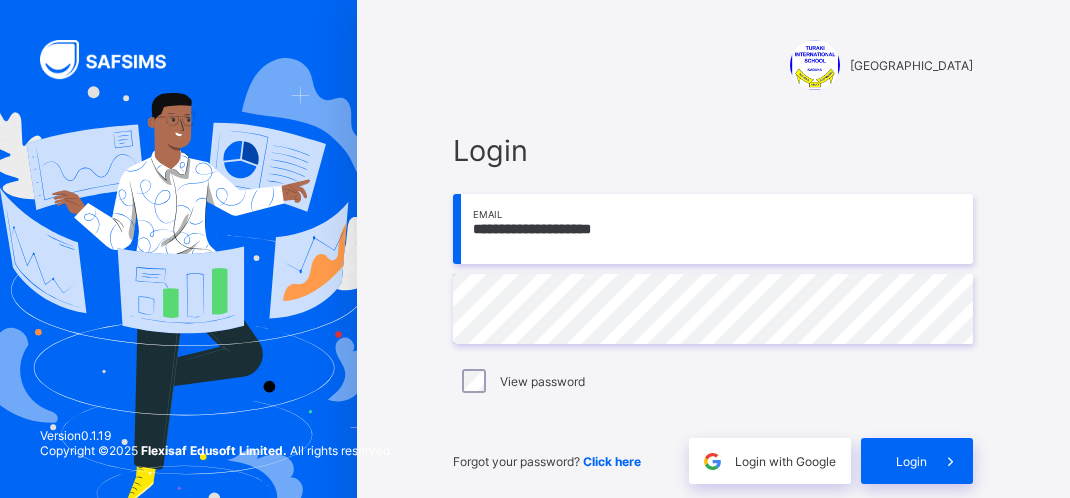 scroll, scrollTop: 0, scrollLeft: 0, axis: both 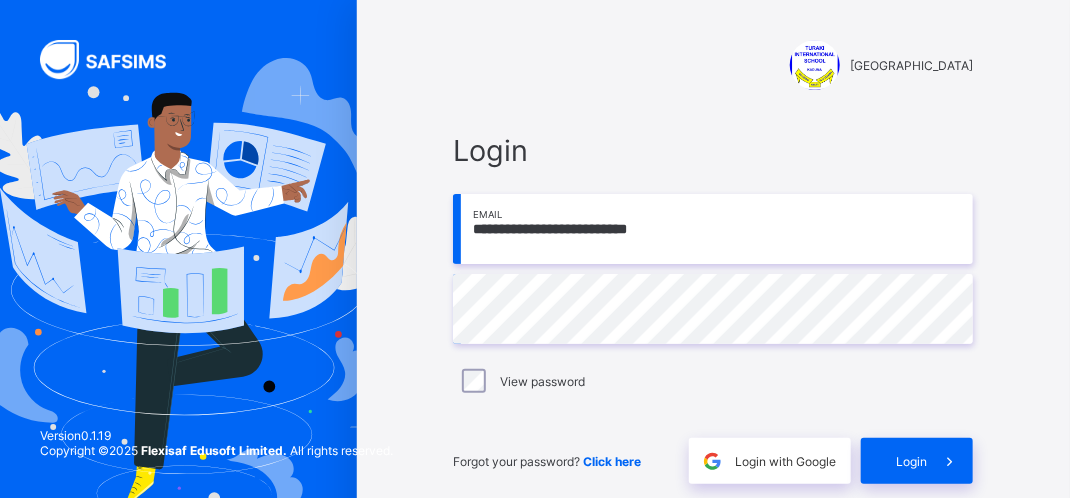 click on "**********" at bounding box center [713, 229] 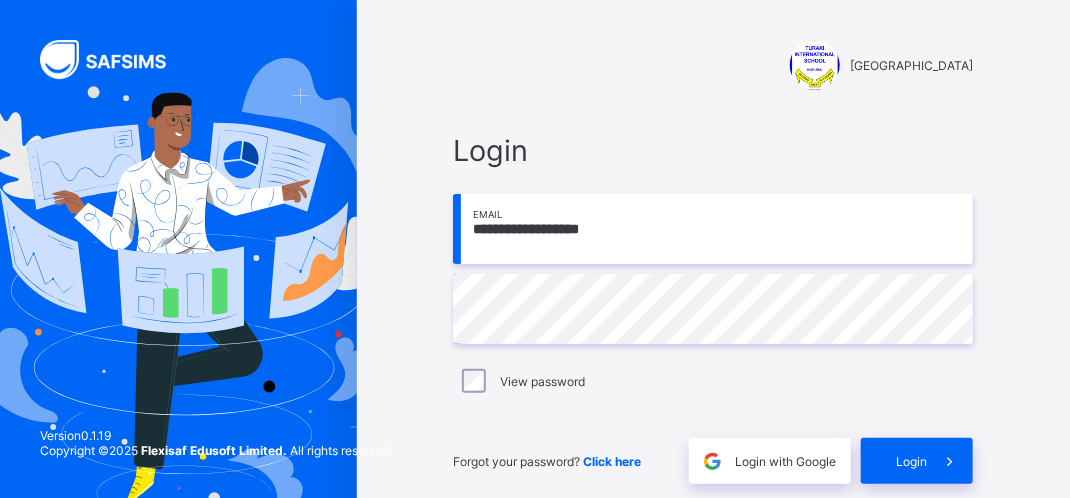 click on "**********" at bounding box center (713, 229) 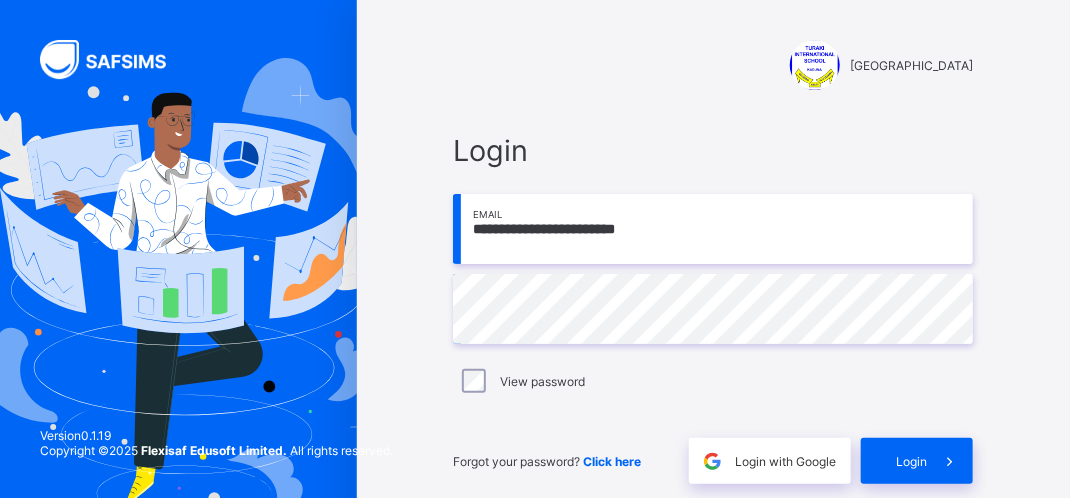 click on "**********" at bounding box center (713, 229) 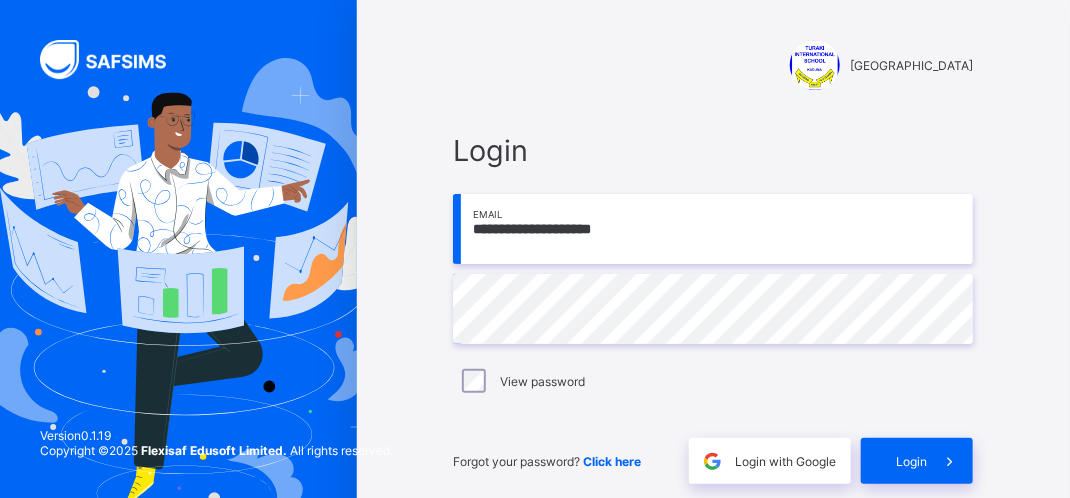 click on "**********" at bounding box center (713, 229) 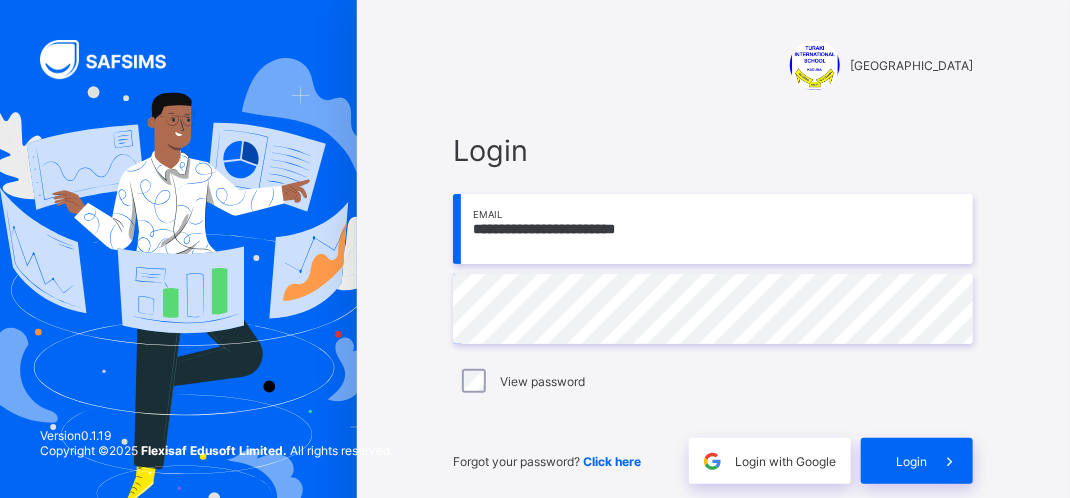 click on "**********" at bounding box center [713, 229] 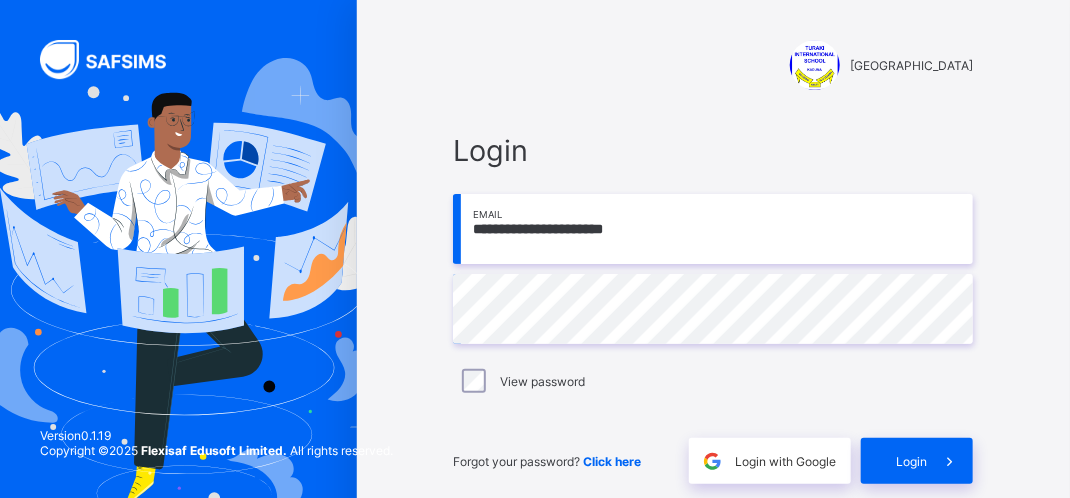 click on "**********" at bounding box center (713, 229) 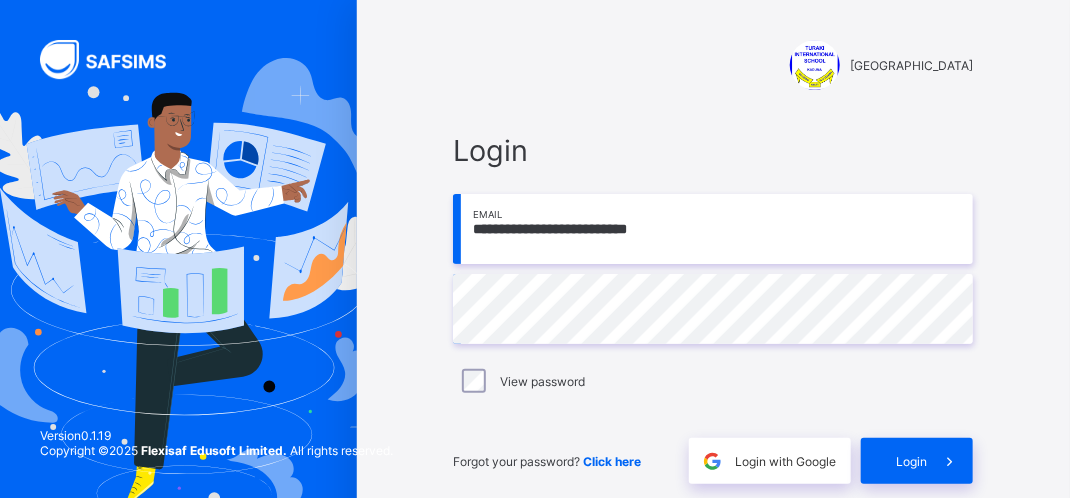 click on "**********" at bounding box center (713, 229) 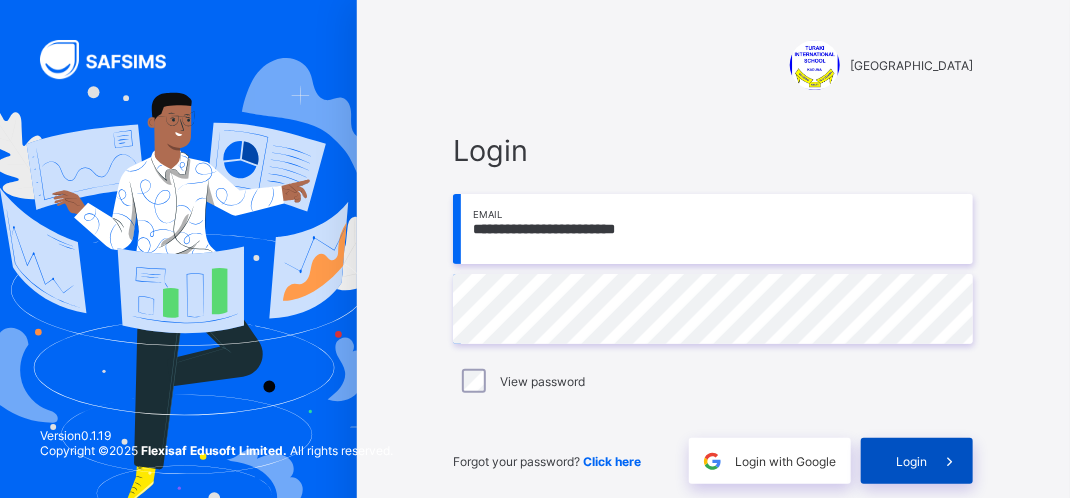 click at bounding box center [950, 461] 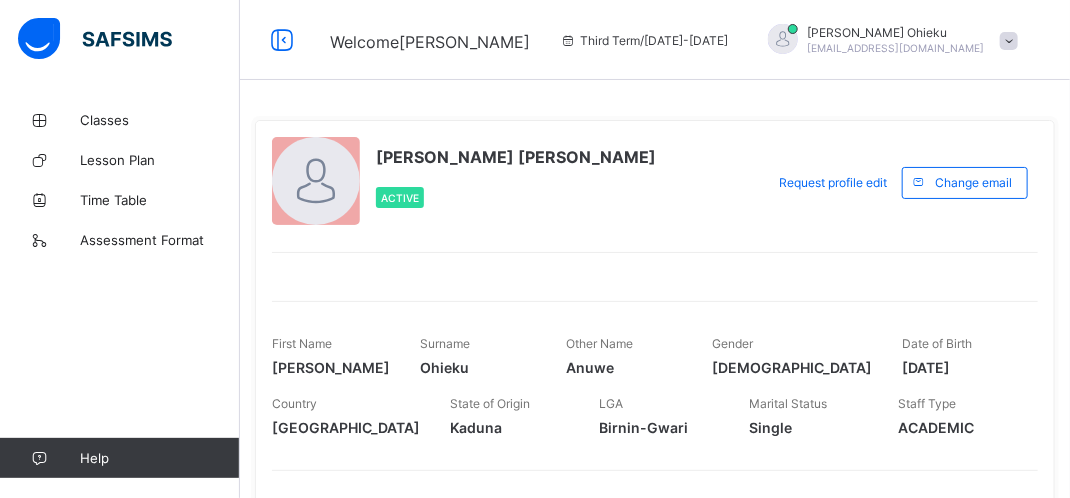 click at bounding box center (1009, 41) 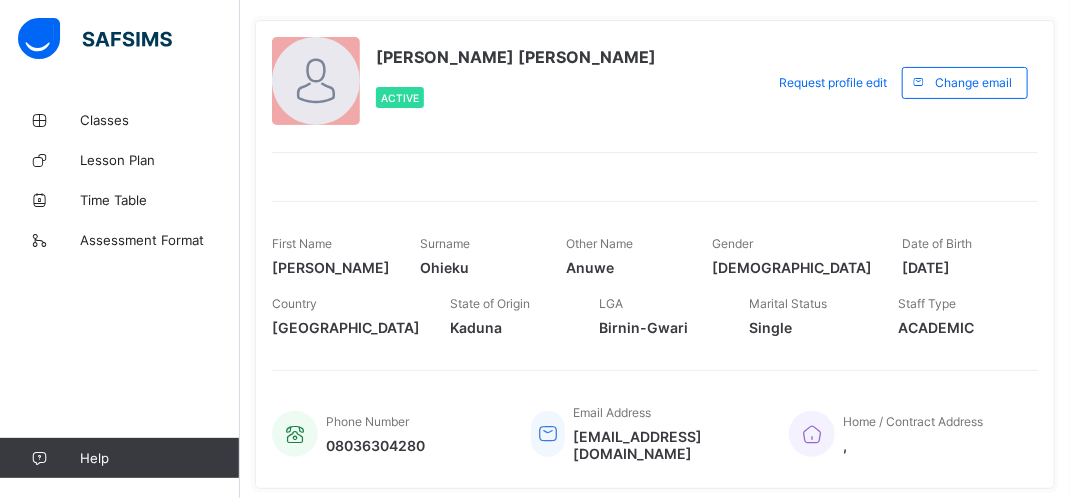 scroll, scrollTop: 0, scrollLeft: 0, axis: both 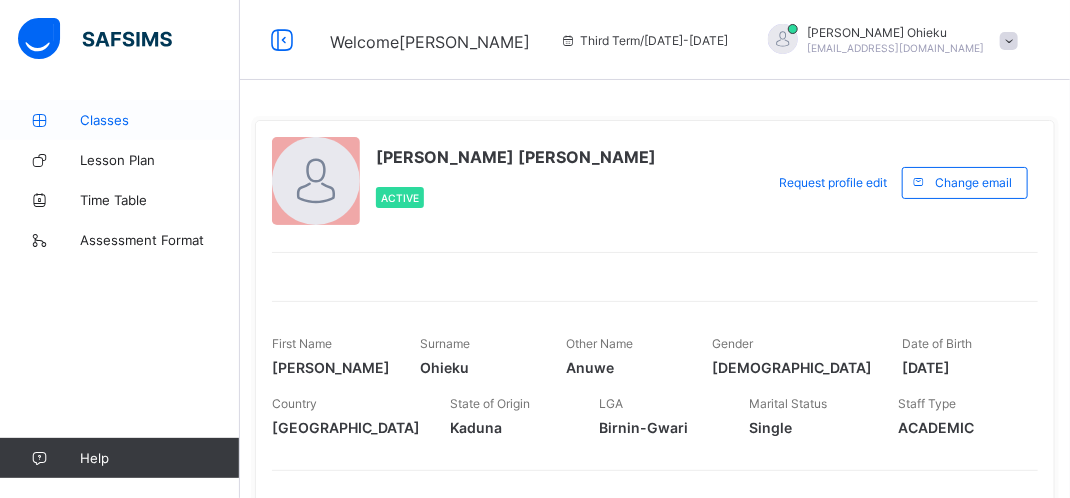 click on "Classes" at bounding box center [160, 120] 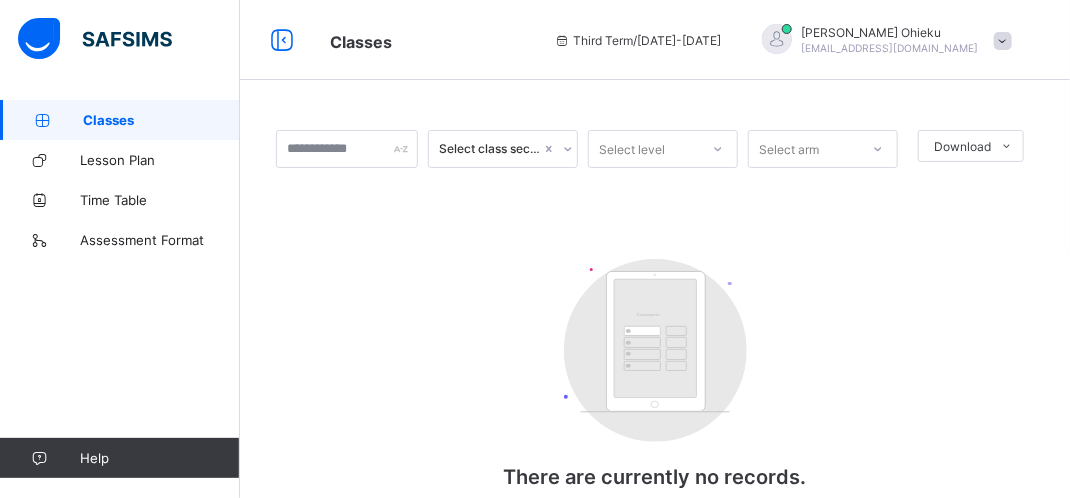 click at bounding box center [1003, 41] 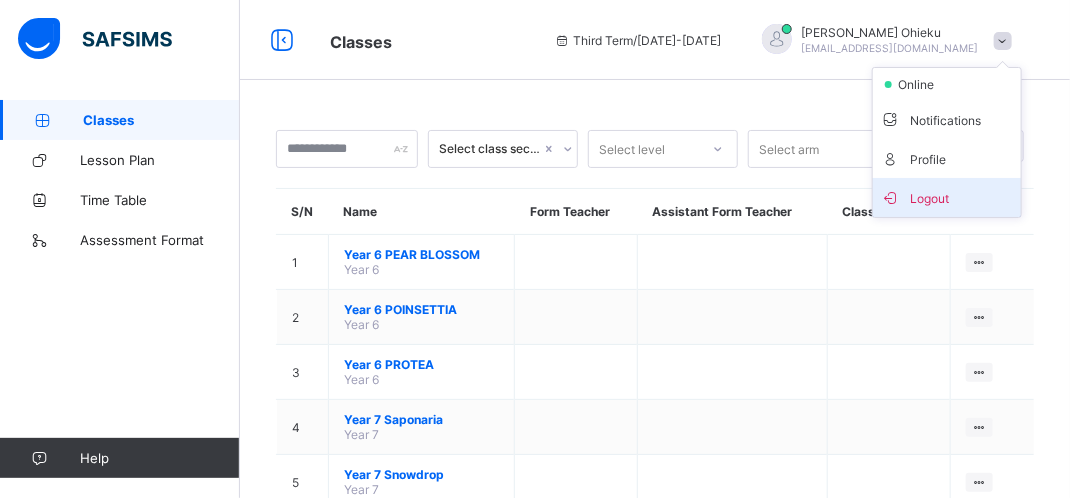 click on "Logout" at bounding box center [947, 197] 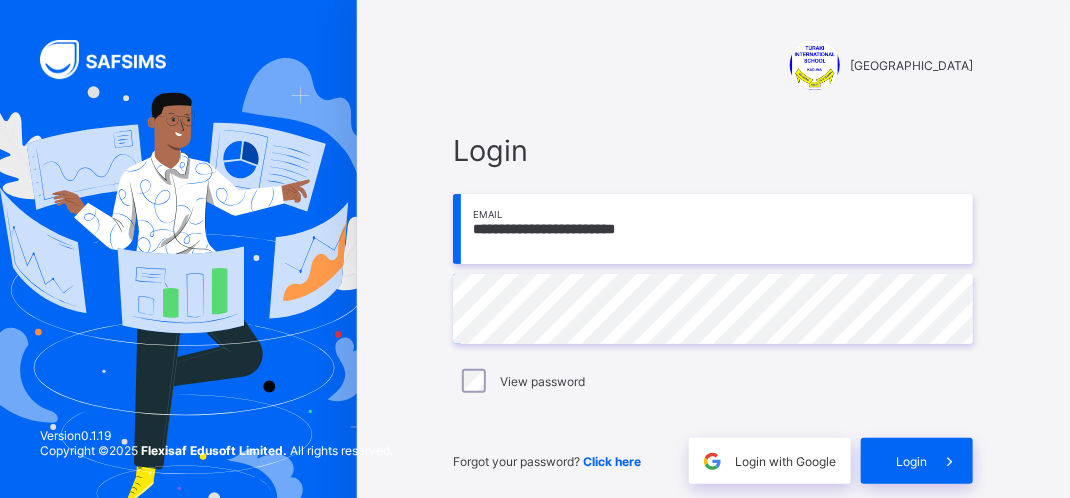 click on "**********" at bounding box center [713, 229] 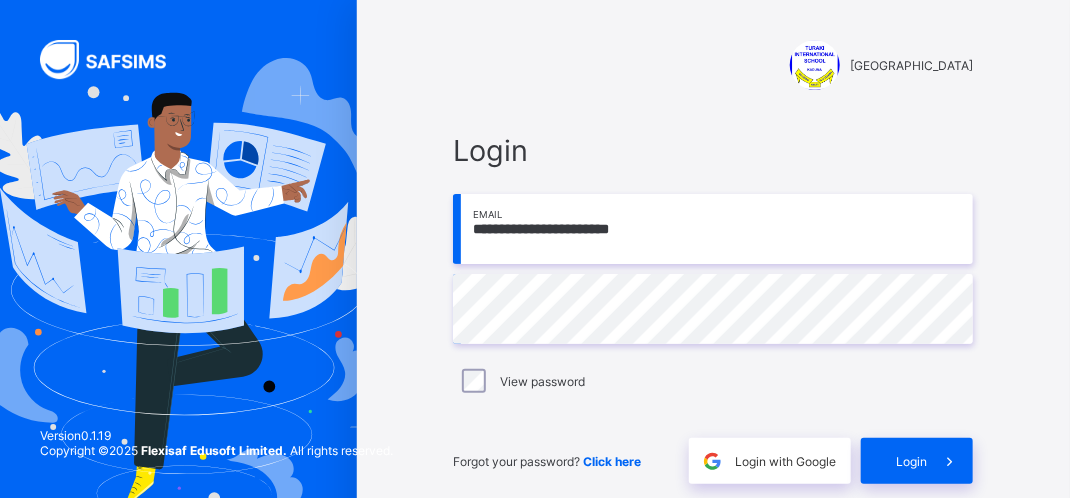 type on "**********" 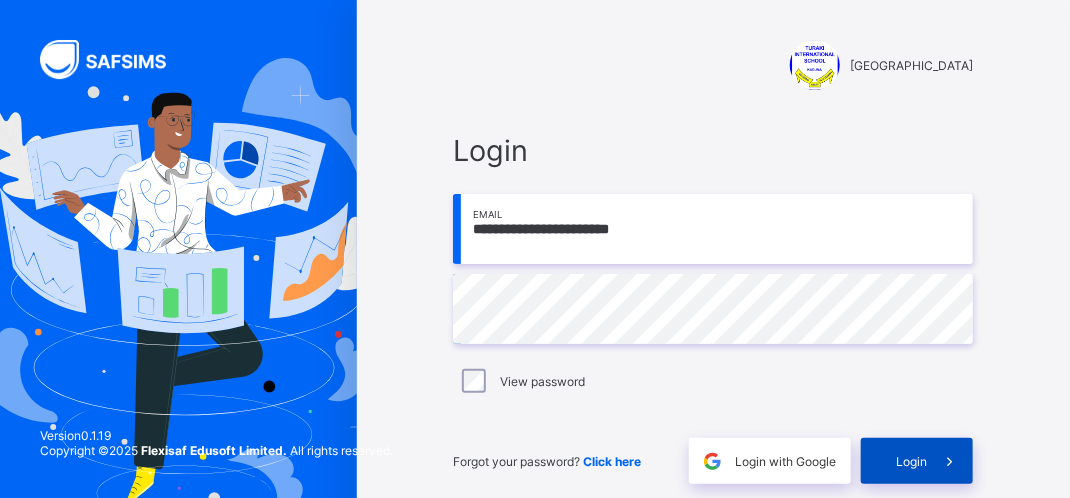 click on "Login" at bounding box center (911, 461) 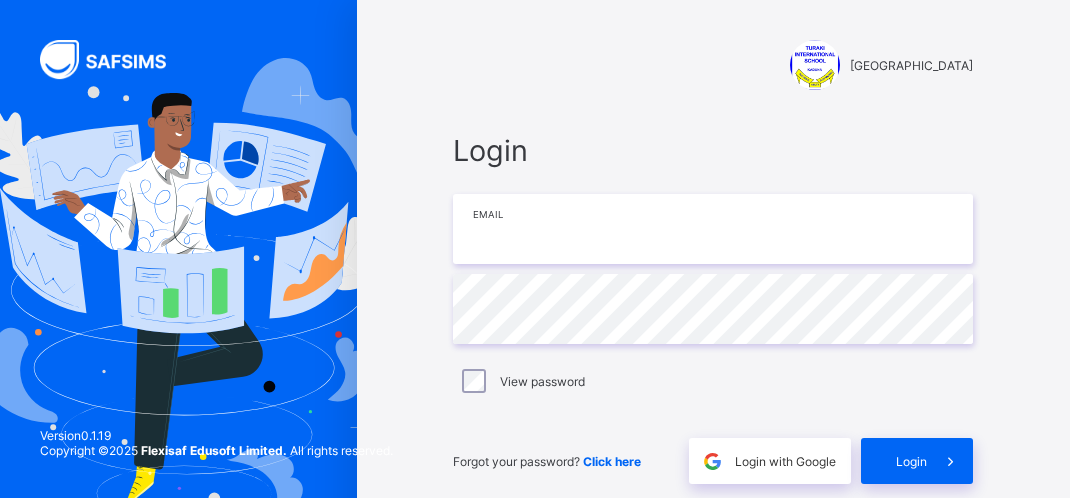 scroll, scrollTop: 0, scrollLeft: 0, axis: both 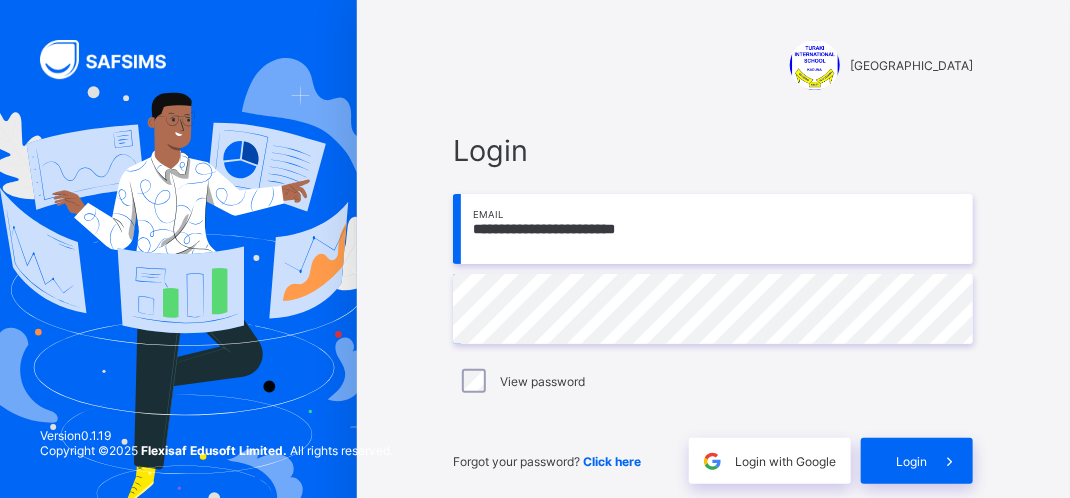 click on "**********" at bounding box center (713, 229) 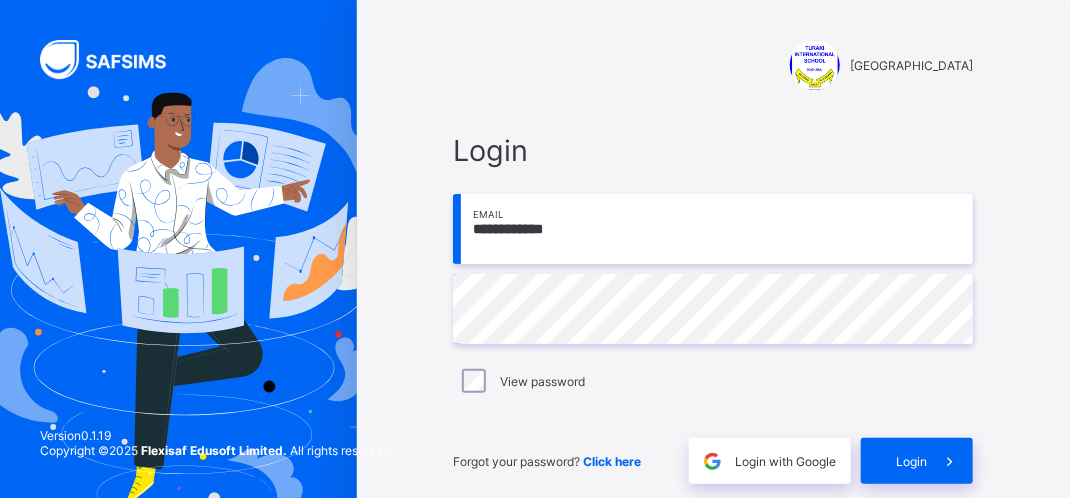 click on "**********" at bounding box center [713, 229] 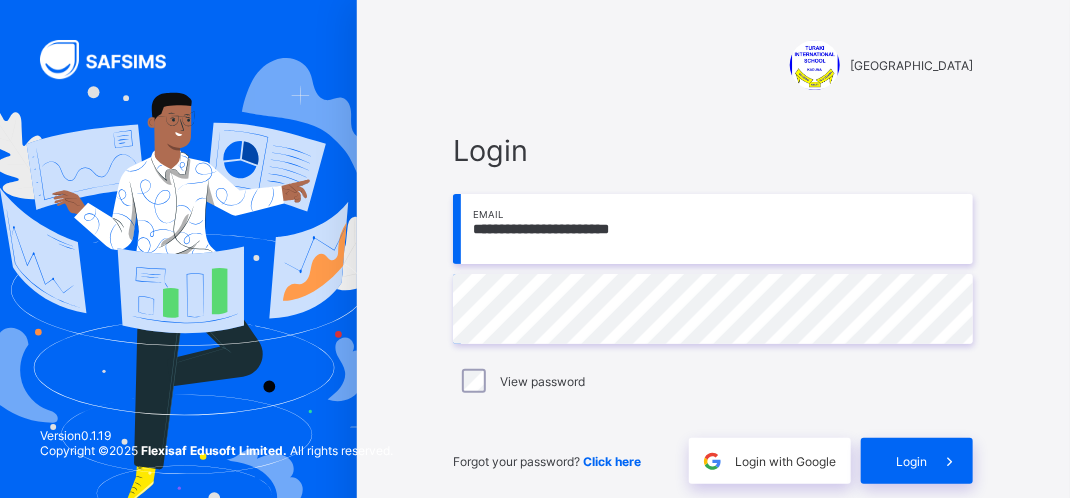 type on "**********" 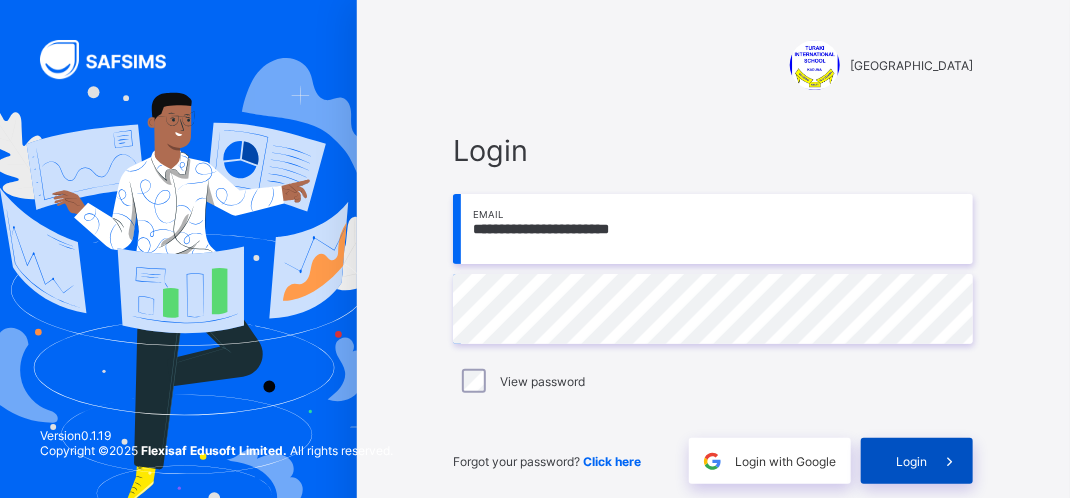 click at bounding box center [950, 461] 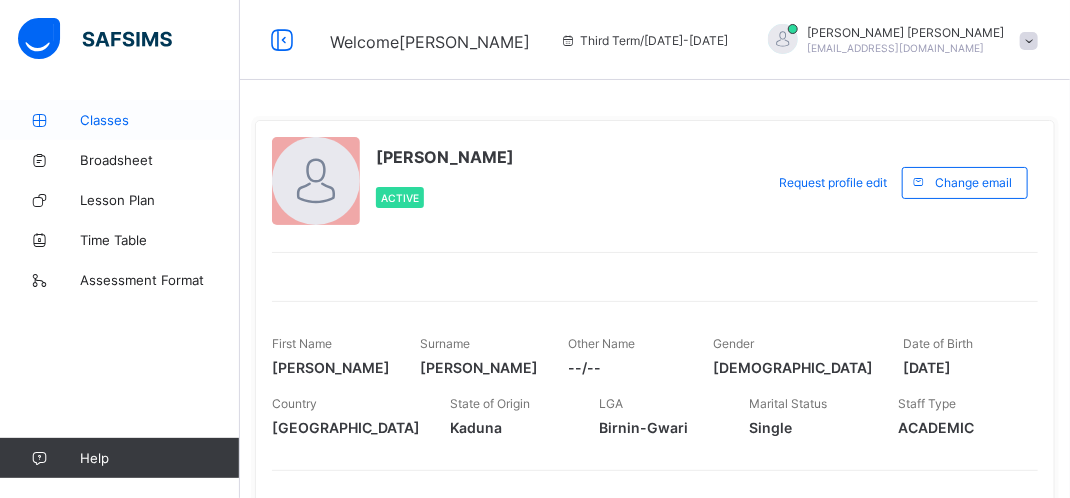 click on "Classes" at bounding box center [160, 120] 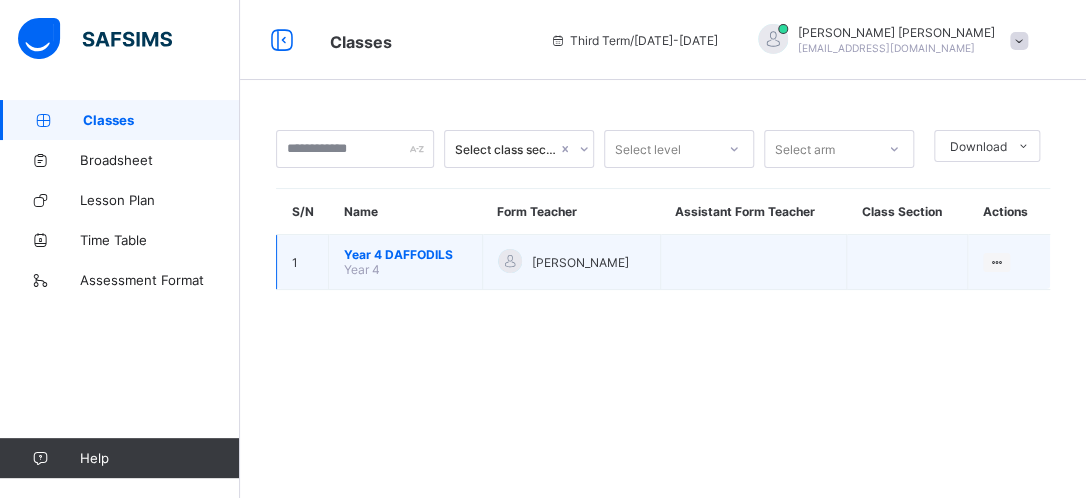 click on "Year 4   DAFFODILS" at bounding box center (405, 254) 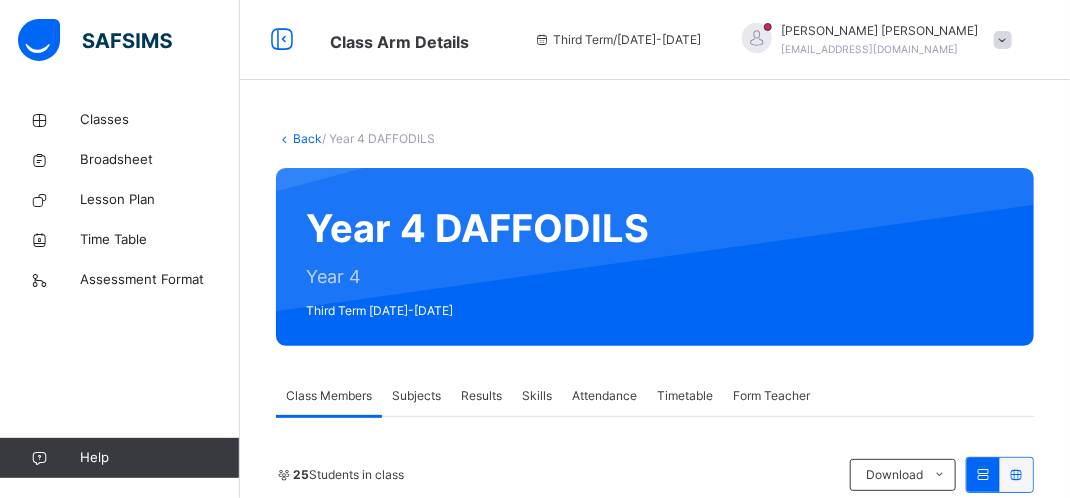 click on "Subjects" at bounding box center (416, 396) 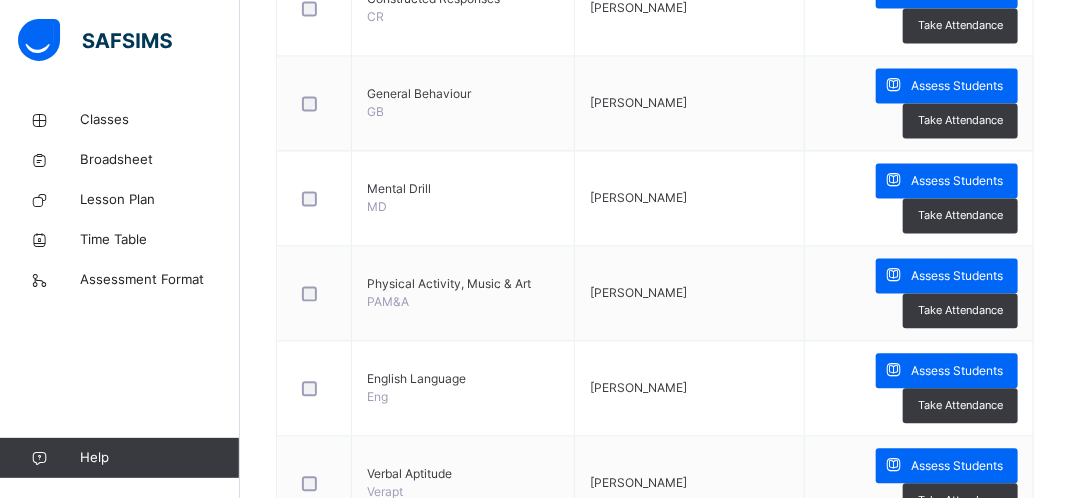 scroll, scrollTop: 1400, scrollLeft: 0, axis: vertical 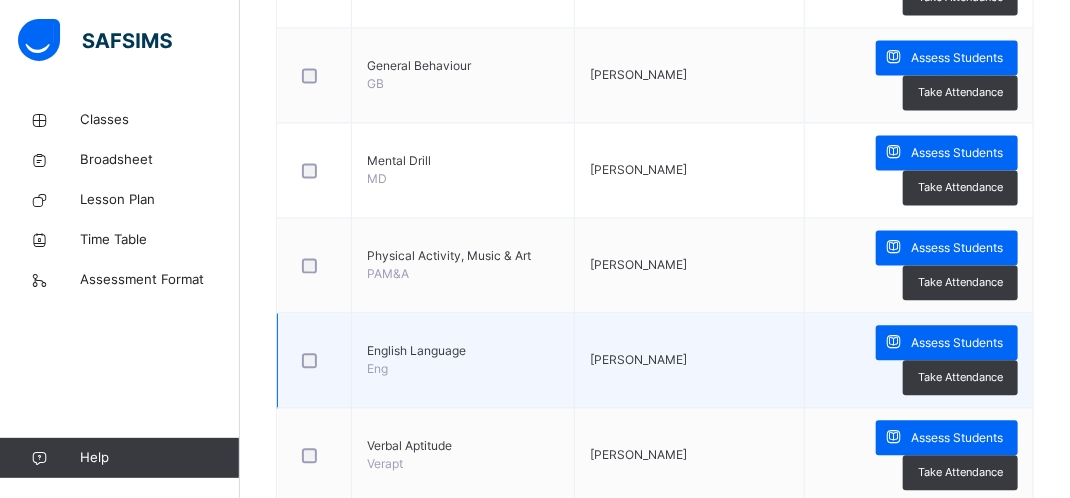 click on "English Language" at bounding box center [463, 351] 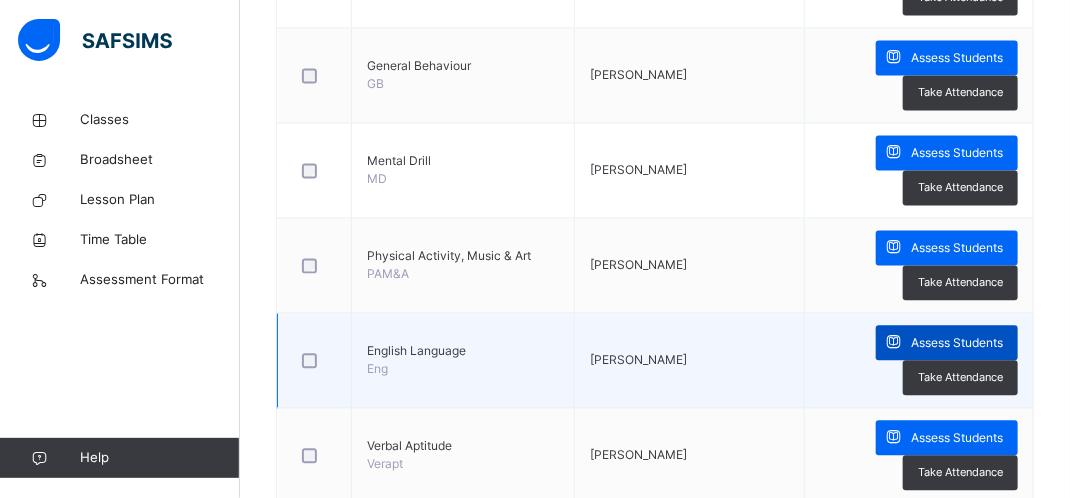 click on "Assess Students" at bounding box center [957, 343] 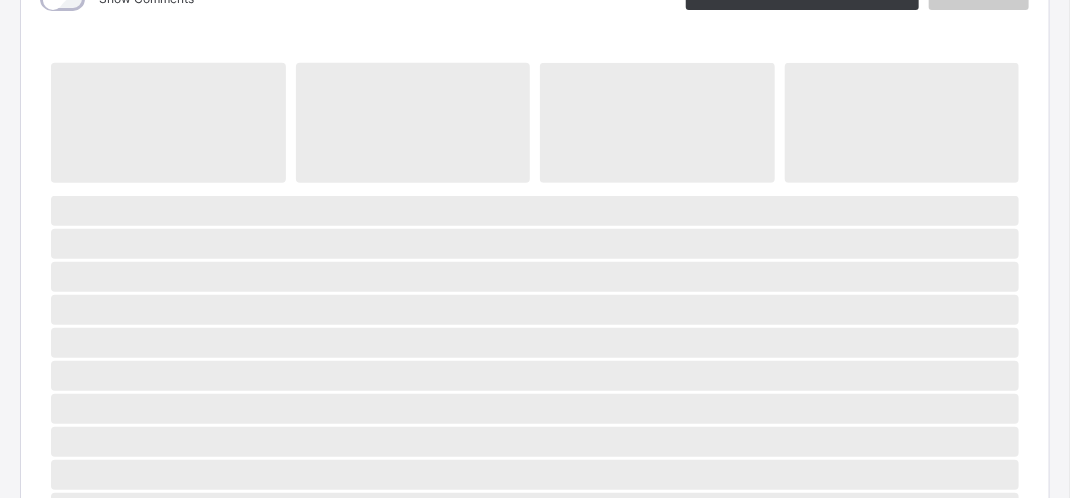 scroll, scrollTop: 200, scrollLeft: 0, axis: vertical 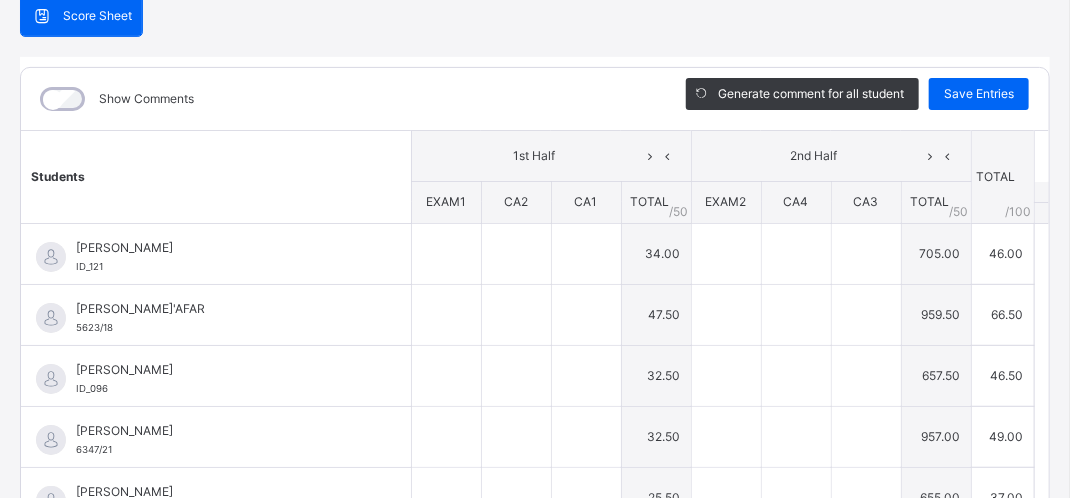 type on "**" 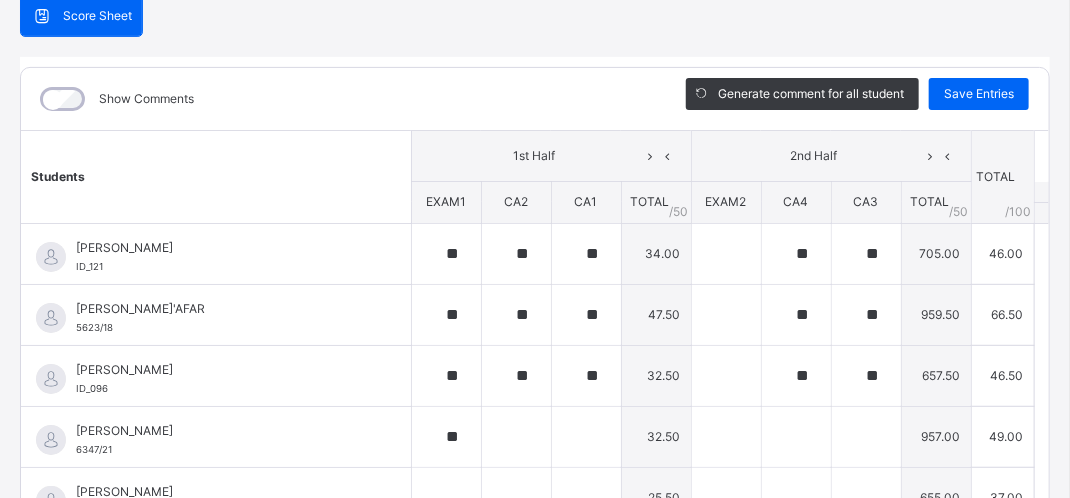 type on "**" 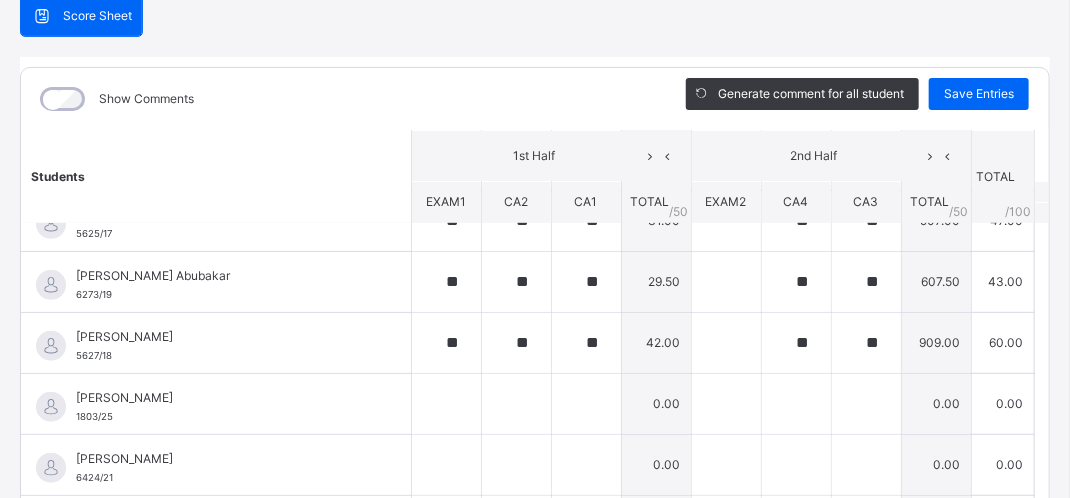 scroll, scrollTop: 400, scrollLeft: 0, axis: vertical 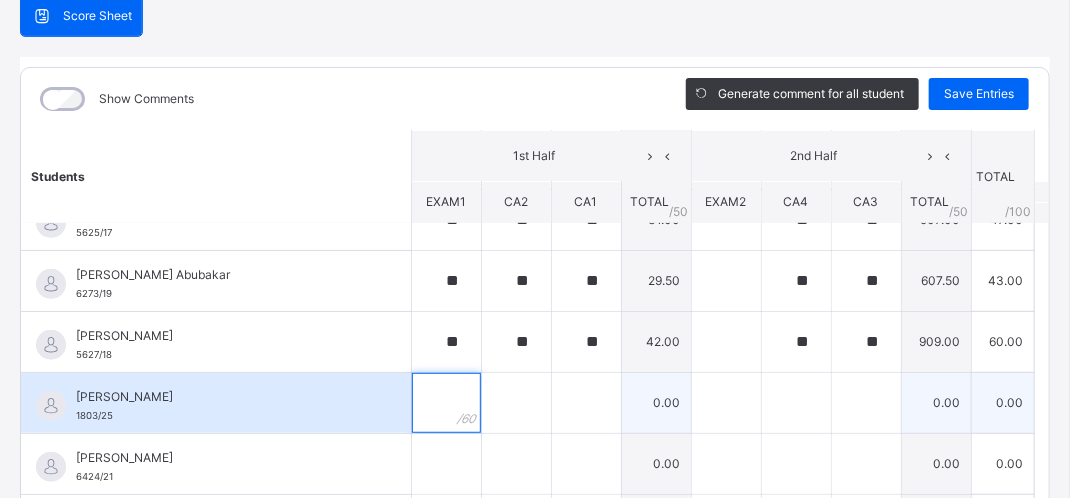 click at bounding box center [446, 403] 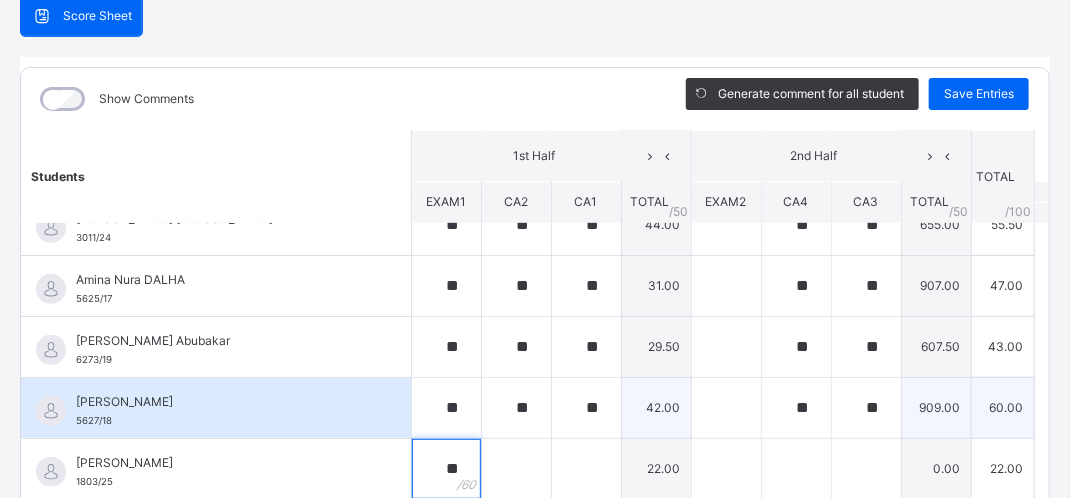 scroll, scrollTop: 300, scrollLeft: 0, axis: vertical 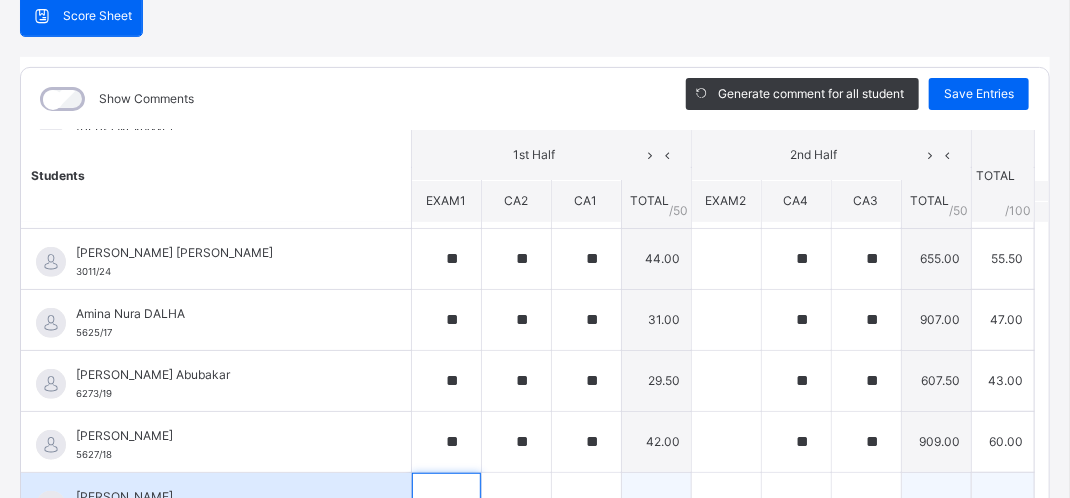 type on "**" 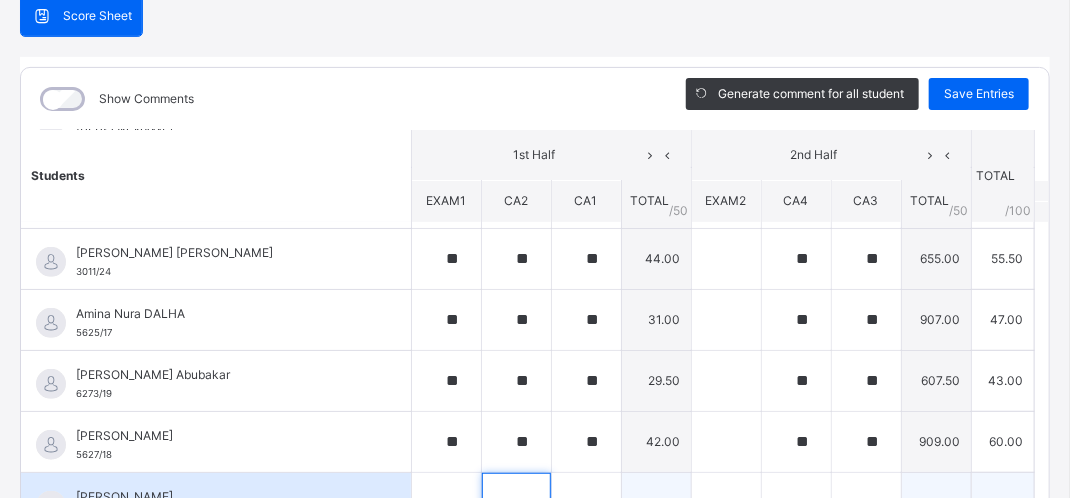 click at bounding box center (516, 503) 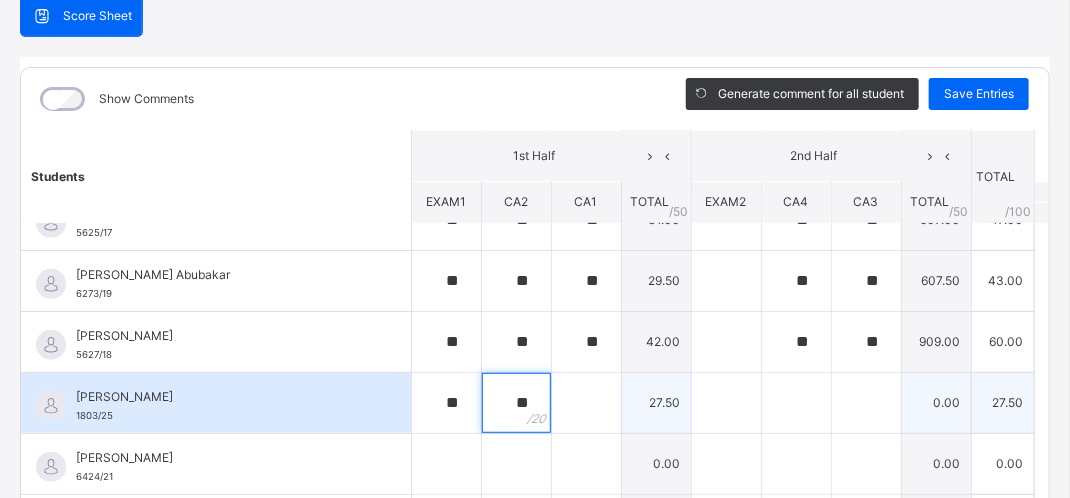 type on "**" 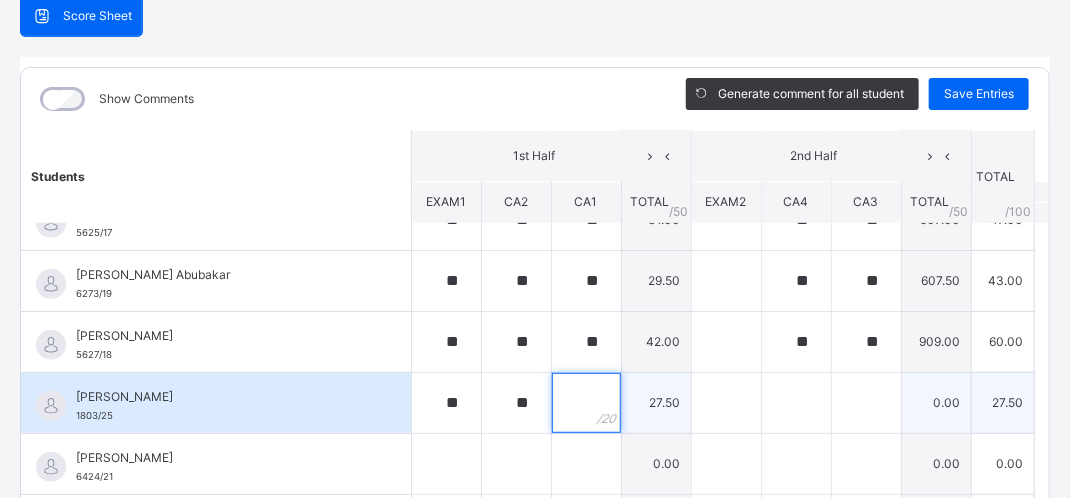 click at bounding box center [586, 403] 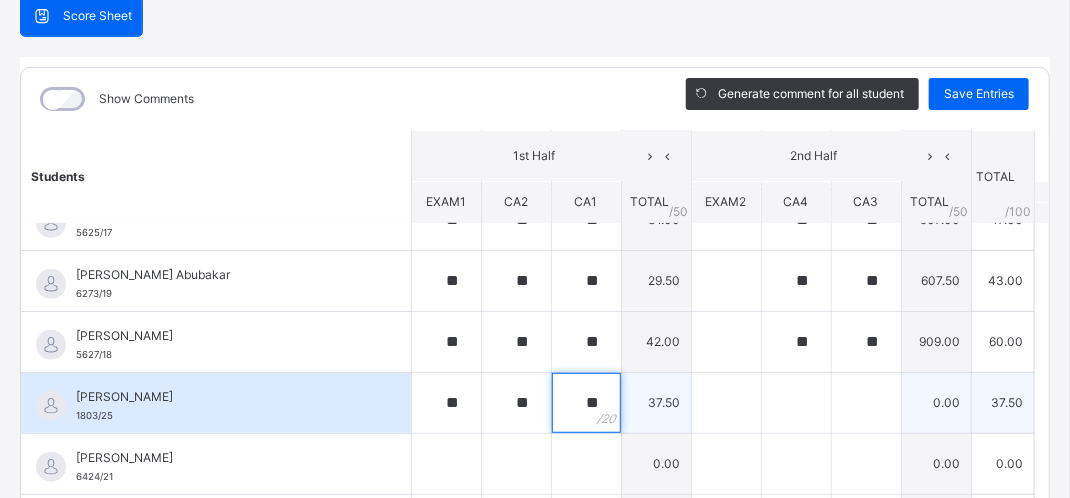 type on "**" 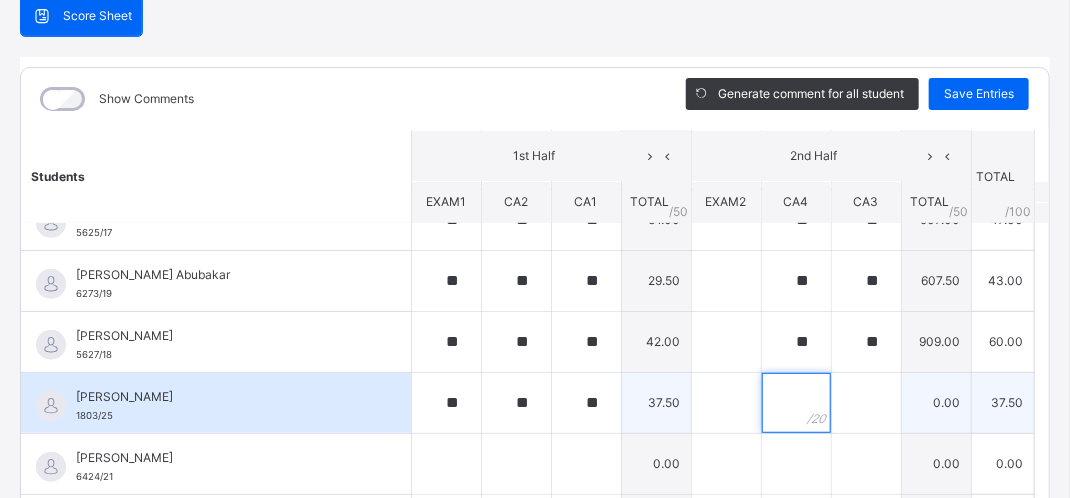 click at bounding box center [796, 403] 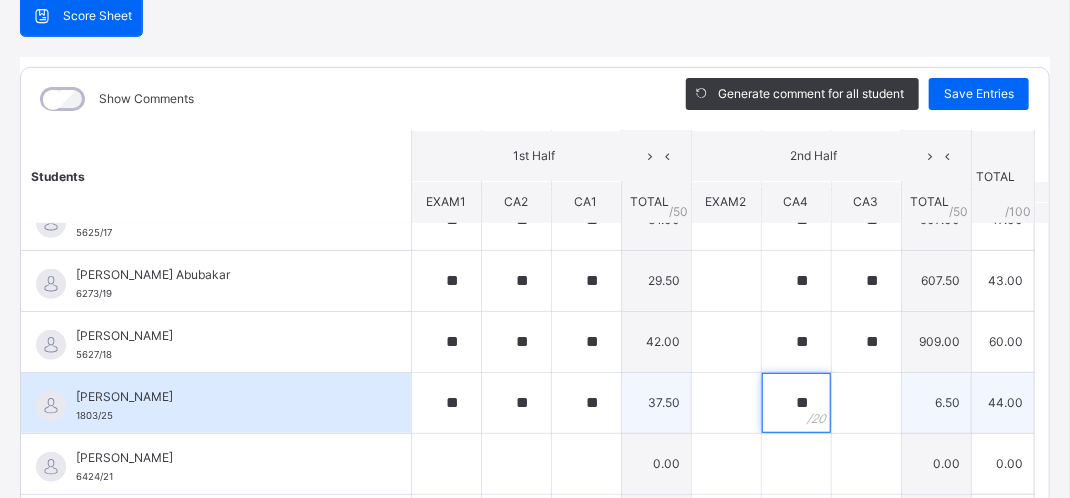 type on "**" 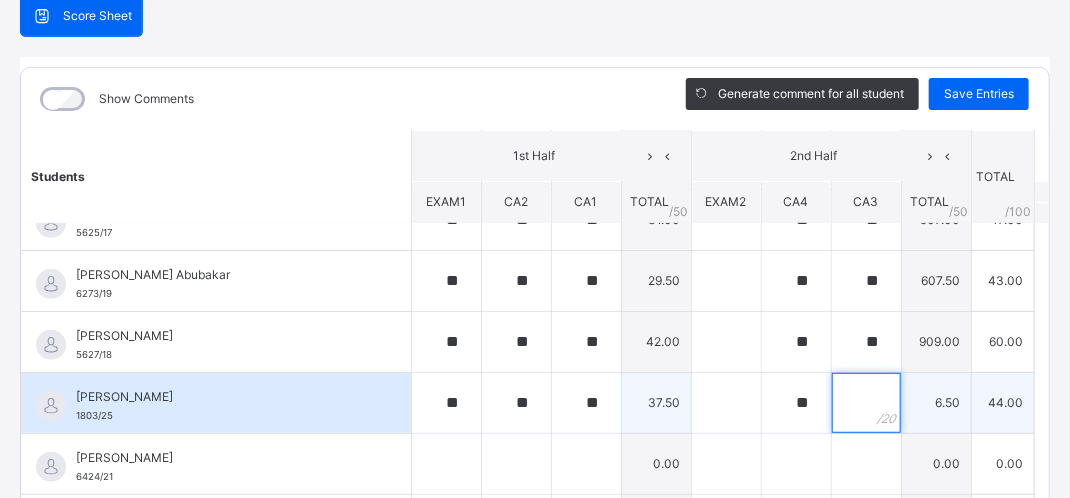 click at bounding box center [866, 403] 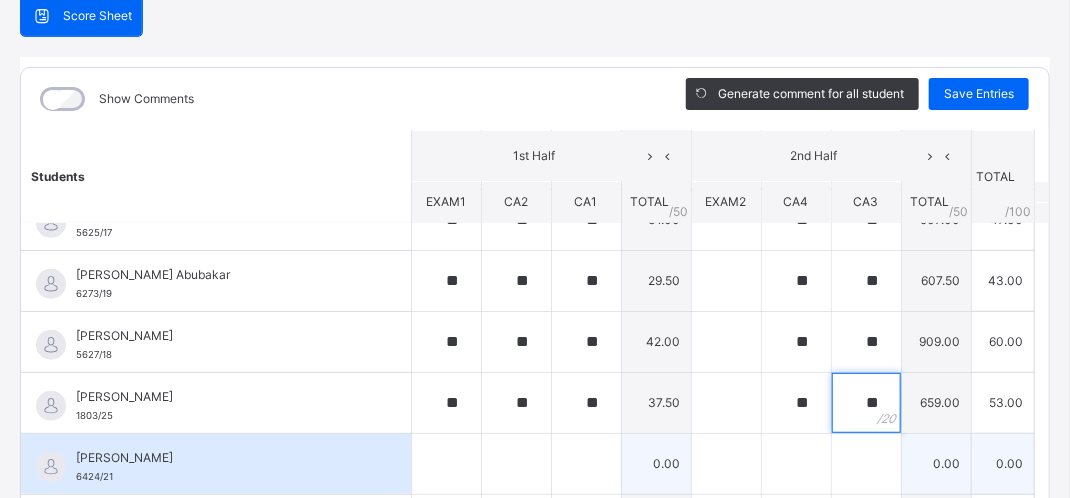 type on "**" 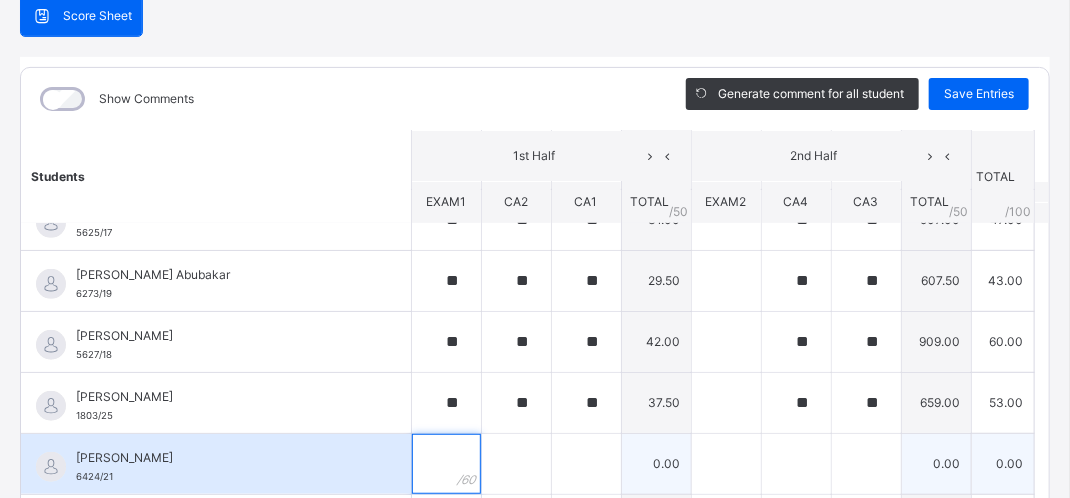 click at bounding box center (446, 464) 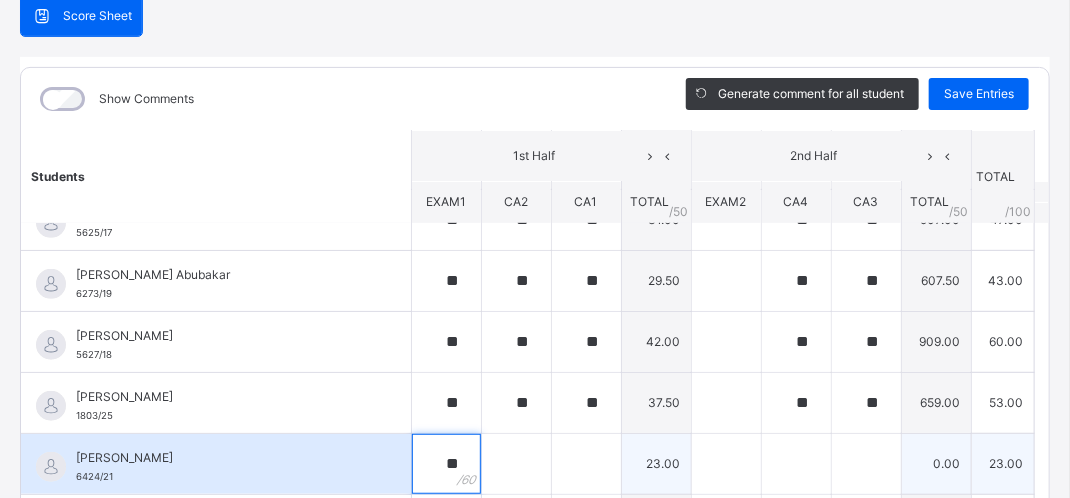 type on "**" 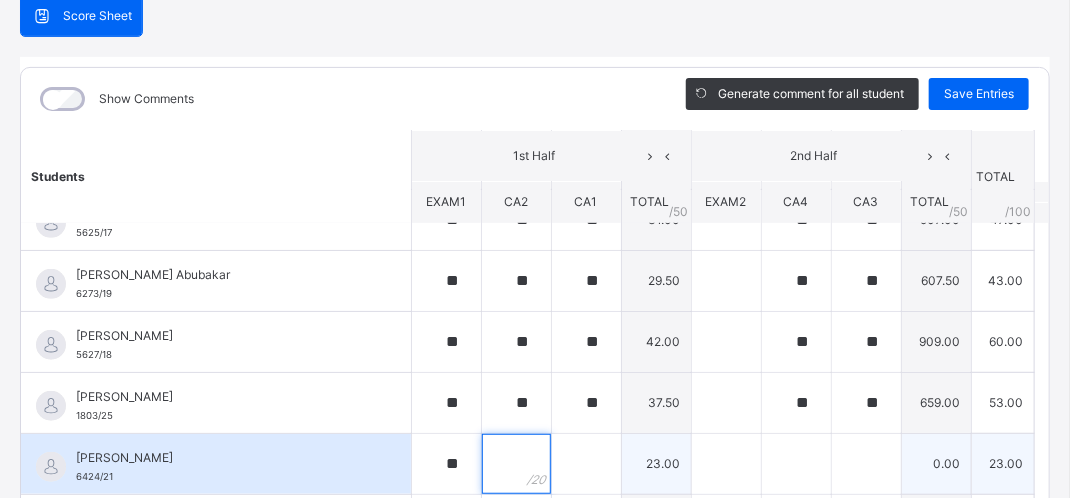 click at bounding box center (516, 464) 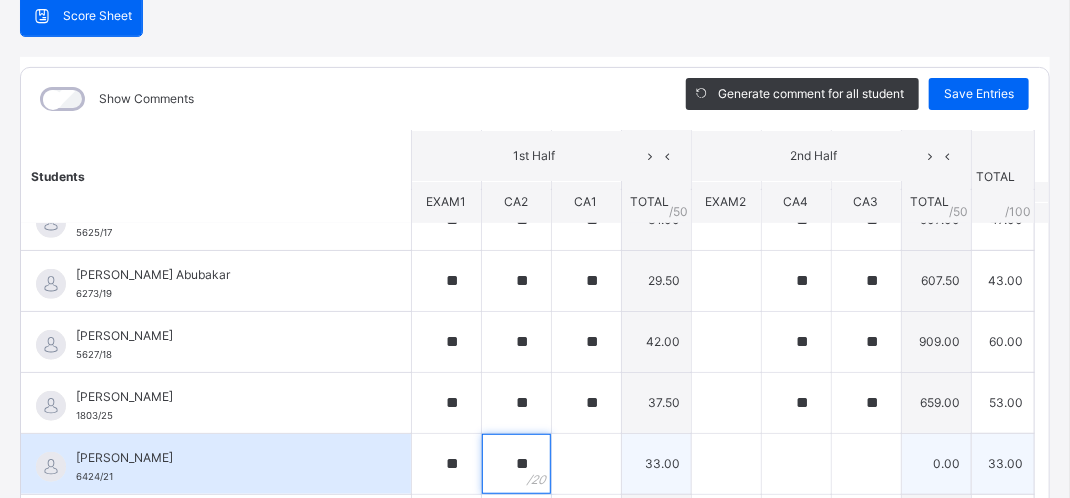 type on "**" 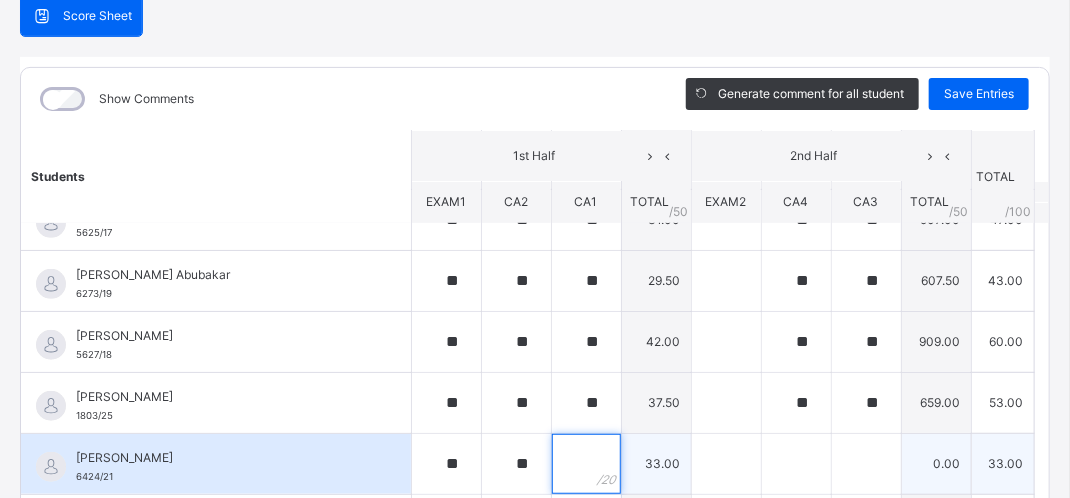 click at bounding box center (586, 464) 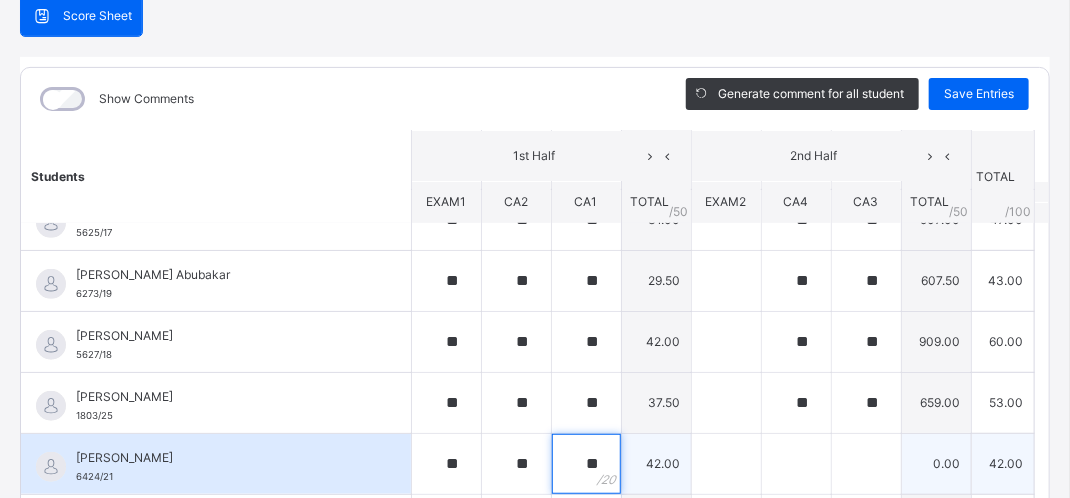 type on "**" 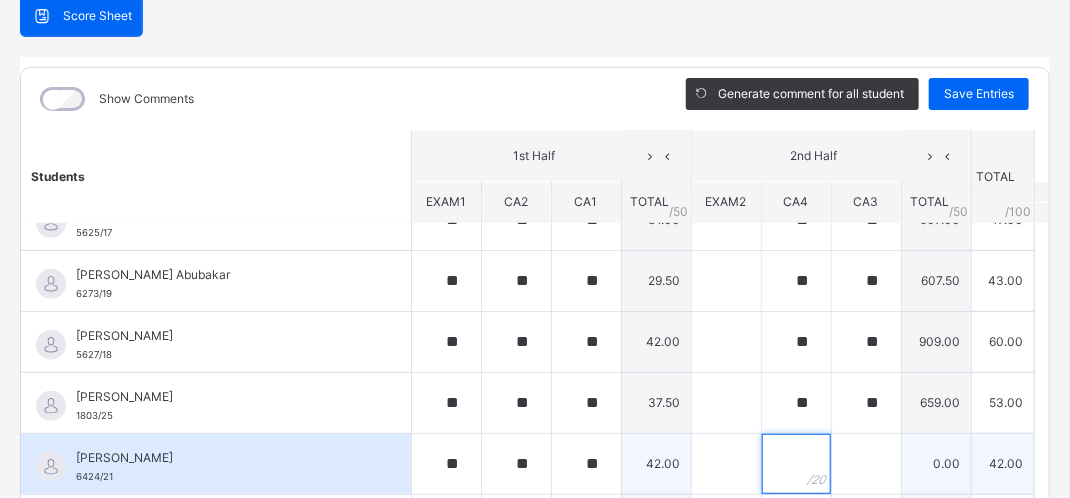 click at bounding box center [796, 464] 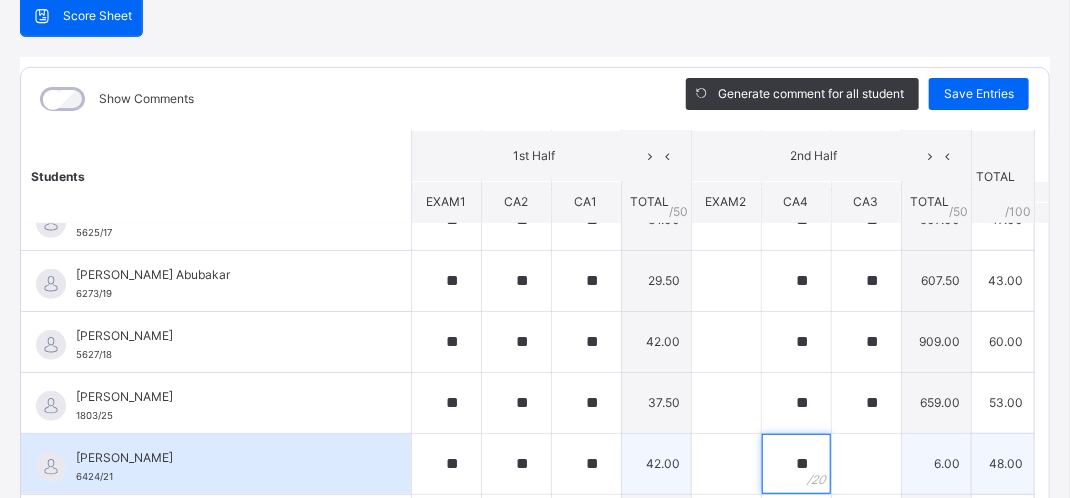 type on "**" 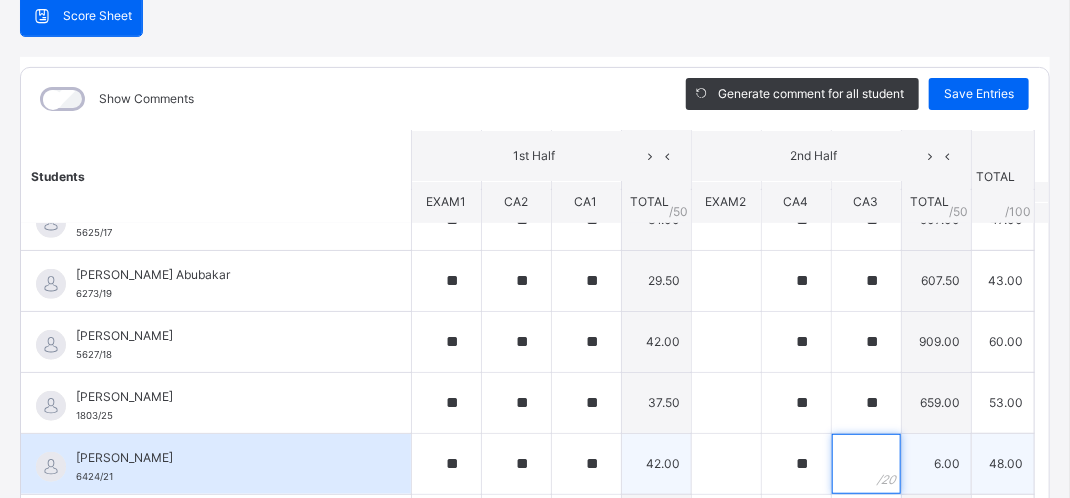 click at bounding box center (866, 464) 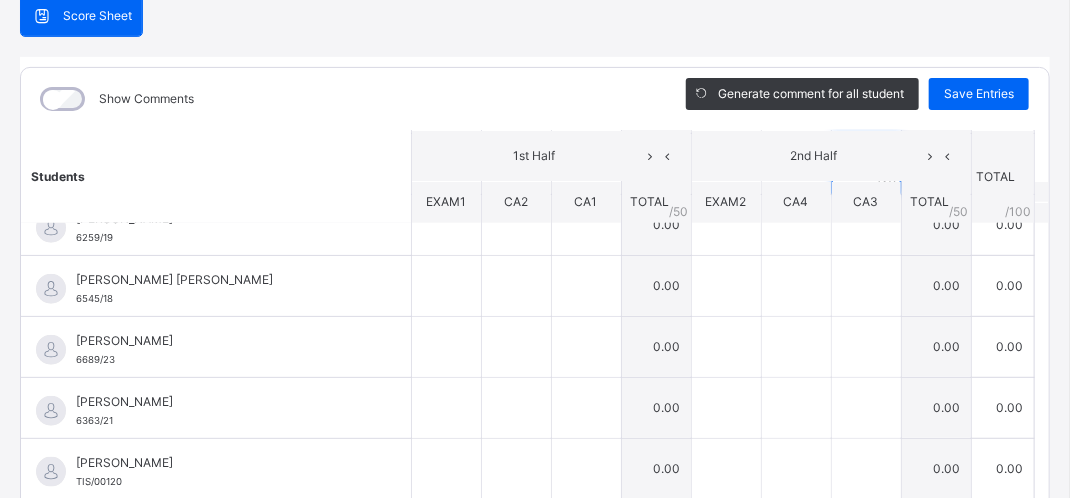 scroll, scrollTop: 600, scrollLeft: 0, axis: vertical 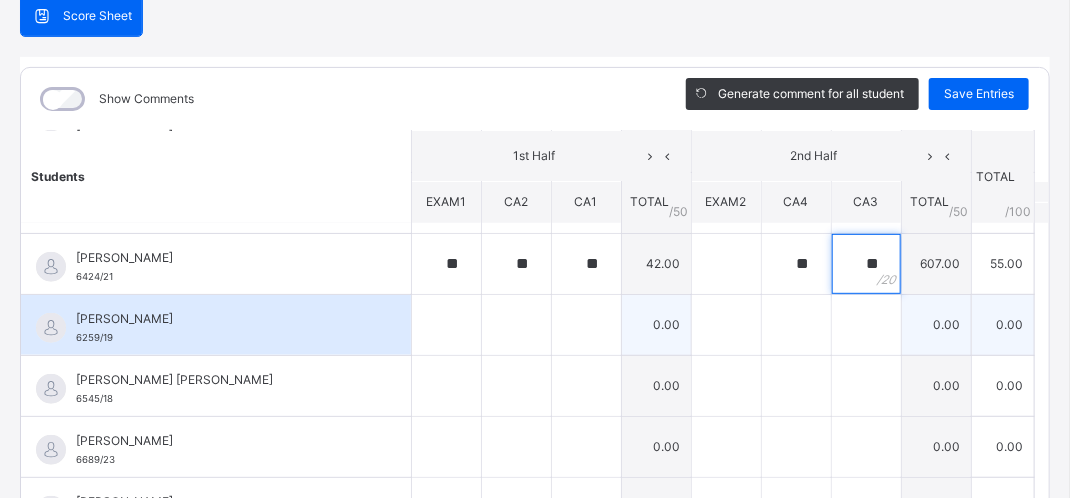 type on "**" 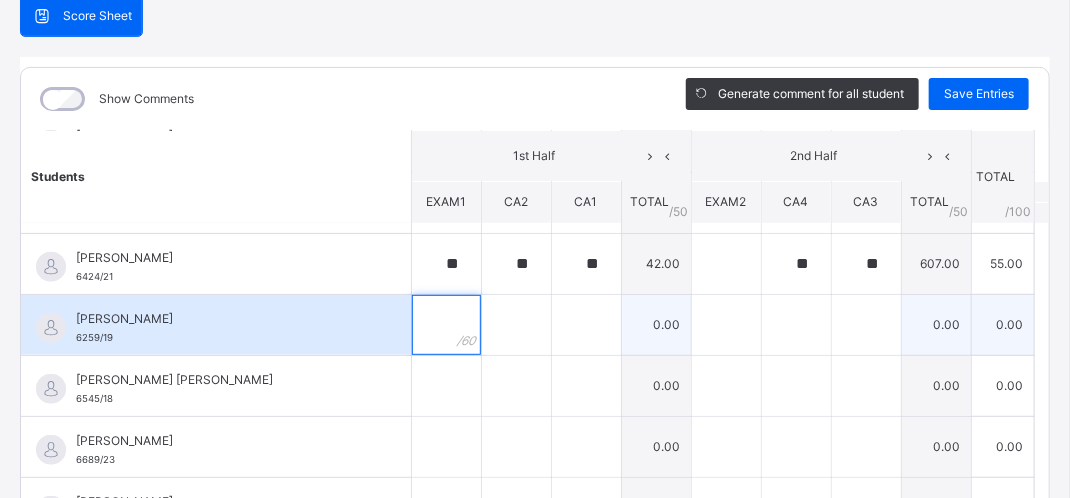 click at bounding box center (446, 325) 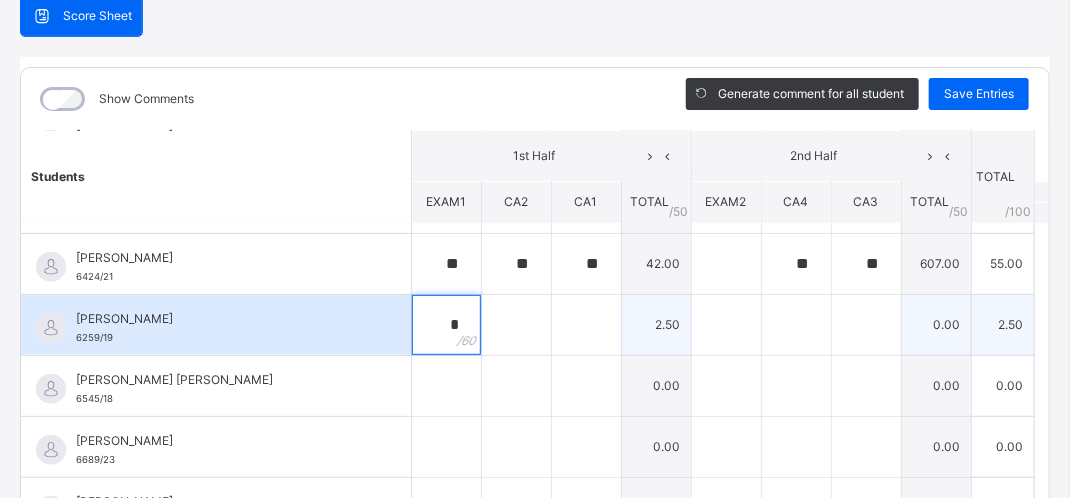 type on "**" 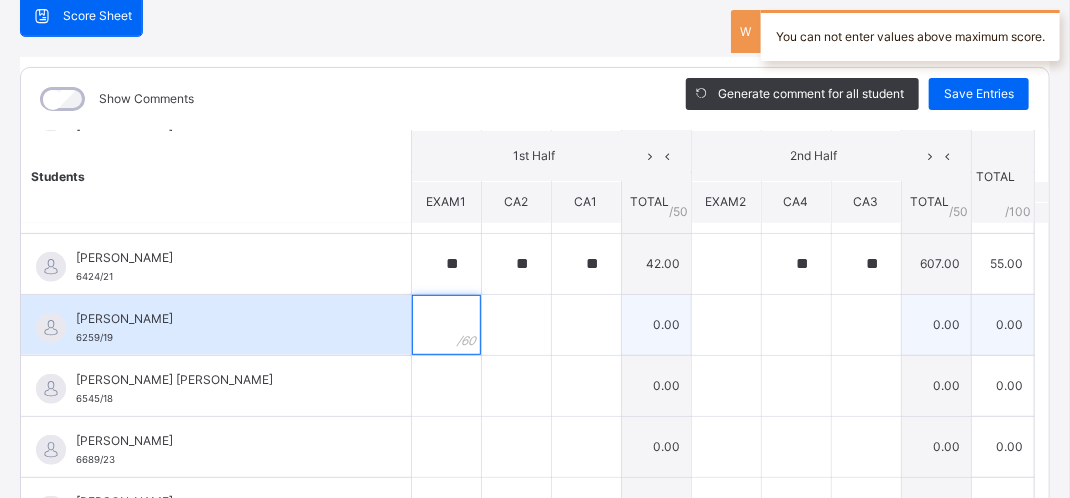 click at bounding box center (446, 325) 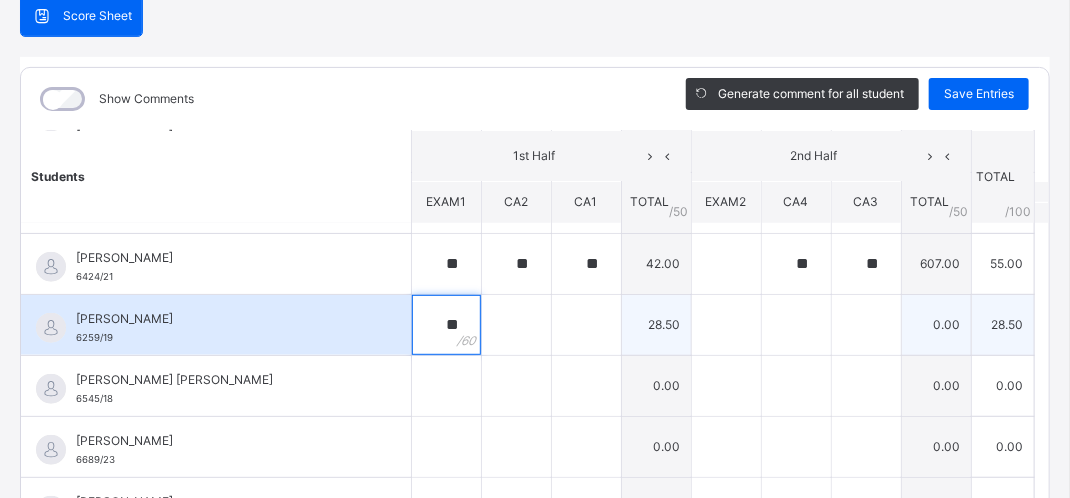 type on "**" 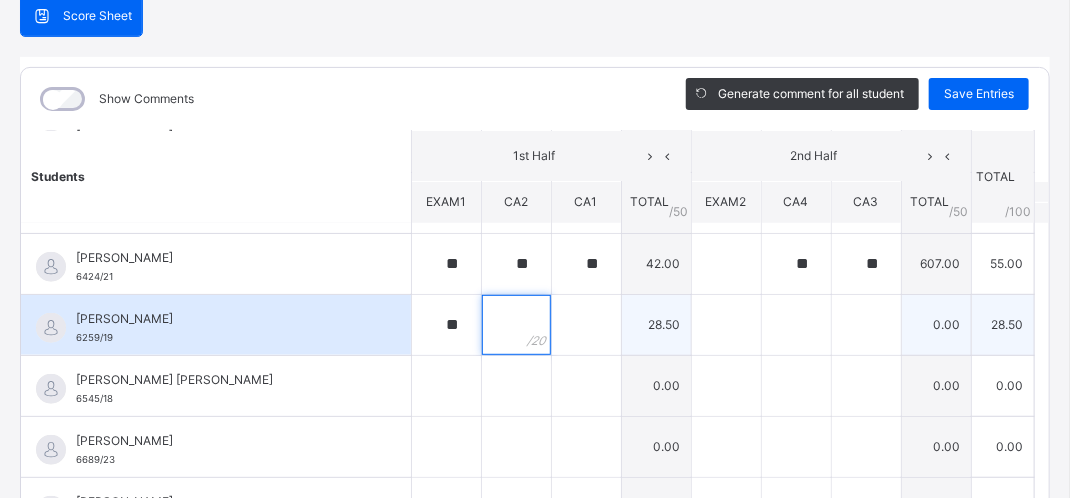 click at bounding box center [516, 325] 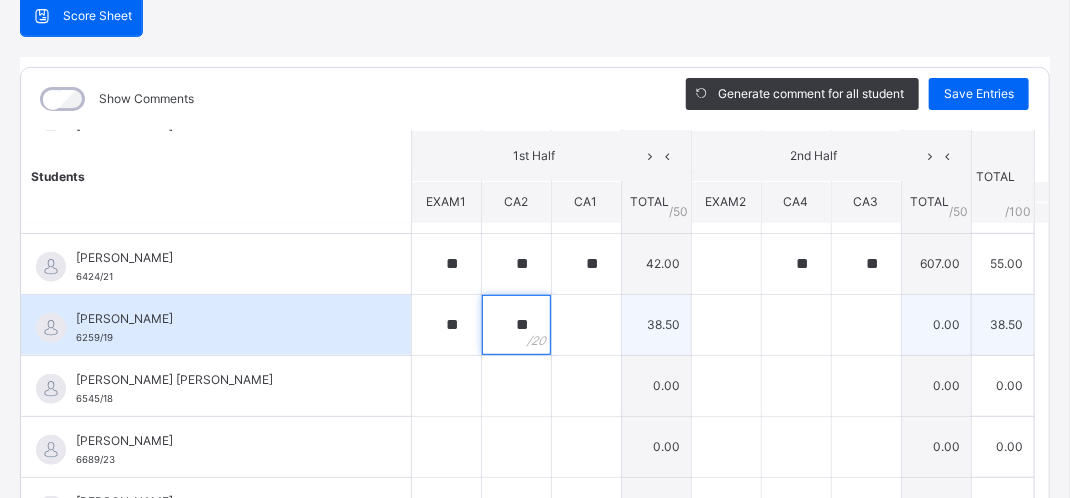 type on "**" 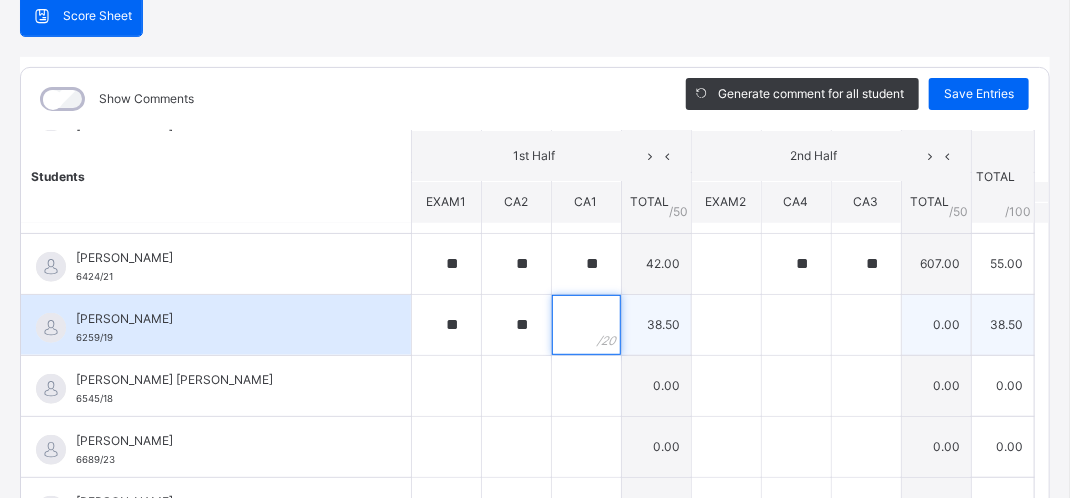 click at bounding box center (586, 325) 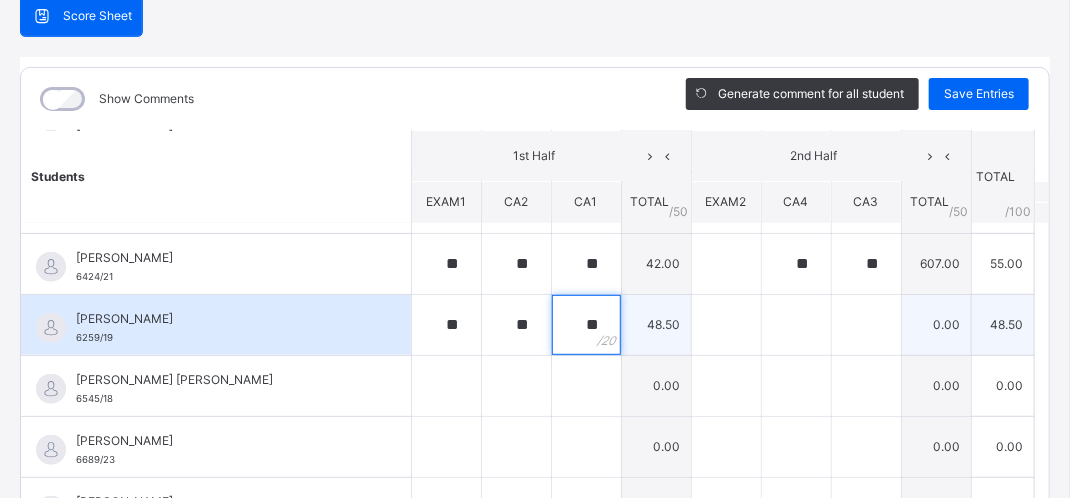 type on "**" 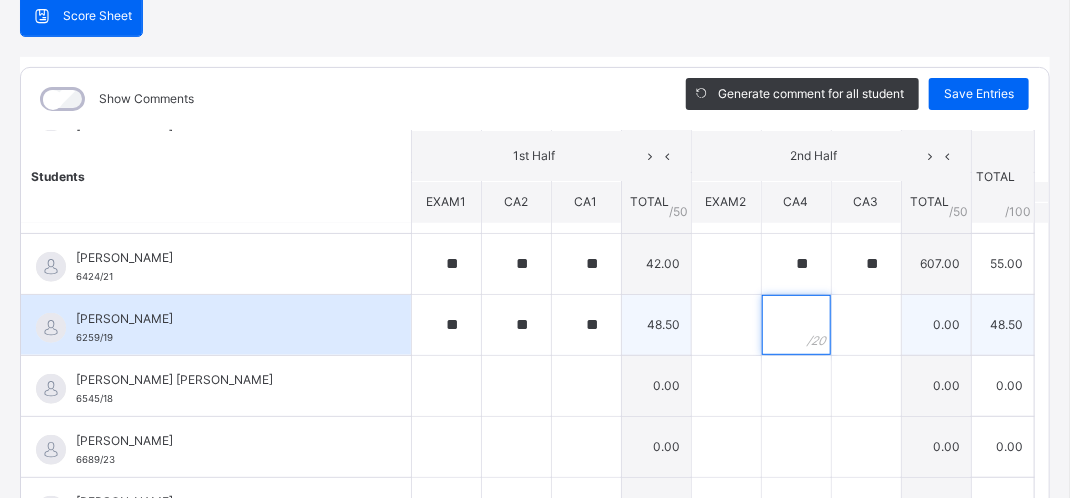 click at bounding box center [796, 325] 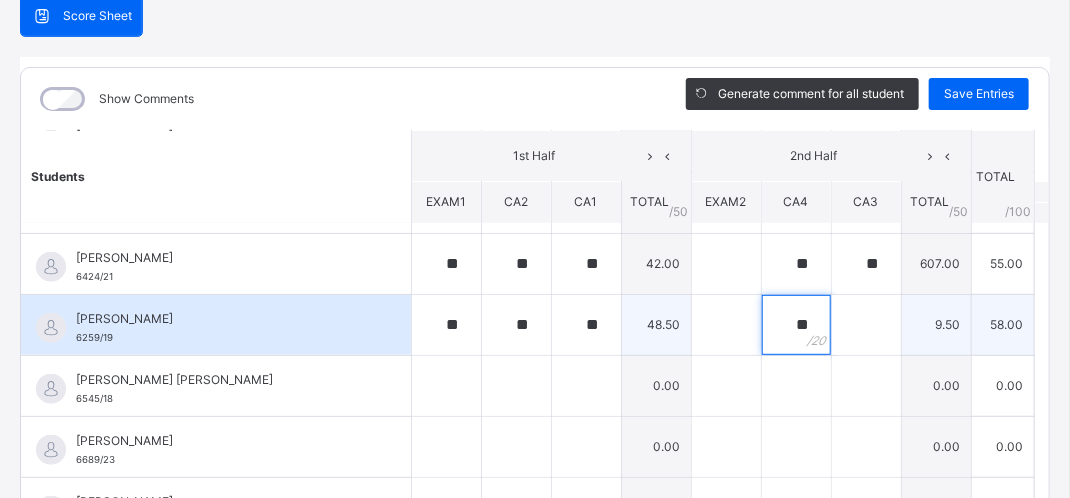type on "**" 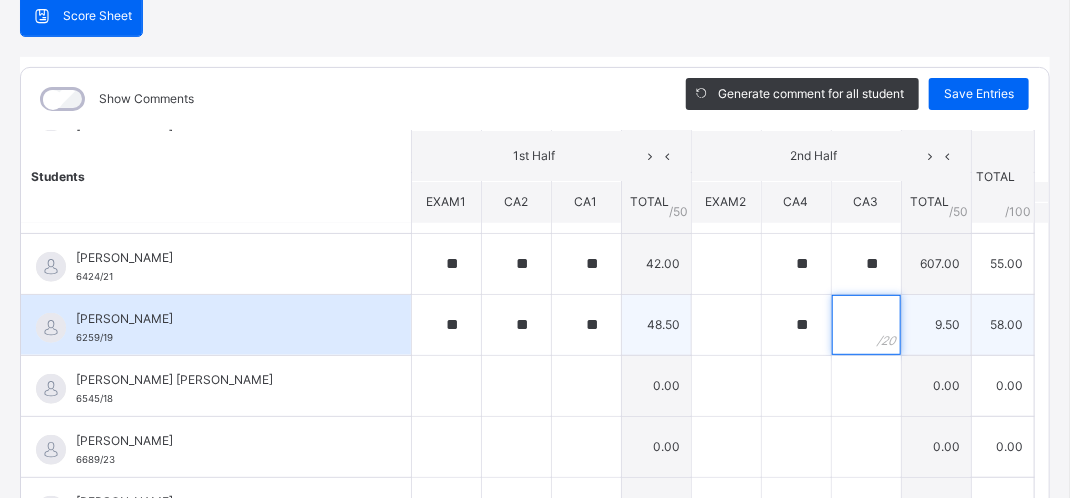 click at bounding box center (866, 325) 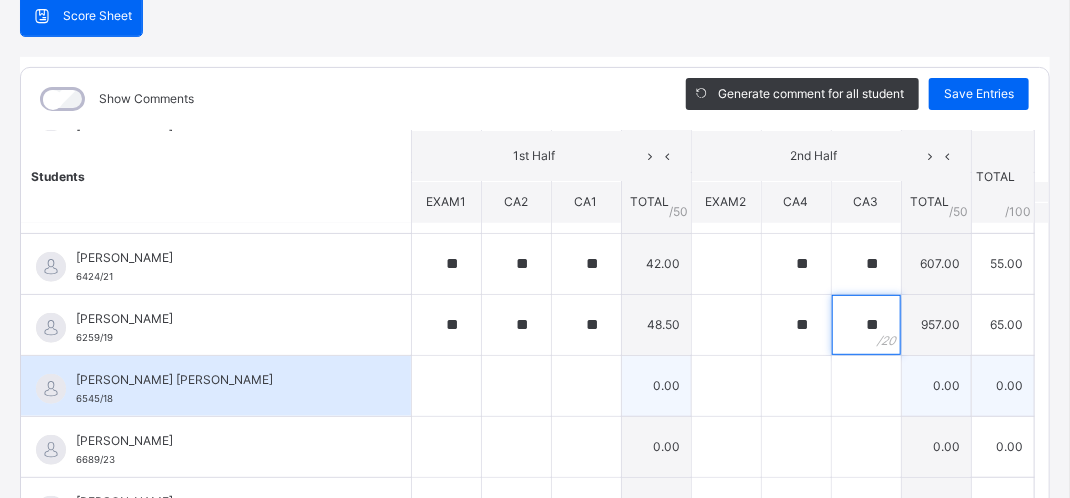 type on "**" 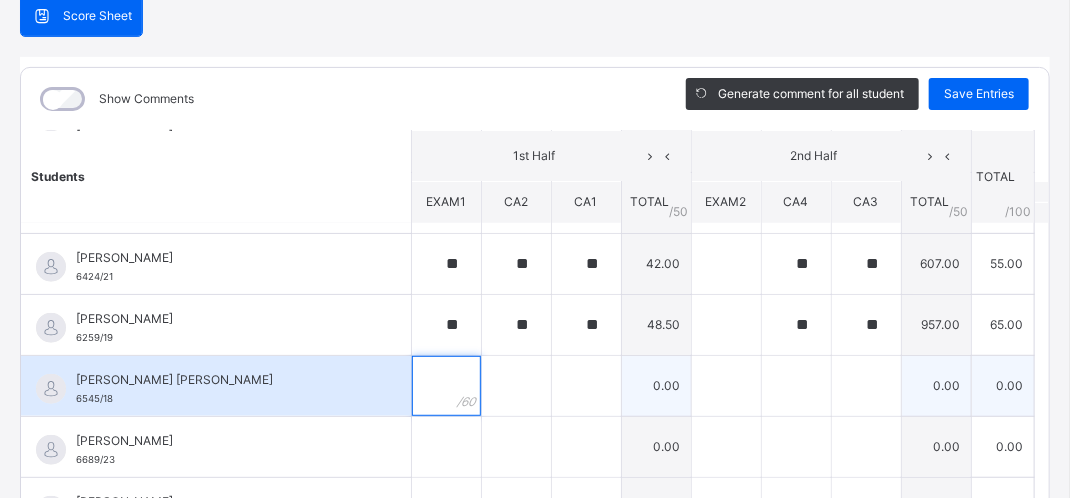 click at bounding box center (446, 386) 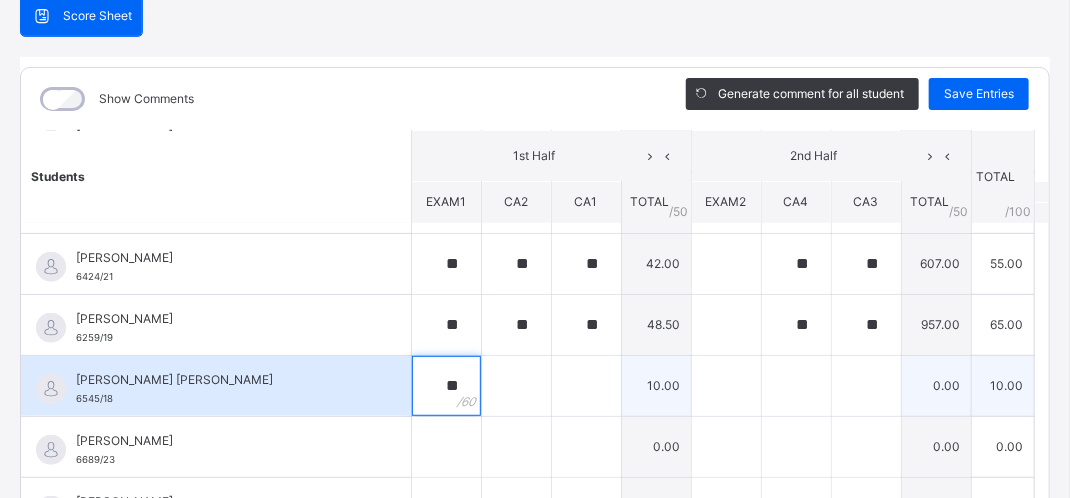 type on "**" 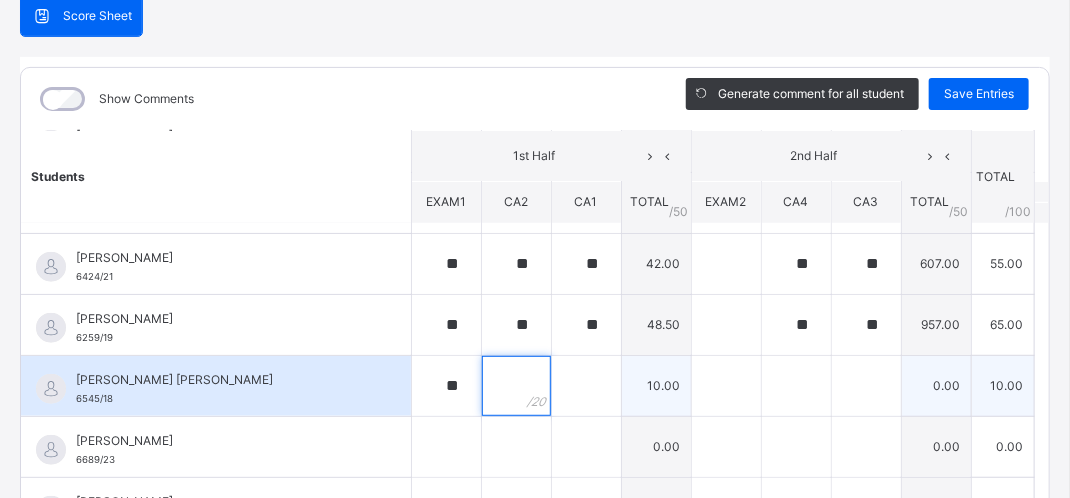 click at bounding box center (516, 386) 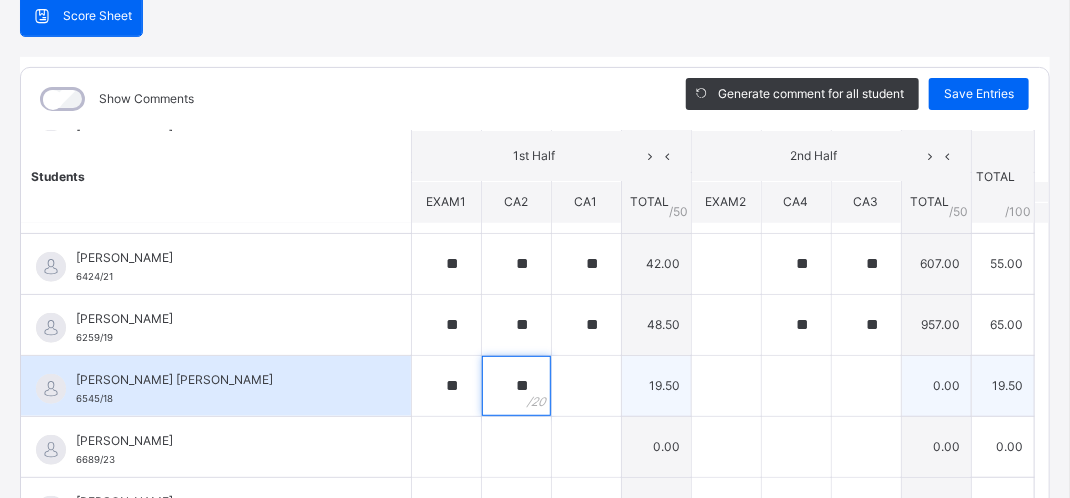 type on "**" 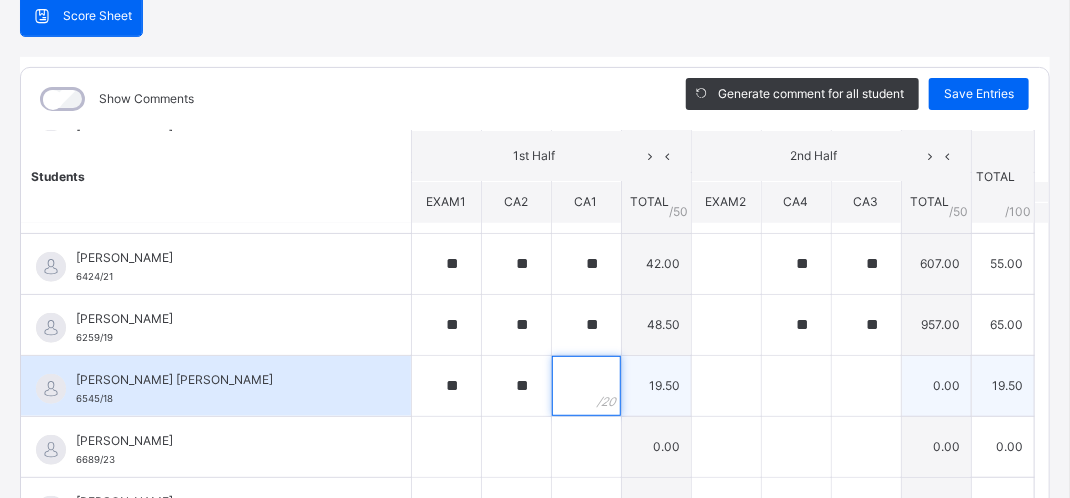 click at bounding box center [586, 386] 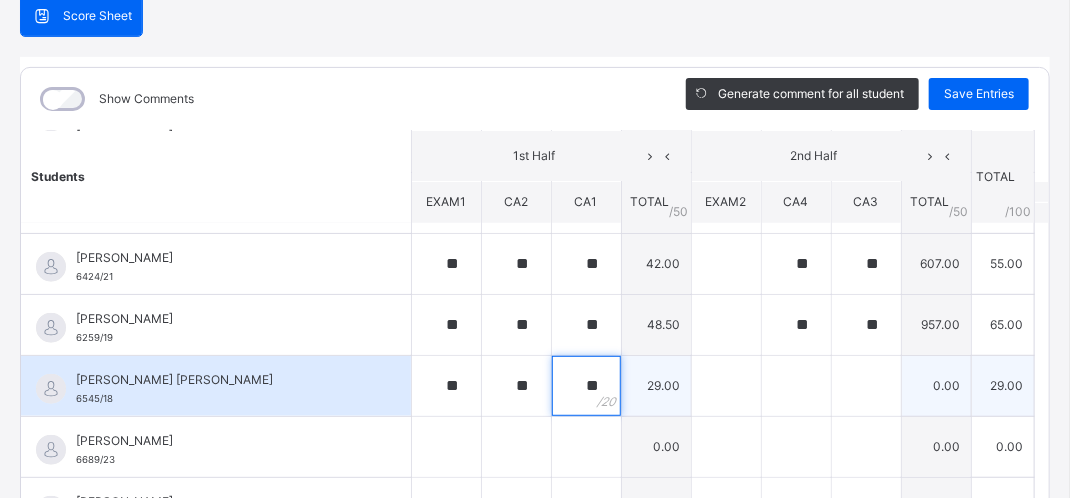type on "**" 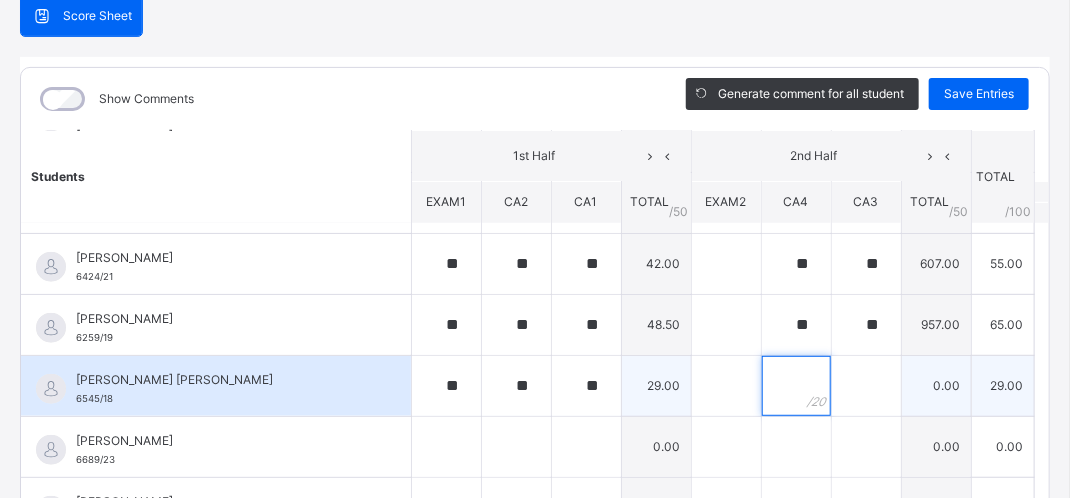 click at bounding box center [796, 386] 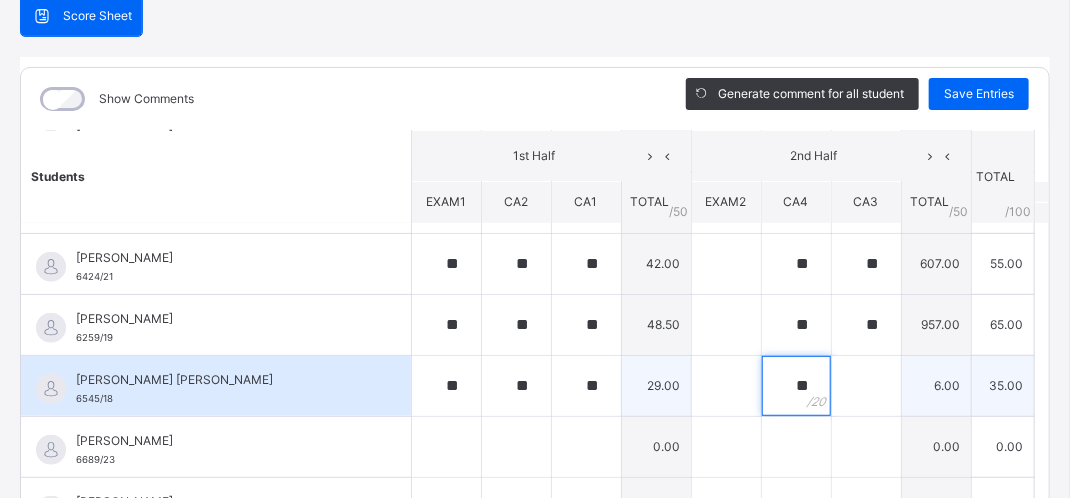 type on "**" 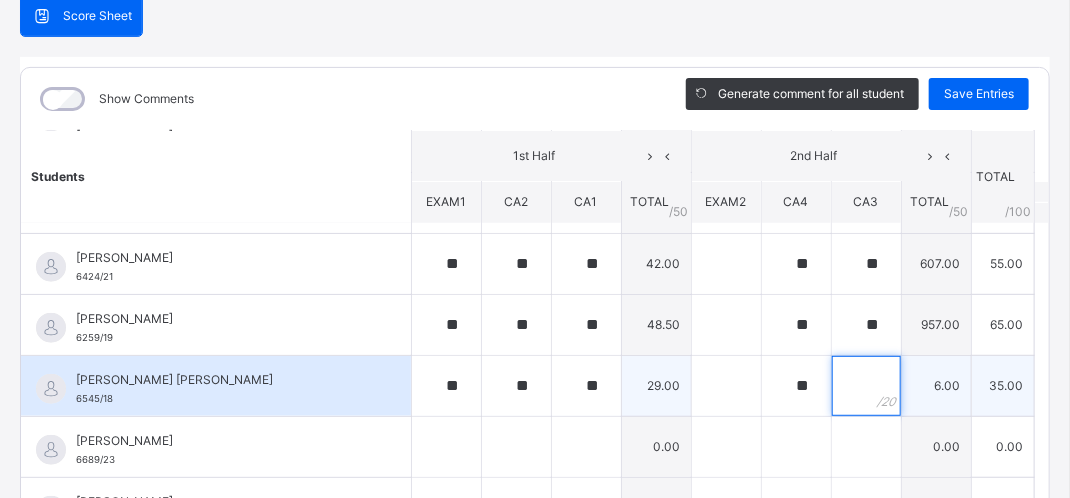 click at bounding box center (866, 386) 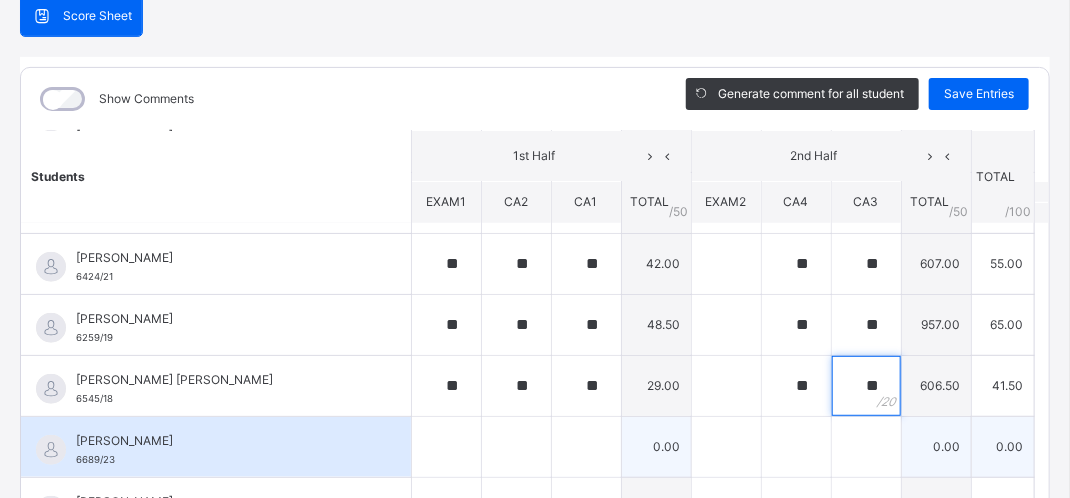 type on "**" 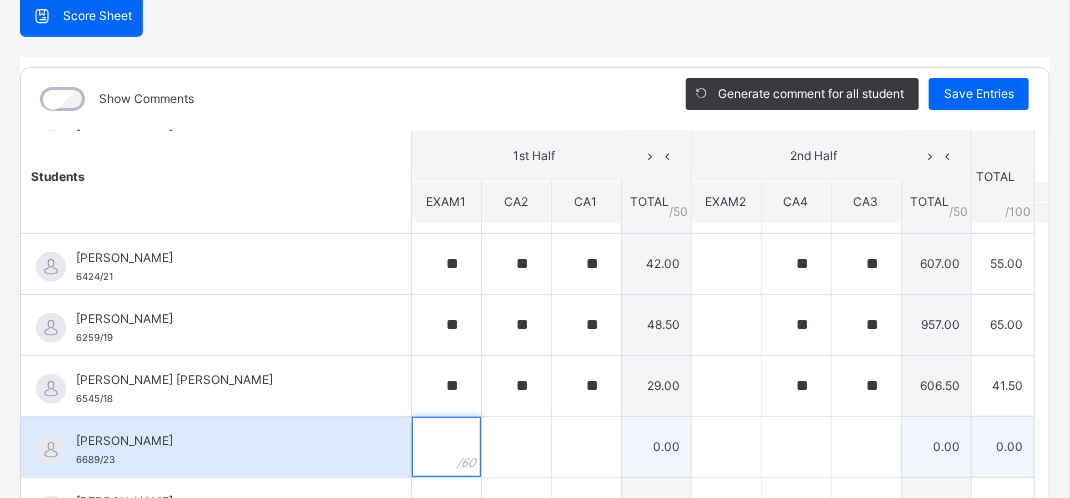 click at bounding box center (446, 447) 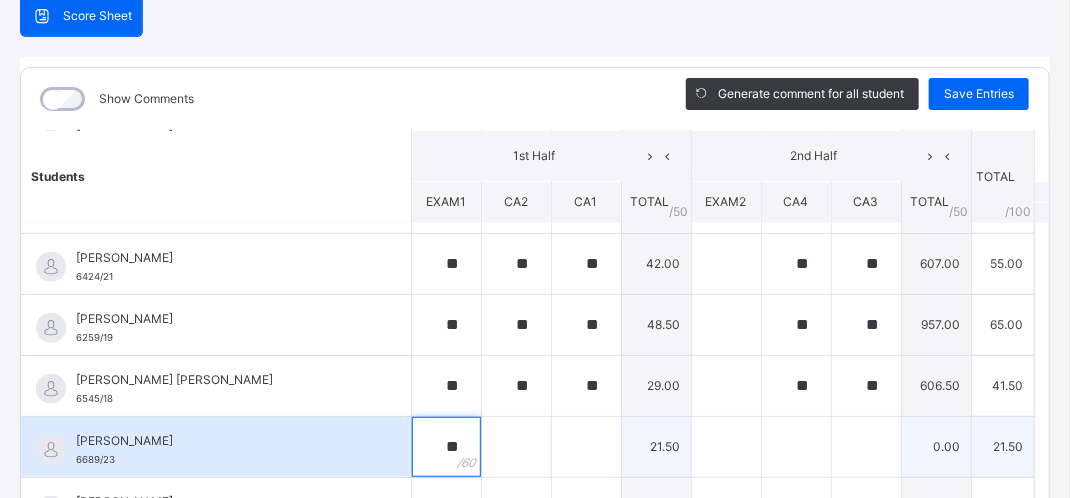 type on "**" 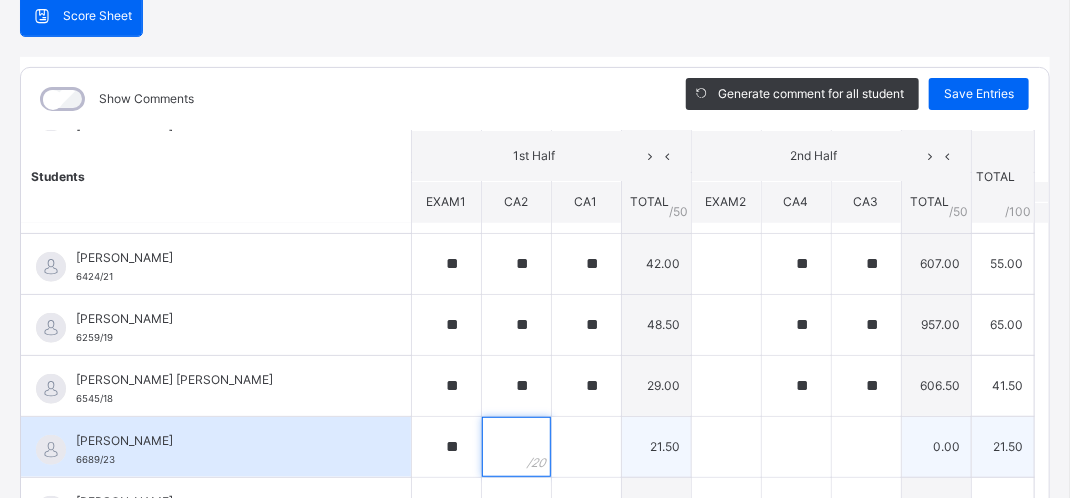 click at bounding box center [516, 447] 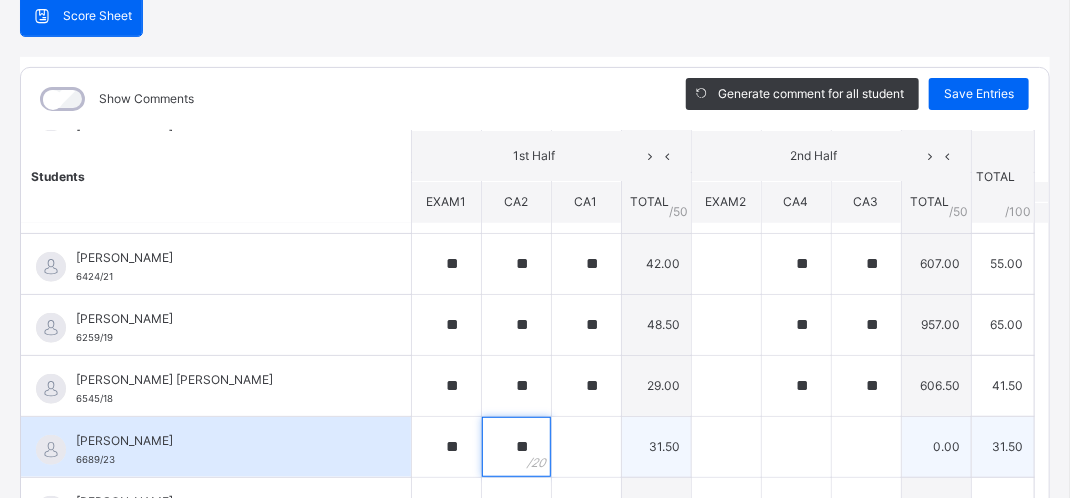 type on "**" 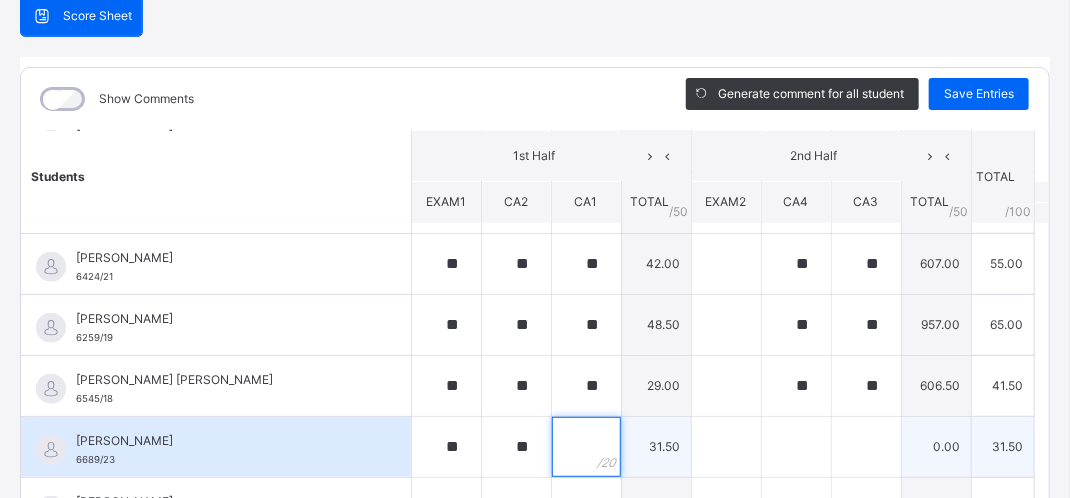 click at bounding box center [586, 447] 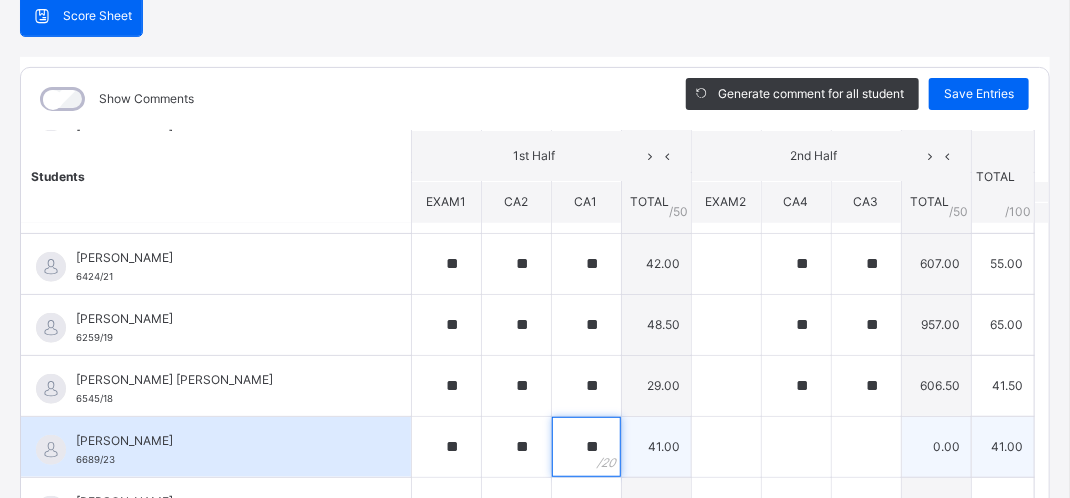 type on "**" 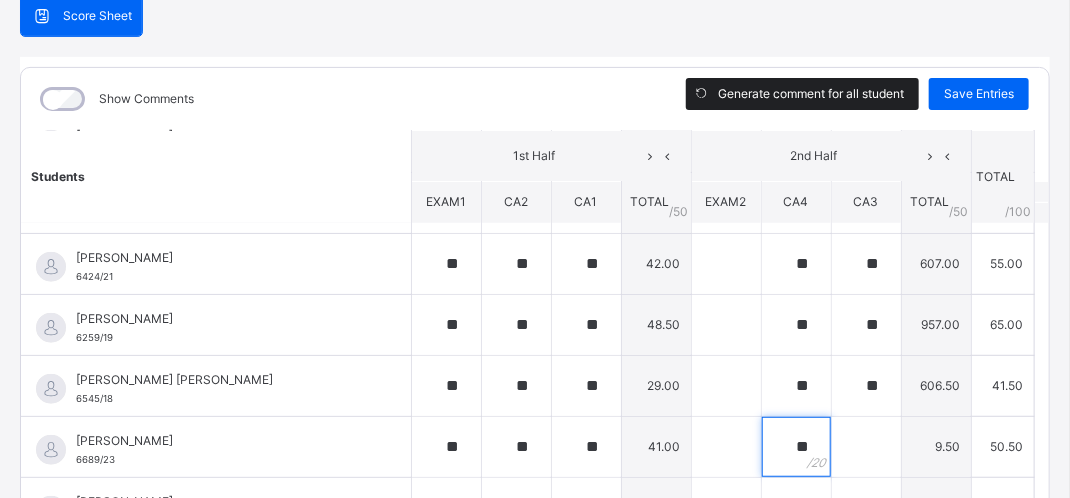 type on "**" 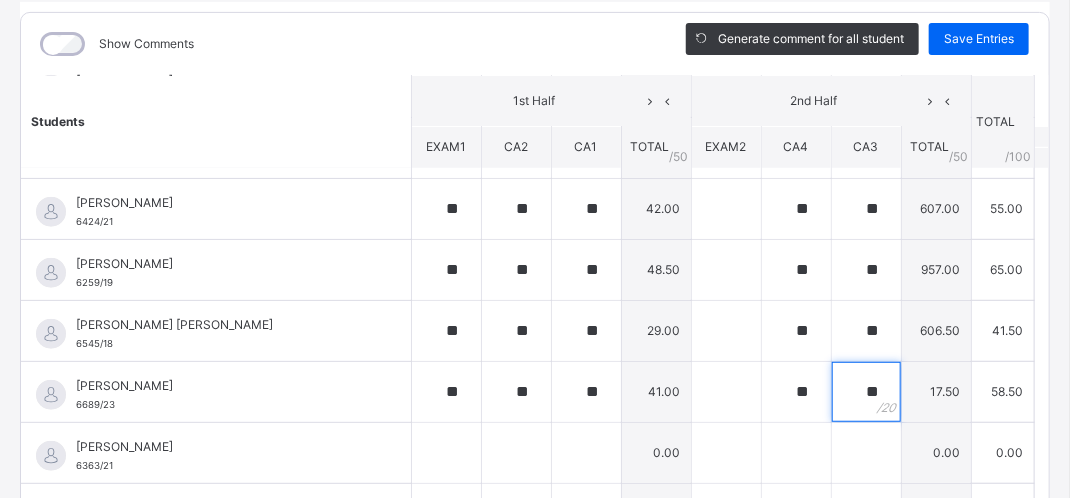 scroll, scrollTop: 300, scrollLeft: 0, axis: vertical 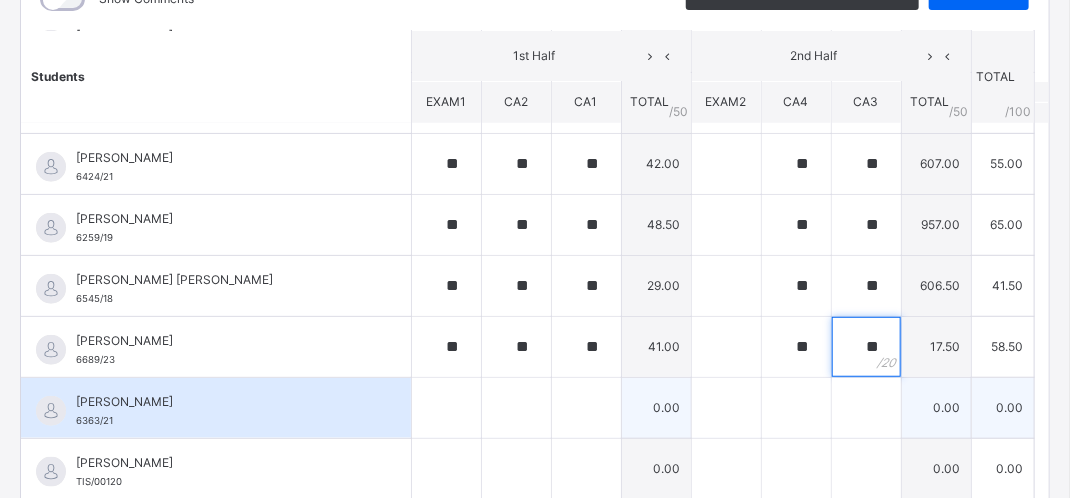 type on "**" 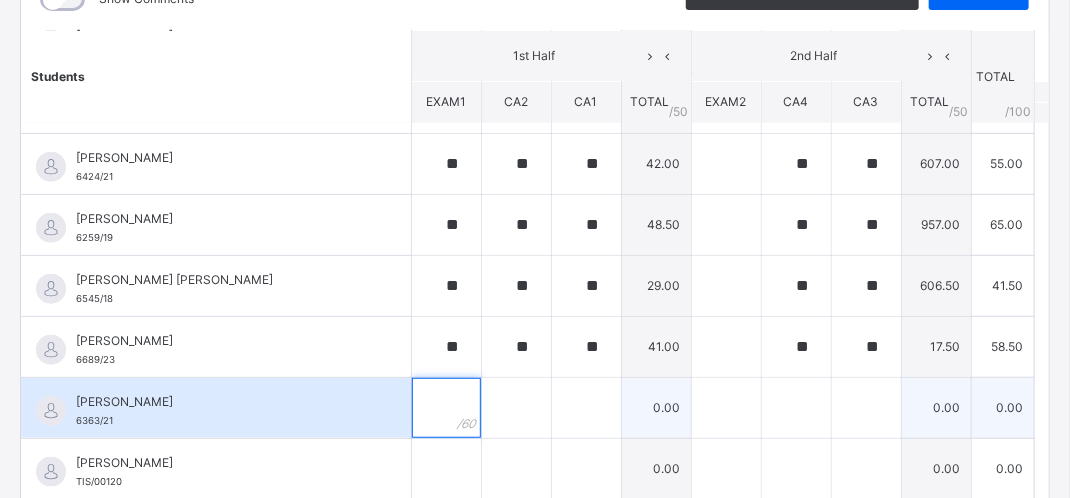 click at bounding box center [446, 408] 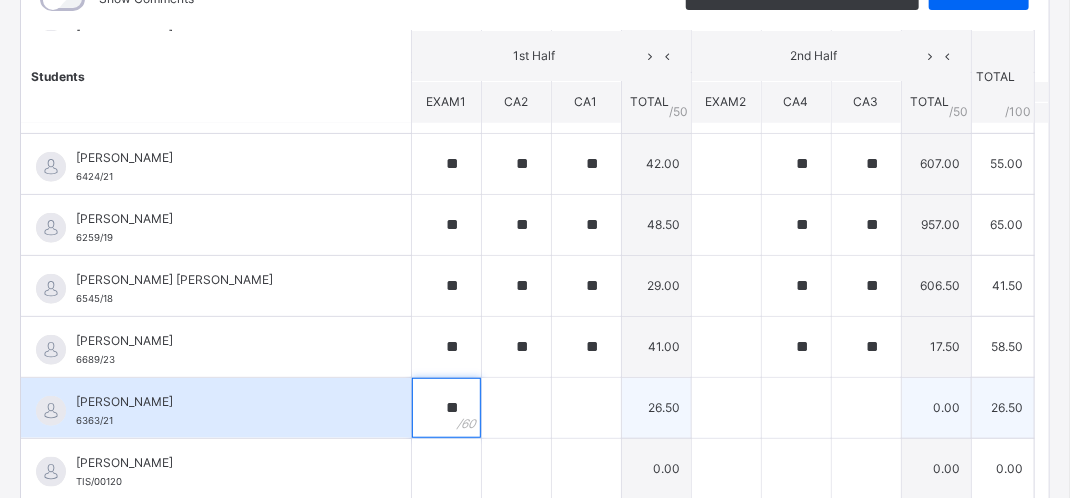 type on "**" 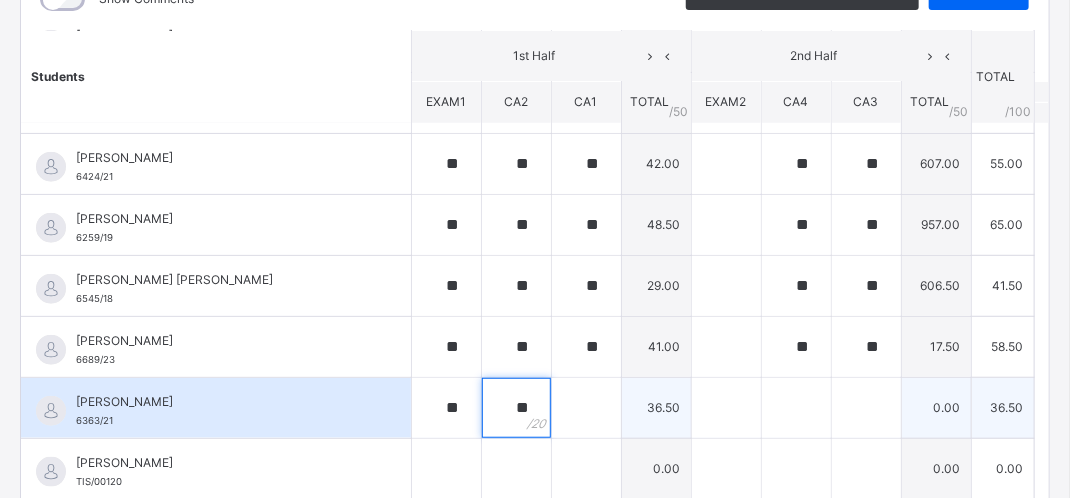 type on "**" 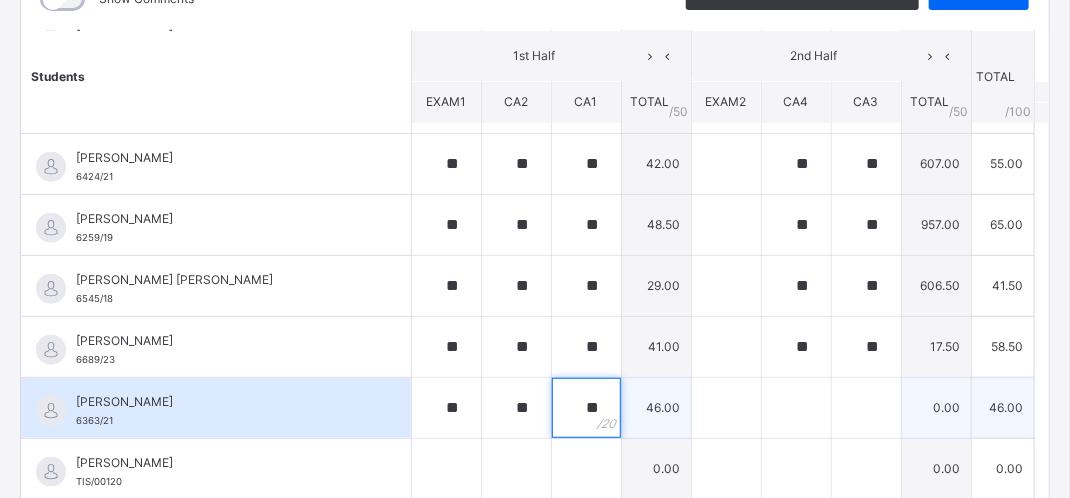type on "**" 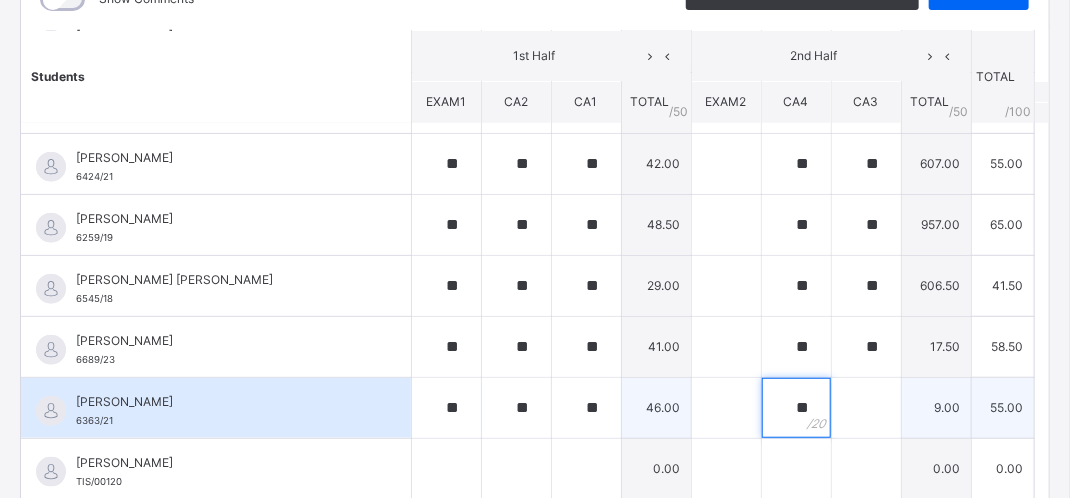type on "**" 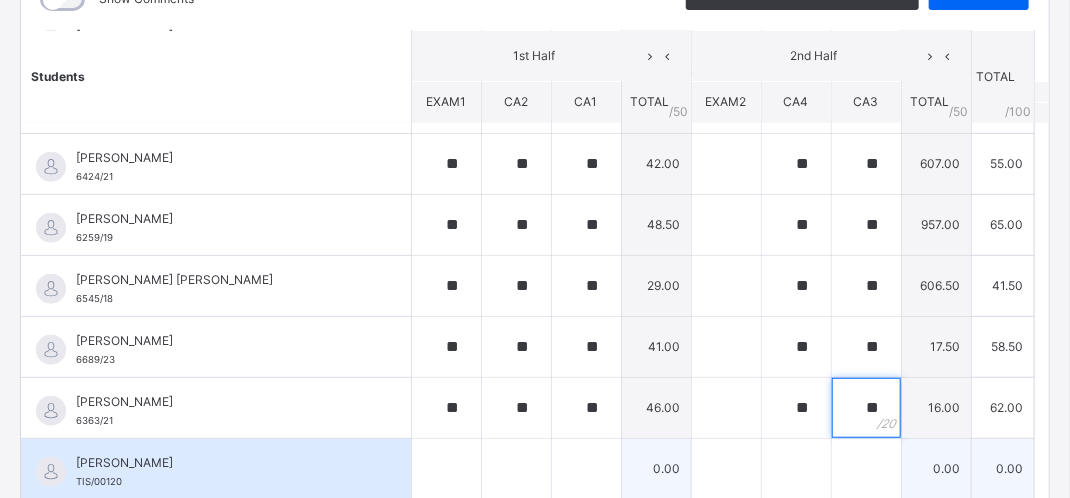 type on "**" 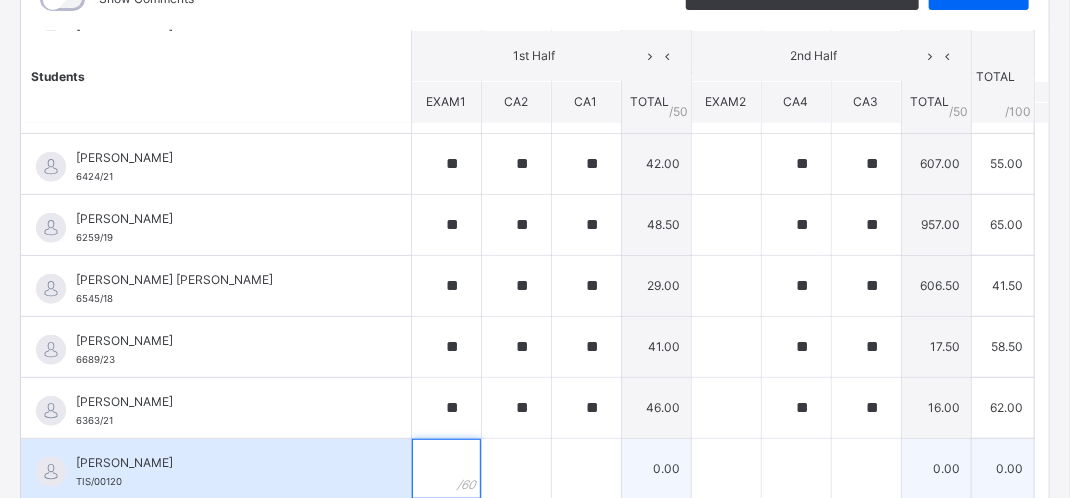 click at bounding box center [446, 469] 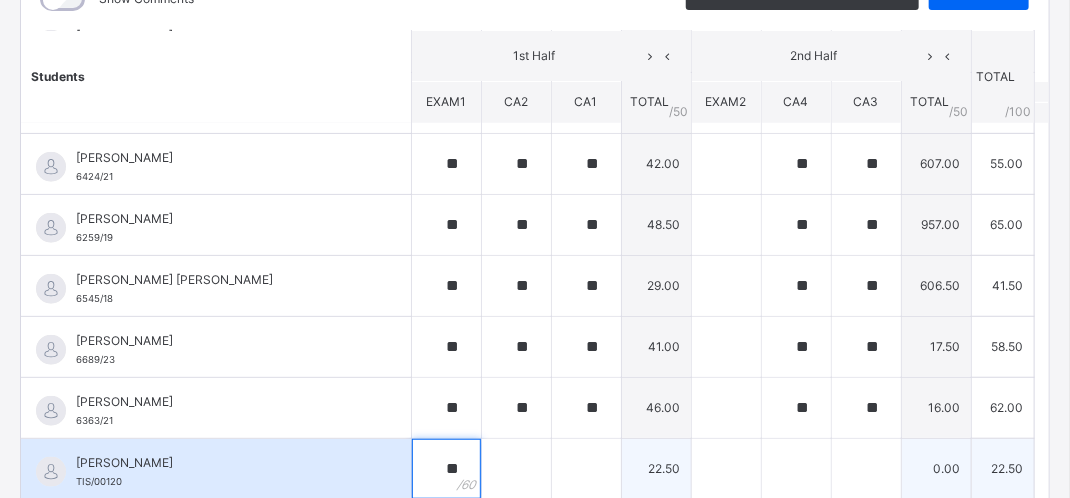 type on "**" 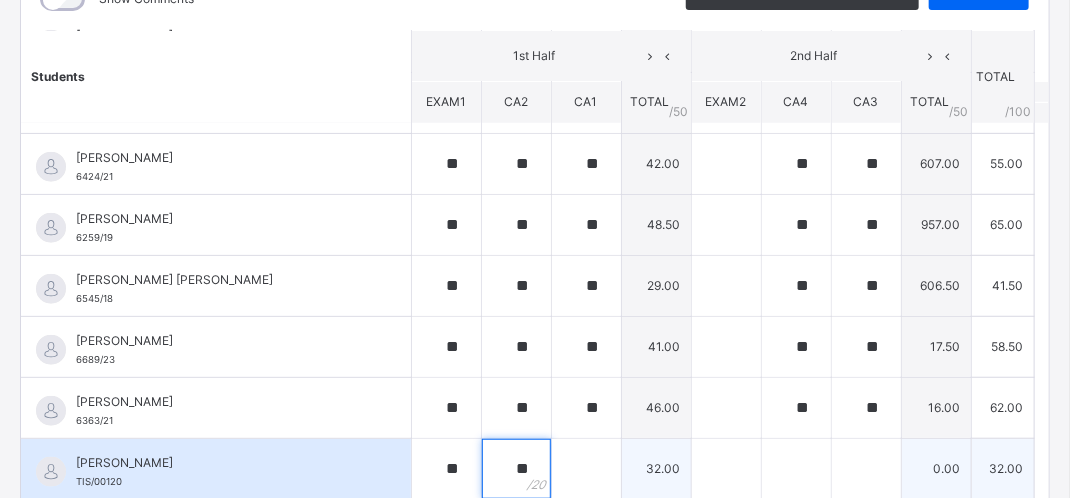 type on "**" 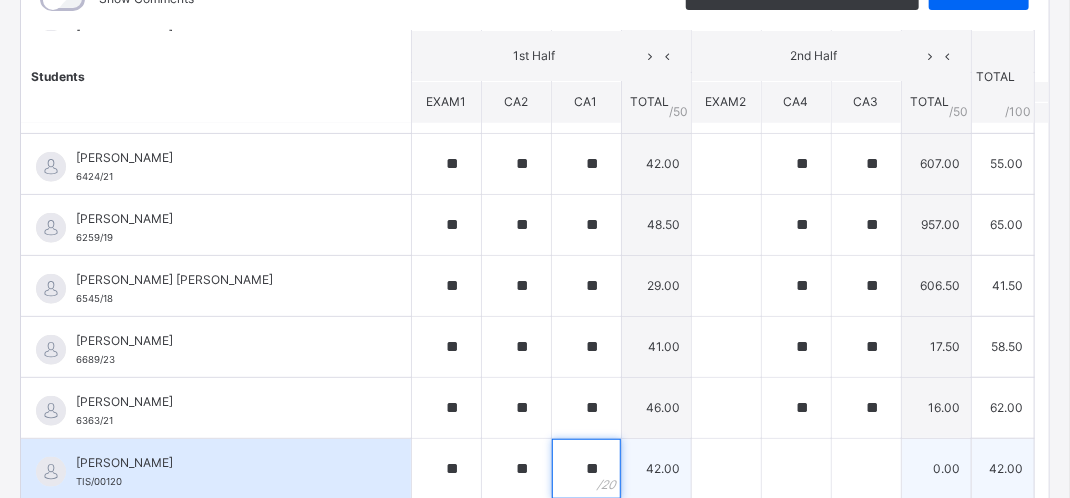 type on "**" 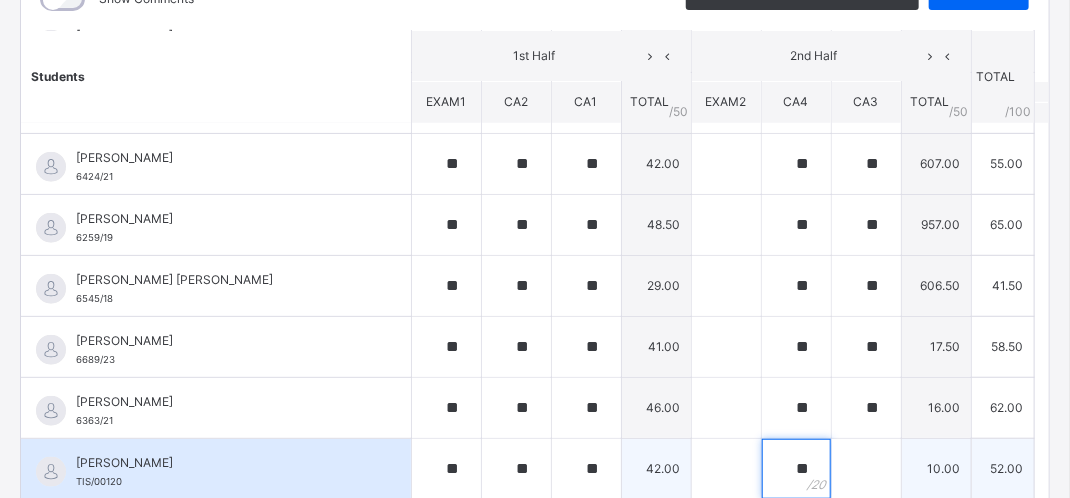 type on "**" 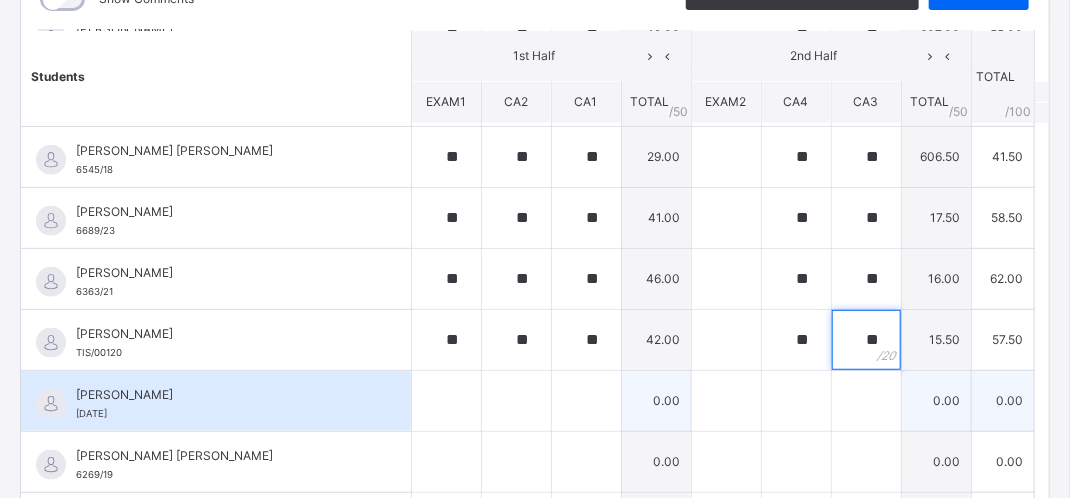 scroll, scrollTop: 800, scrollLeft: 0, axis: vertical 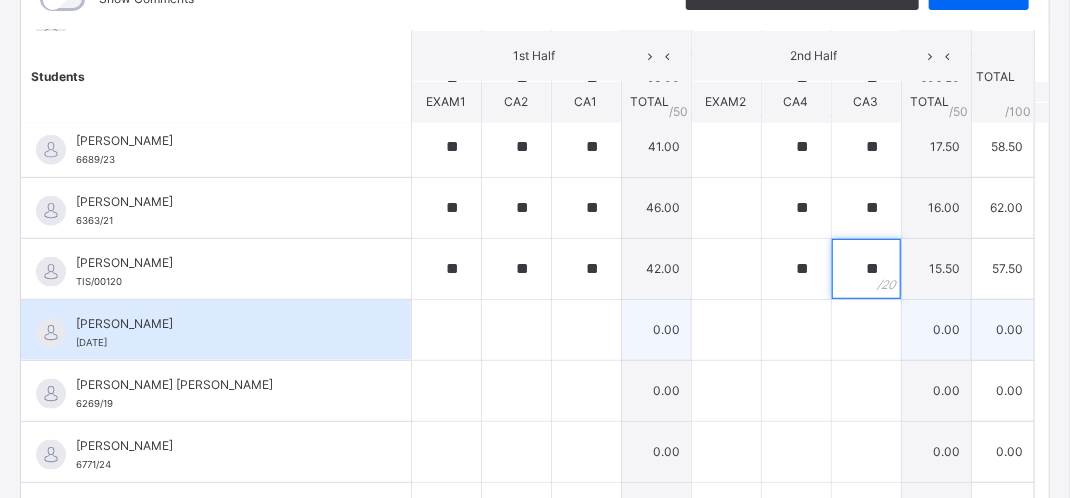 type on "**" 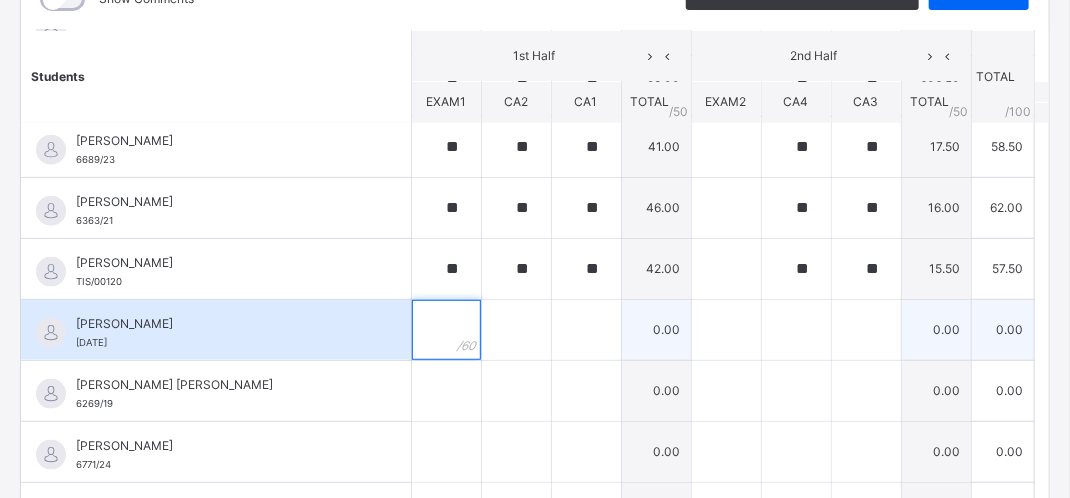click at bounding box center (446, 330) 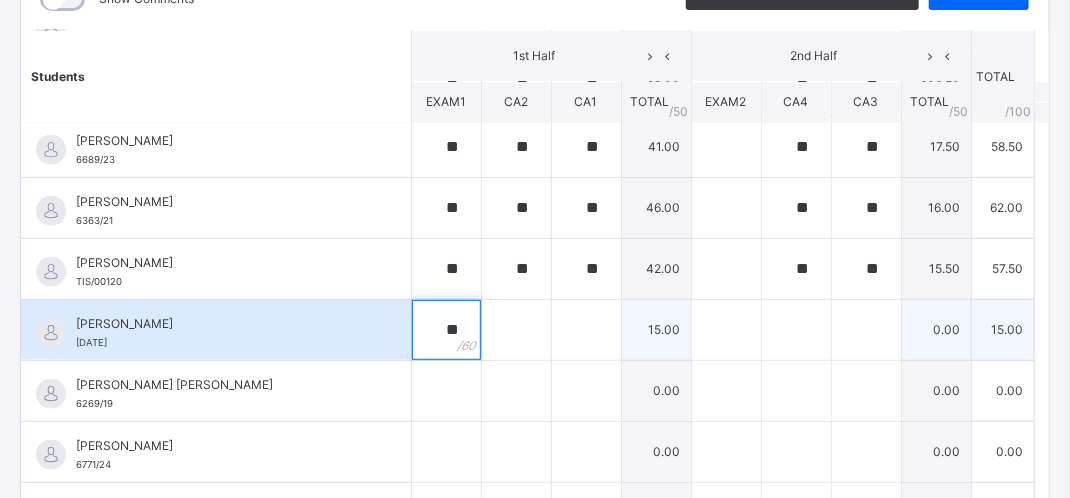 type on "**" 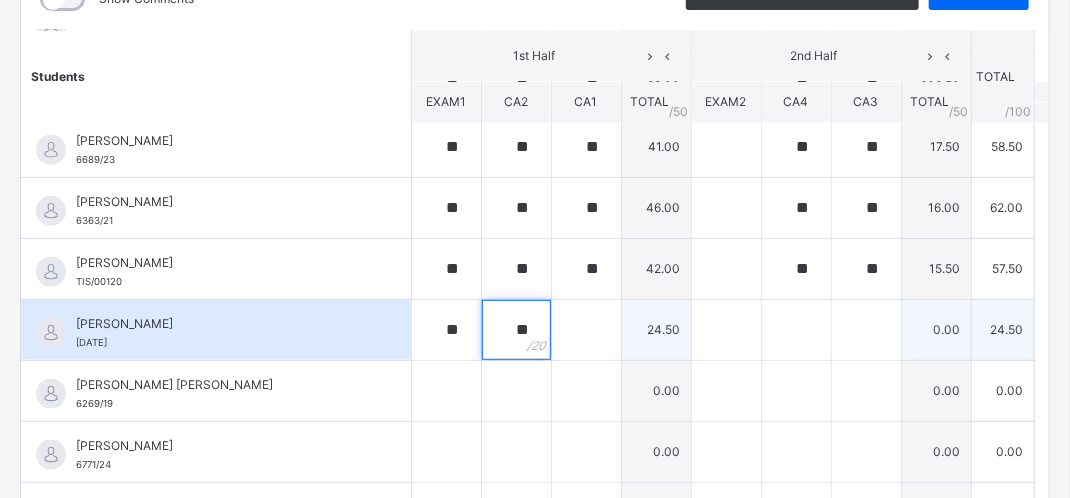 type on "**" 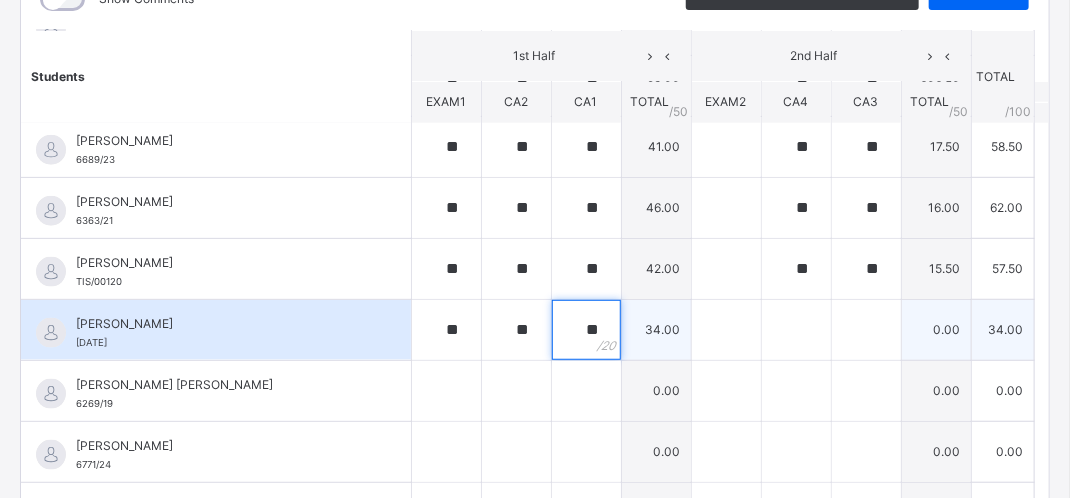 type on "**" 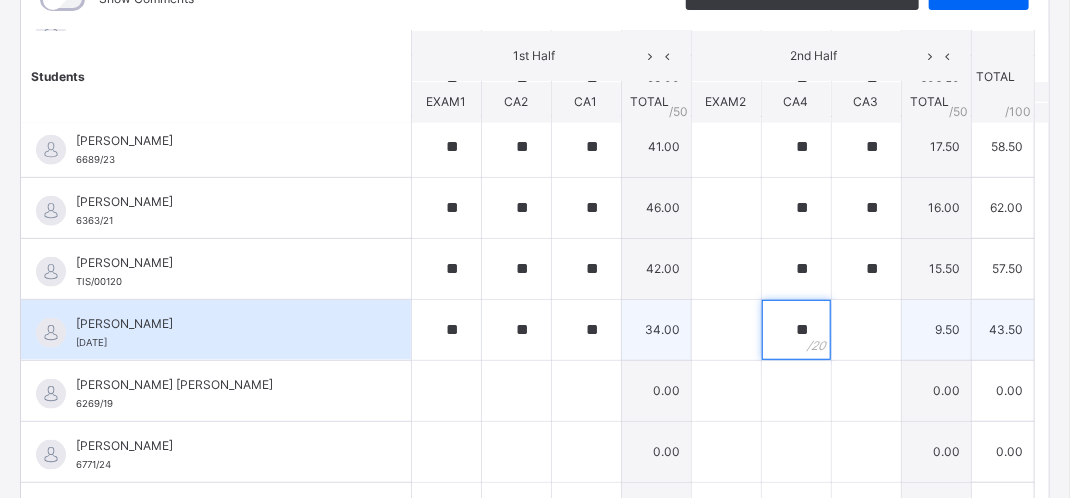 type on "**" 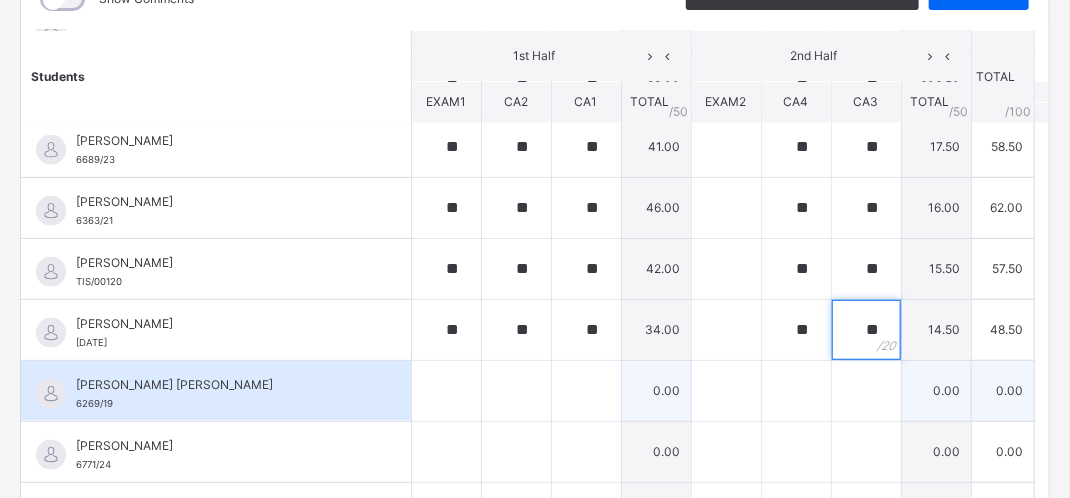 type on "**" 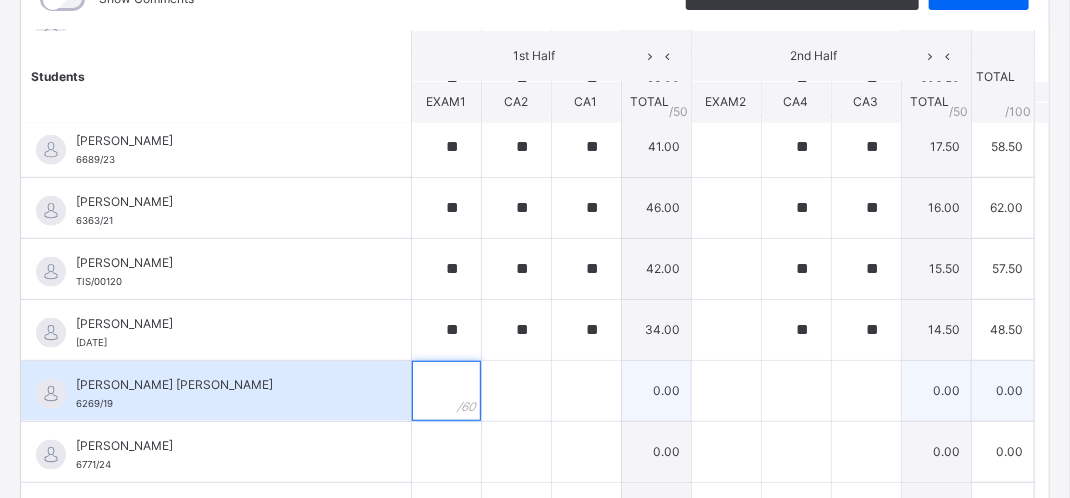 click at bounding box center [446, 391] 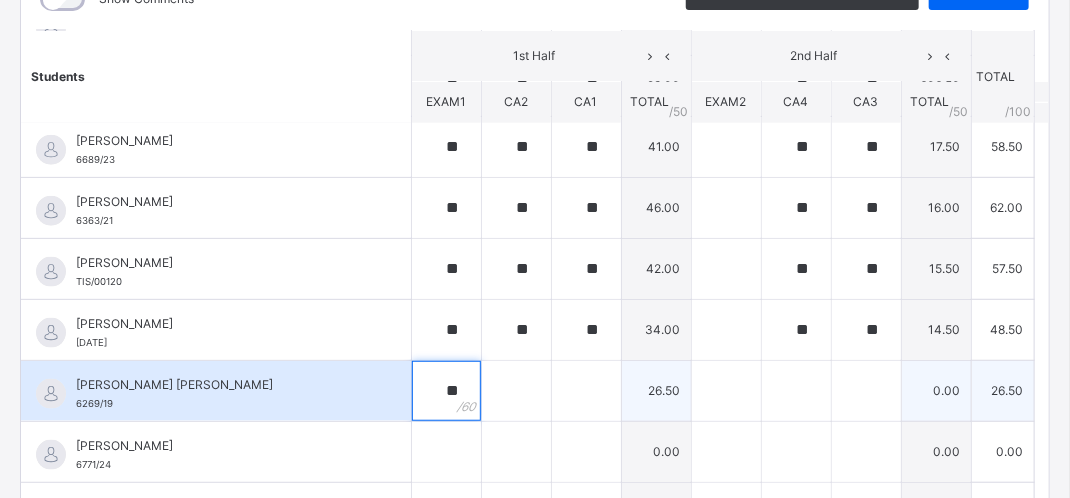 type on "**" 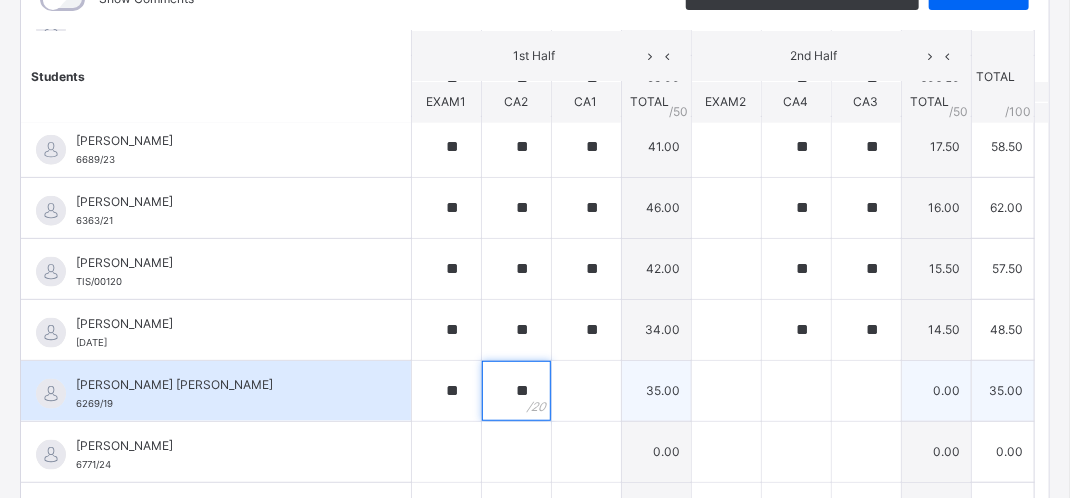 type on "**" 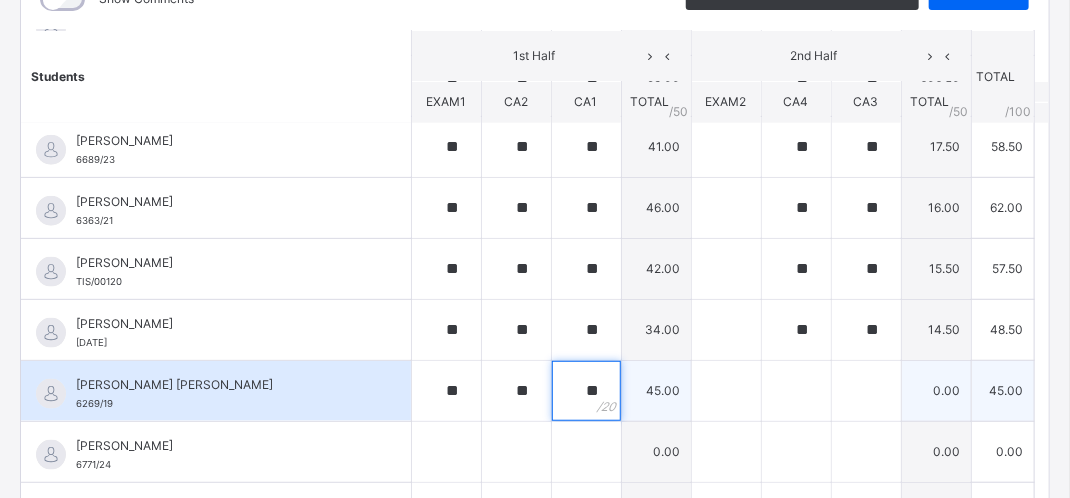 type on "**" 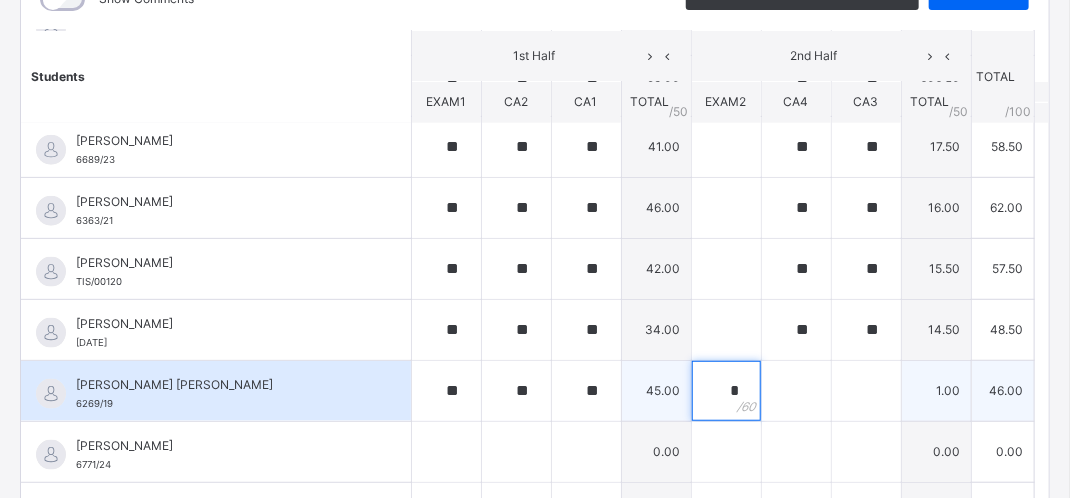 type on "*" 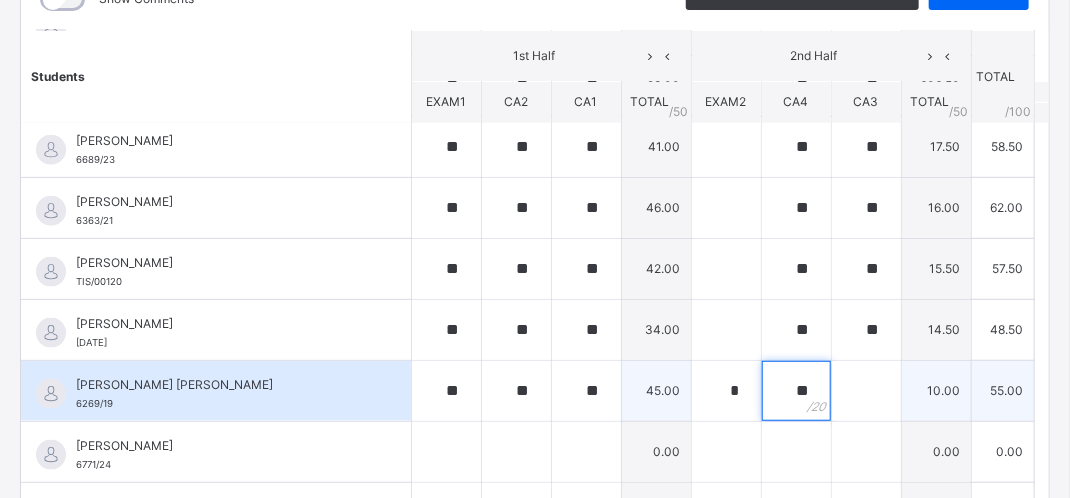 type on "*" 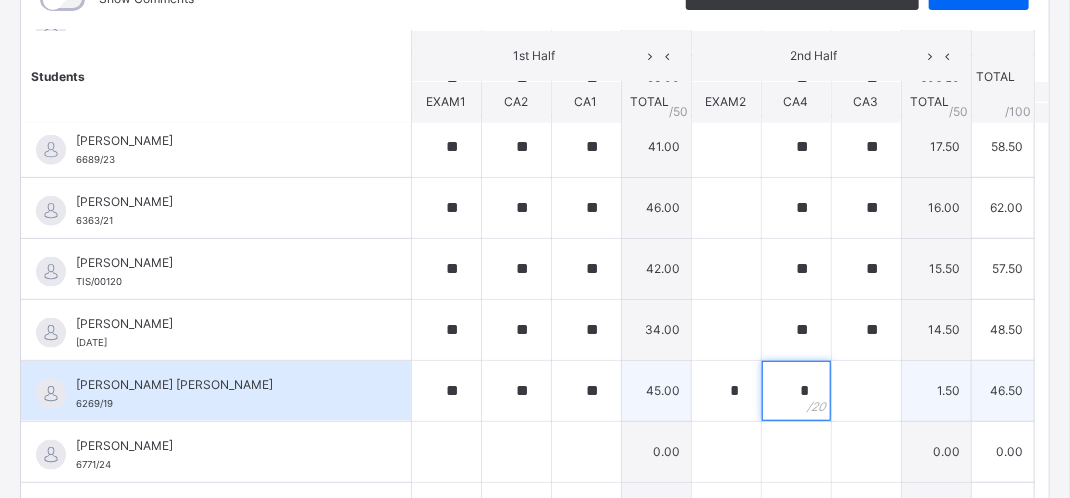 type 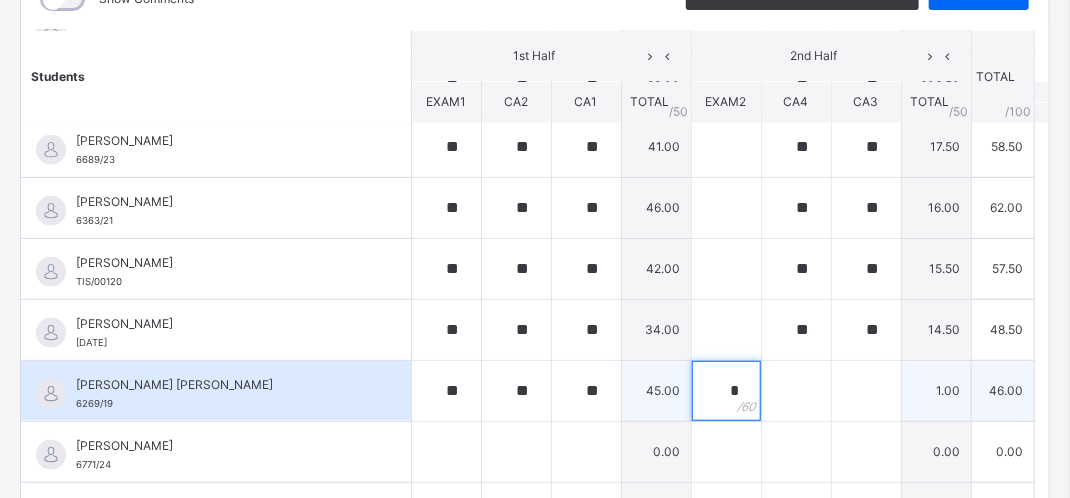 click on "*" at bounding box center [726, 391] 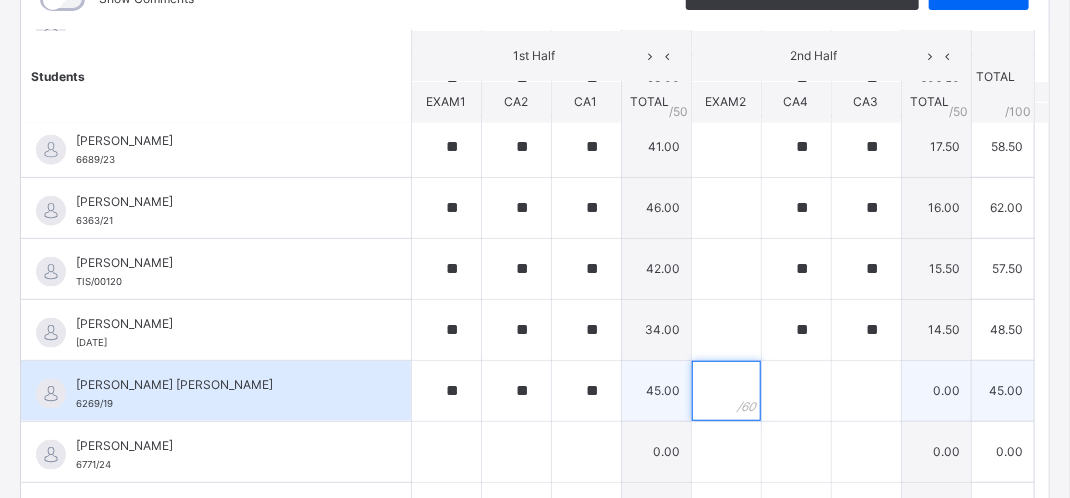 type 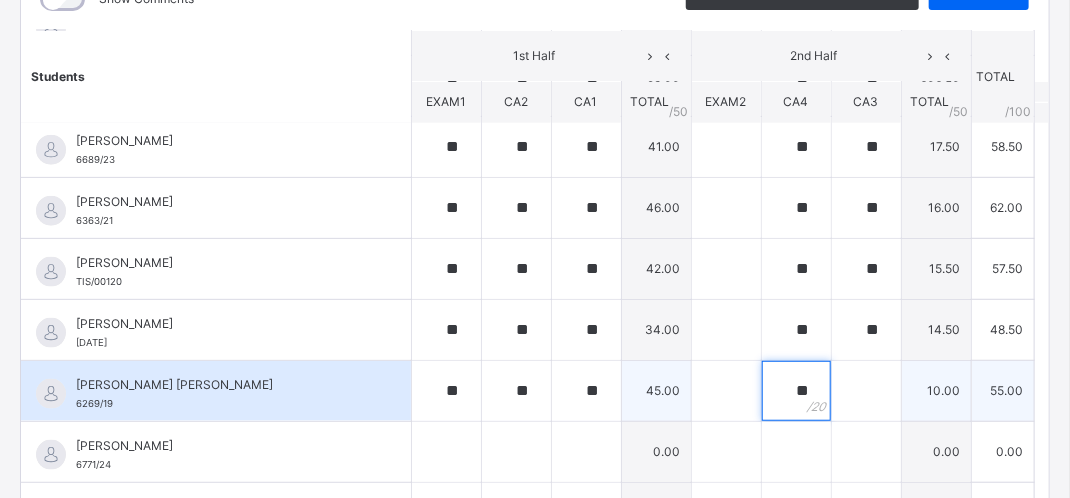 type on "**" 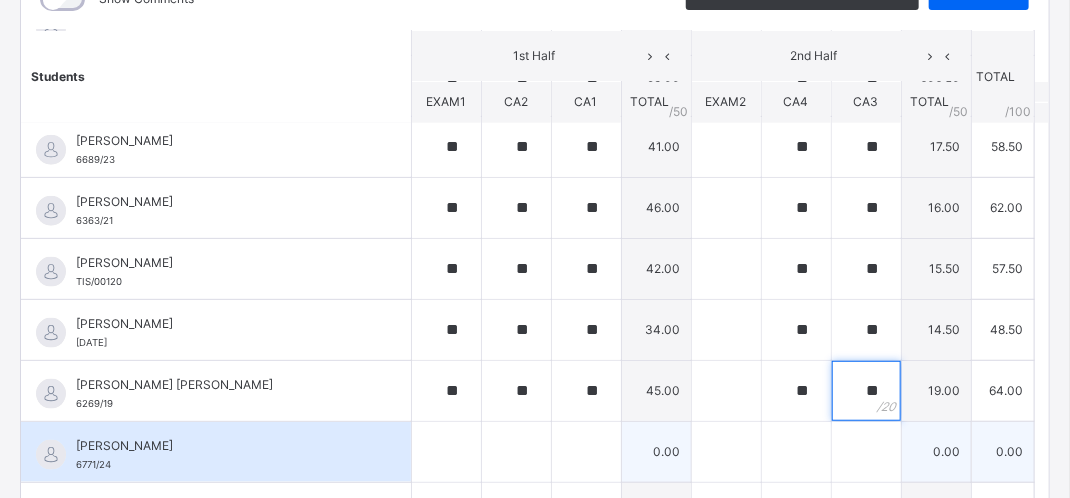 type on "**" 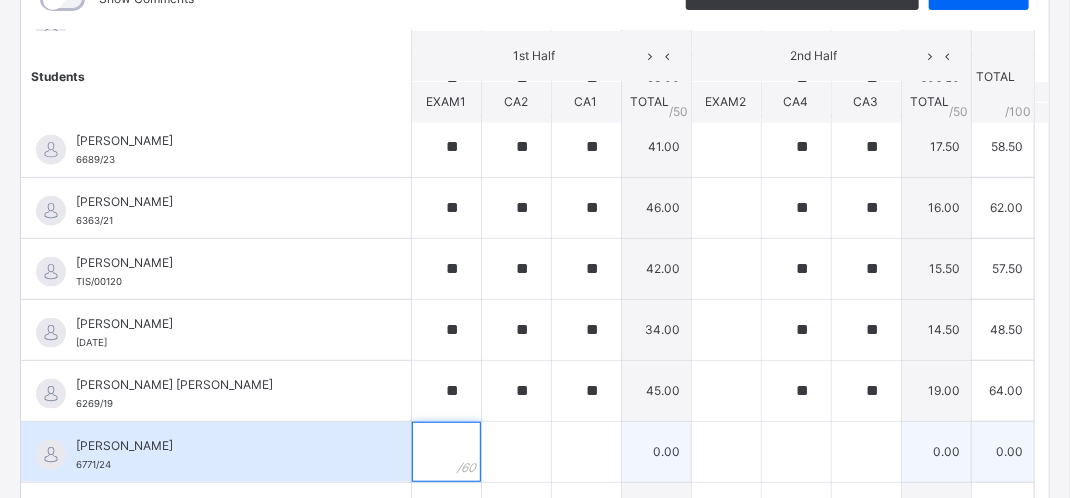 click at bounding box center (446, 452) 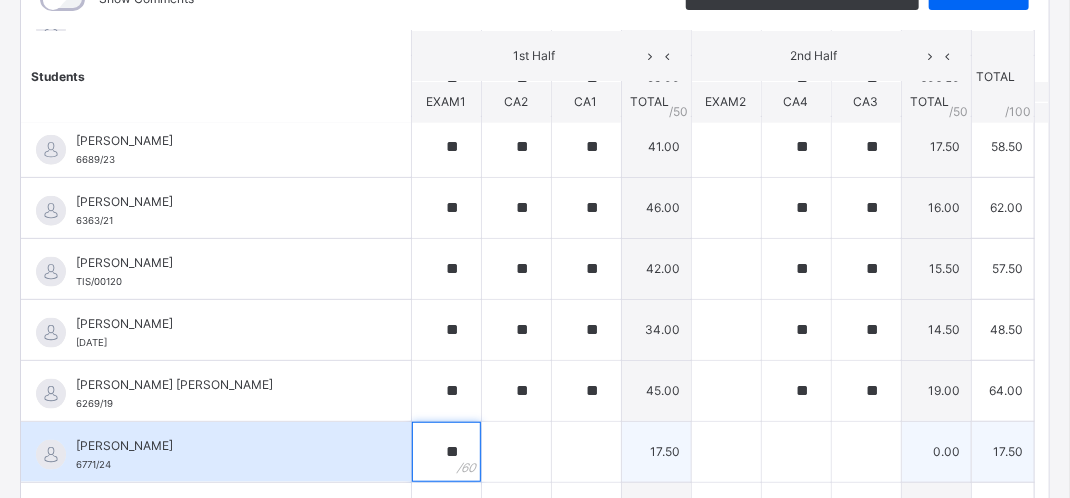 type on "**" 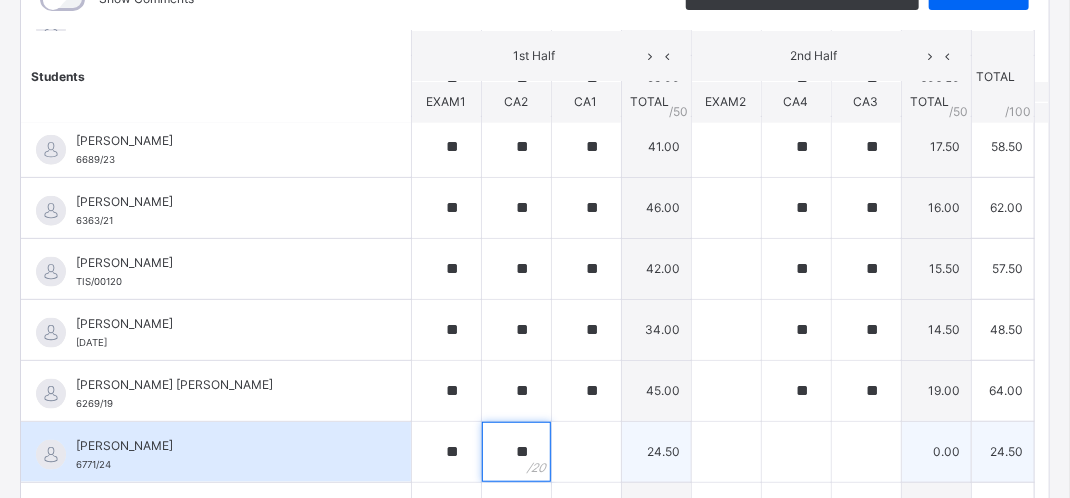 type on "**" 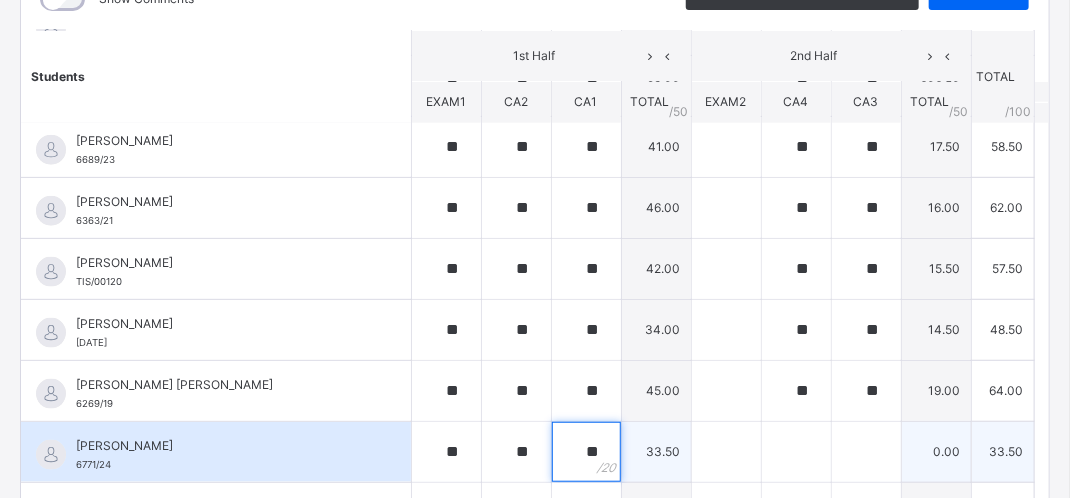 type on "**" 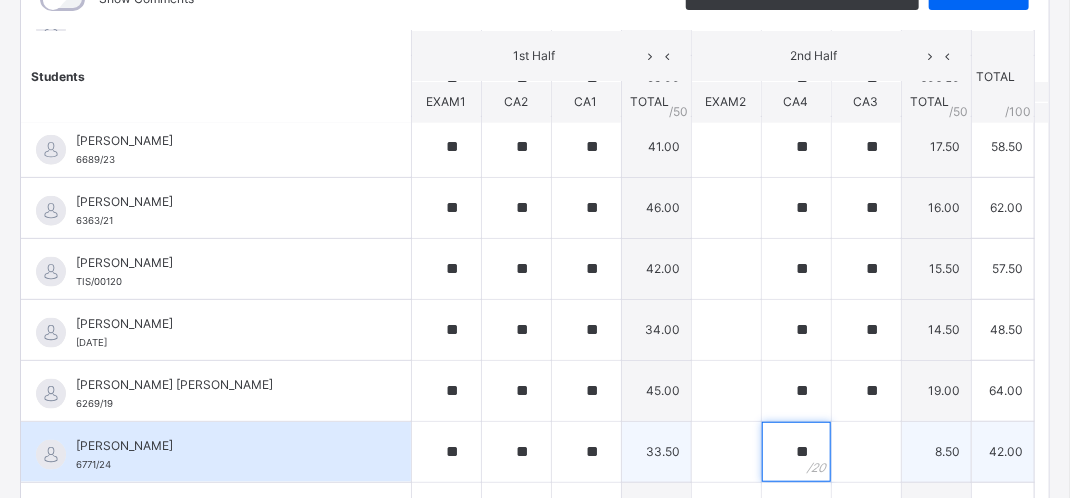type on "**" 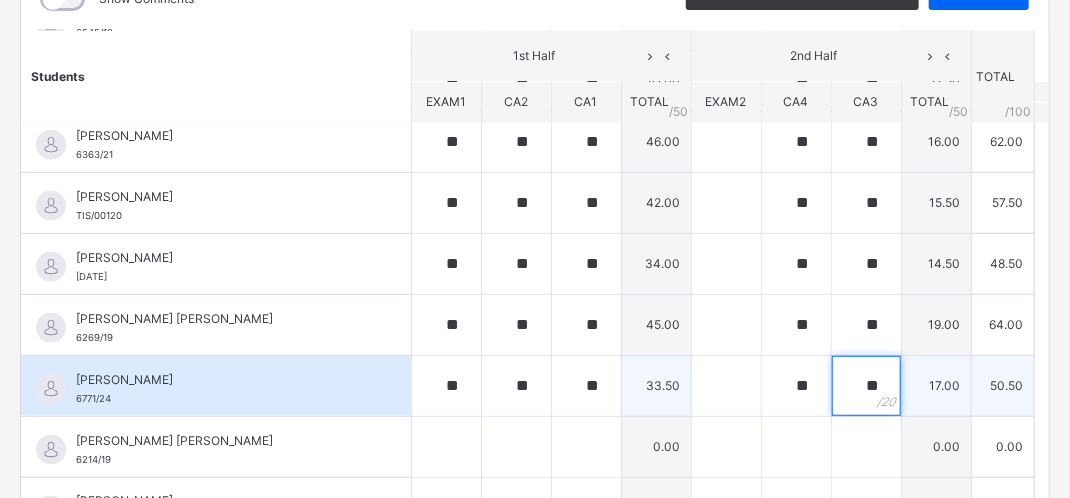 scroll, scrollTop: 900, scrollLeft: 0, axis: vertical 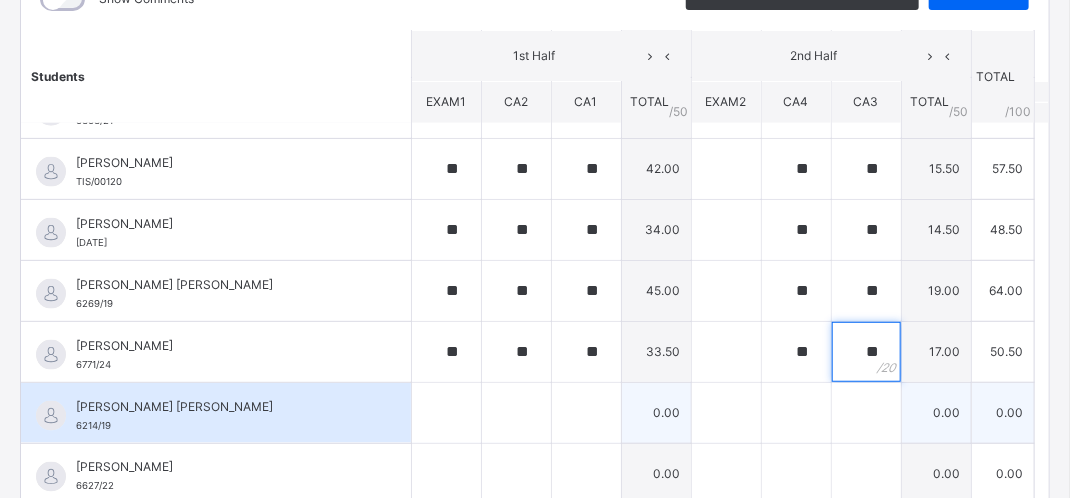 type on "**" 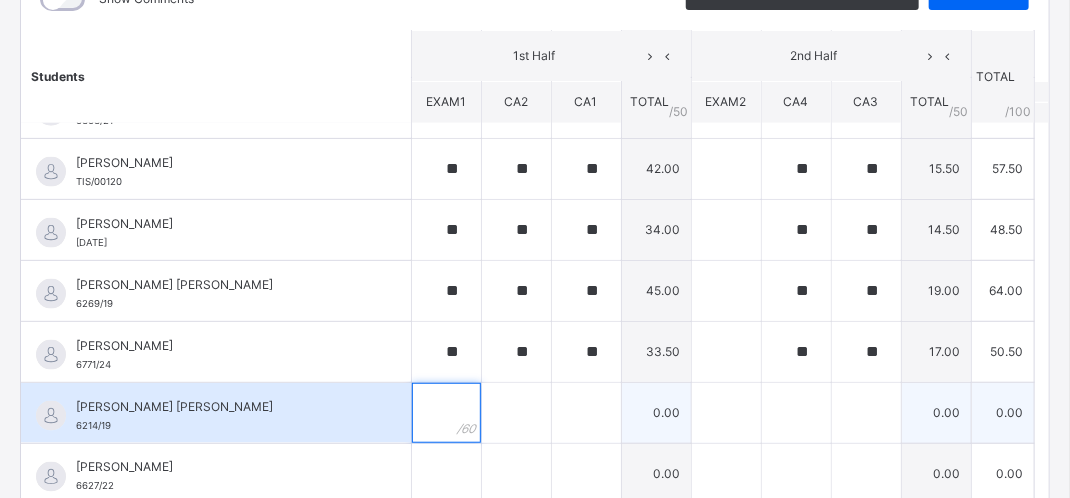 click at bounding box center (446, 413) 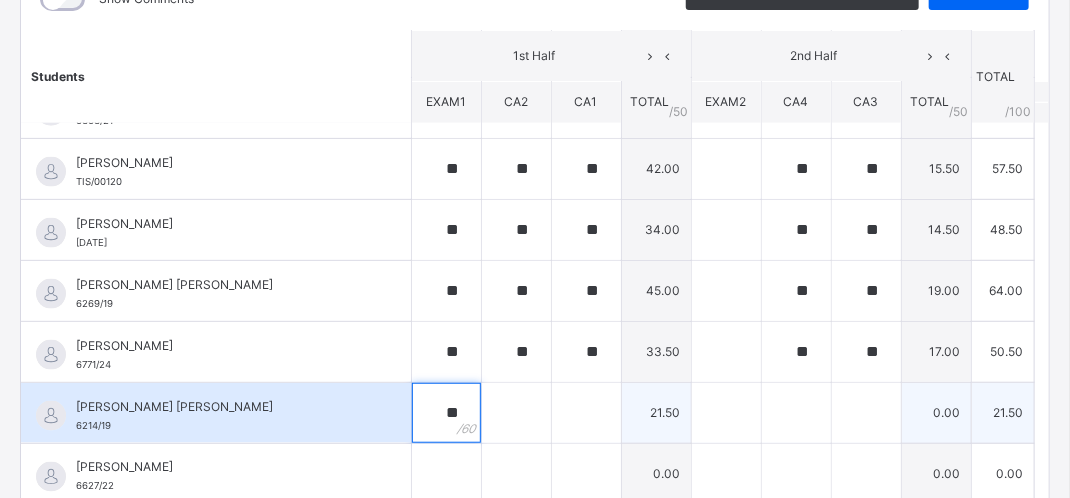type on "**" 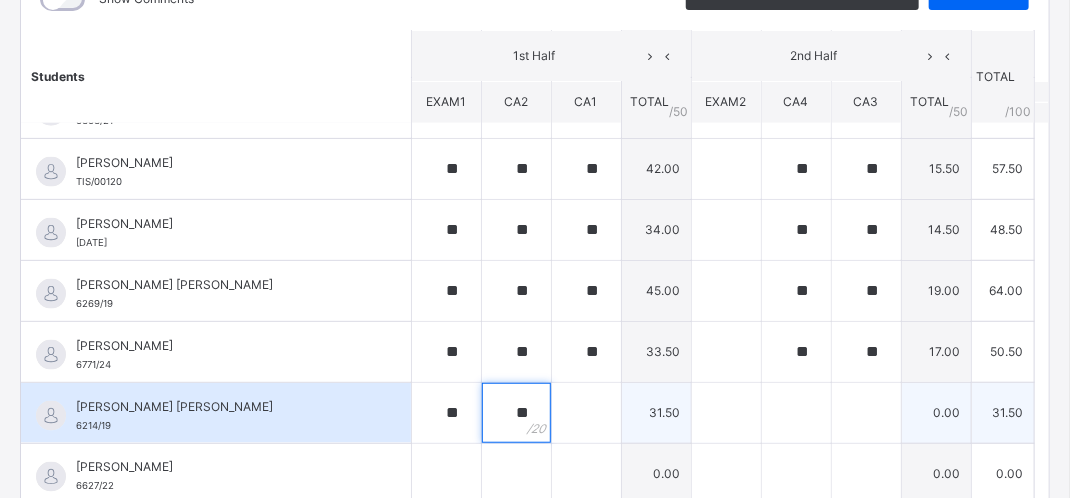 type on "**" 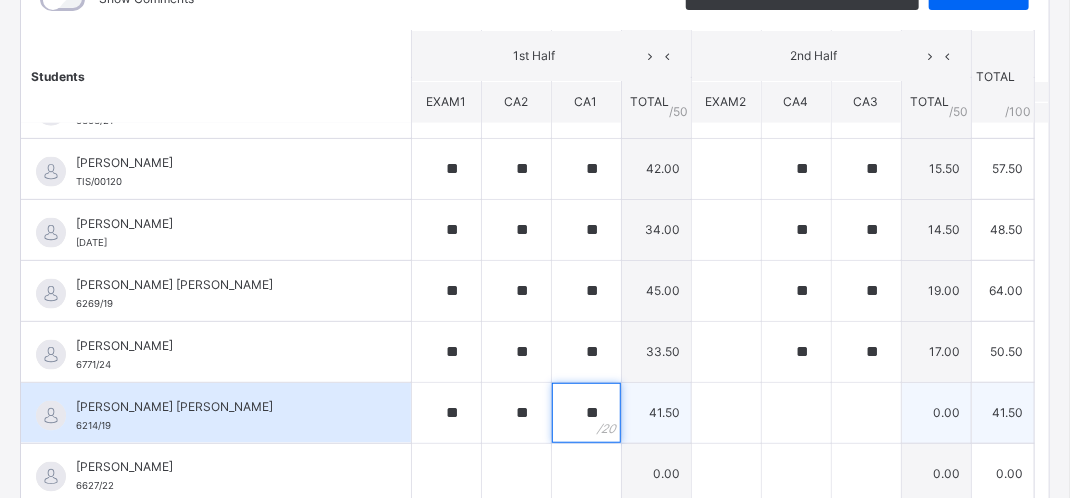 type on "**" 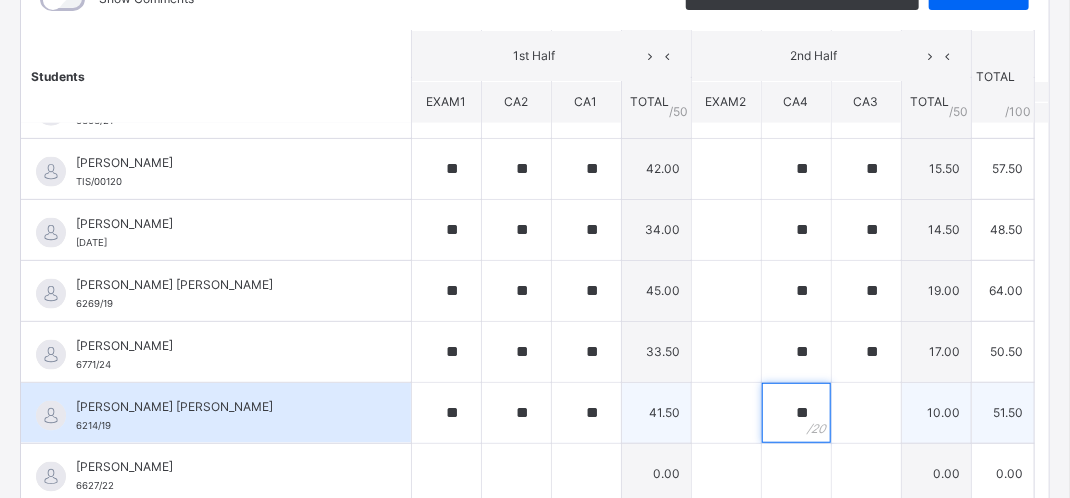 type on "**" 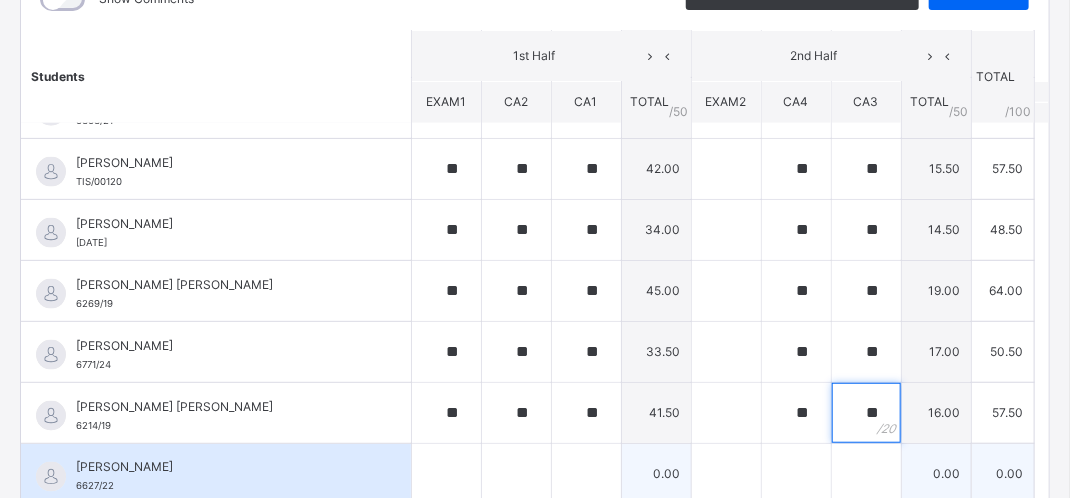type on "**" 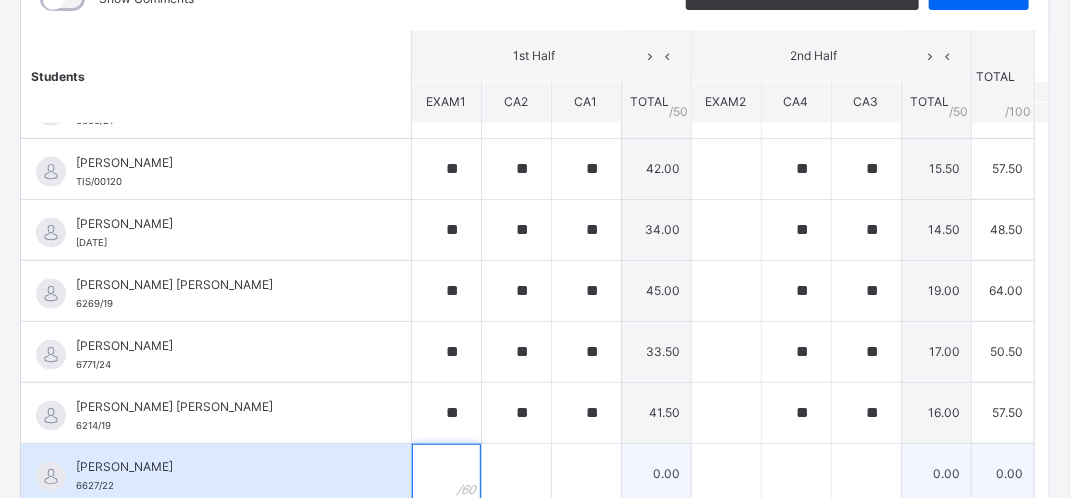 click at bounding box center (446, 474) 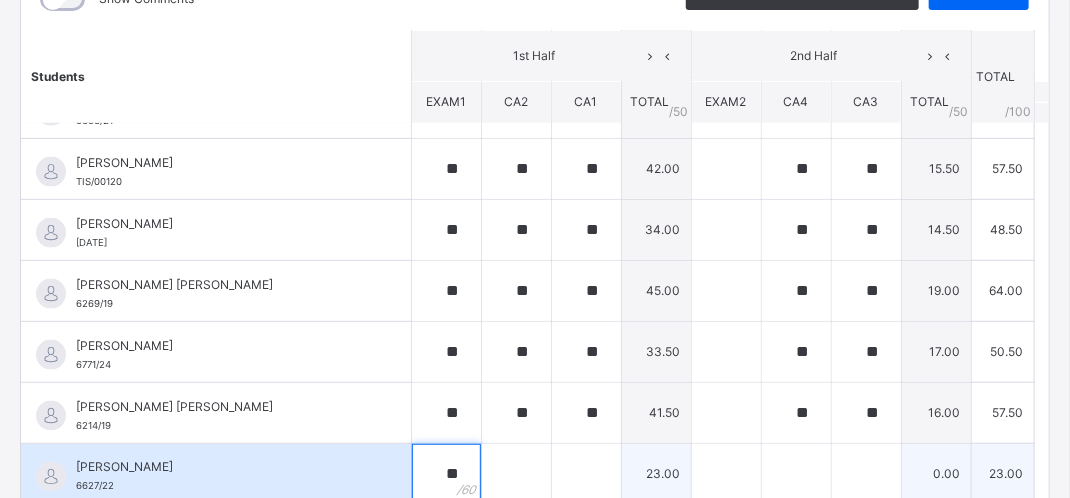 type on "**" 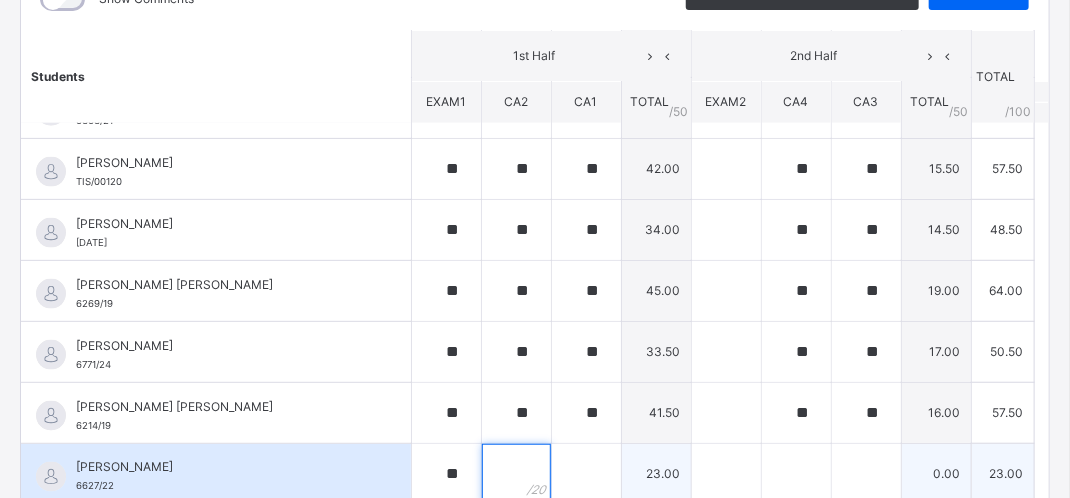 scroll, scrollTop: 300, scrollLeft: 0, axis: vertical 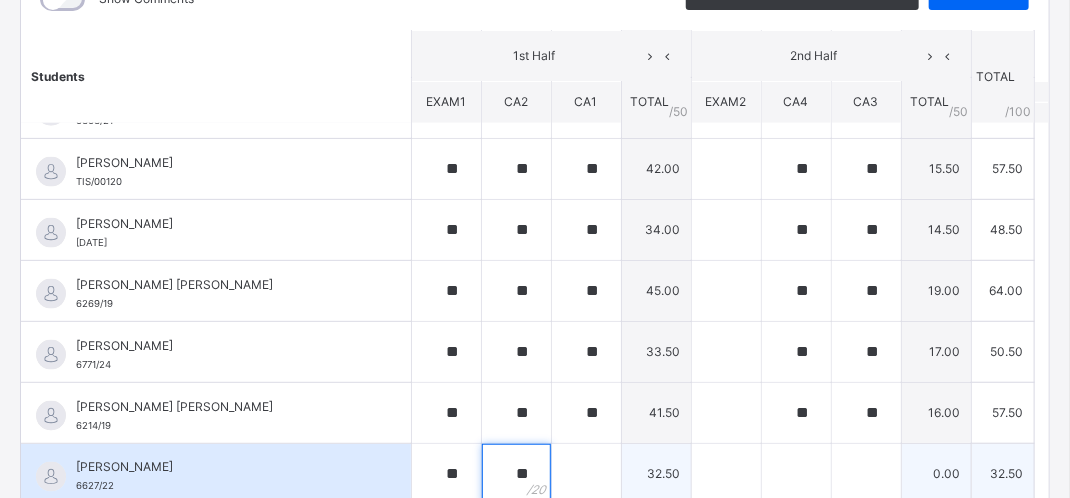 type on "**" 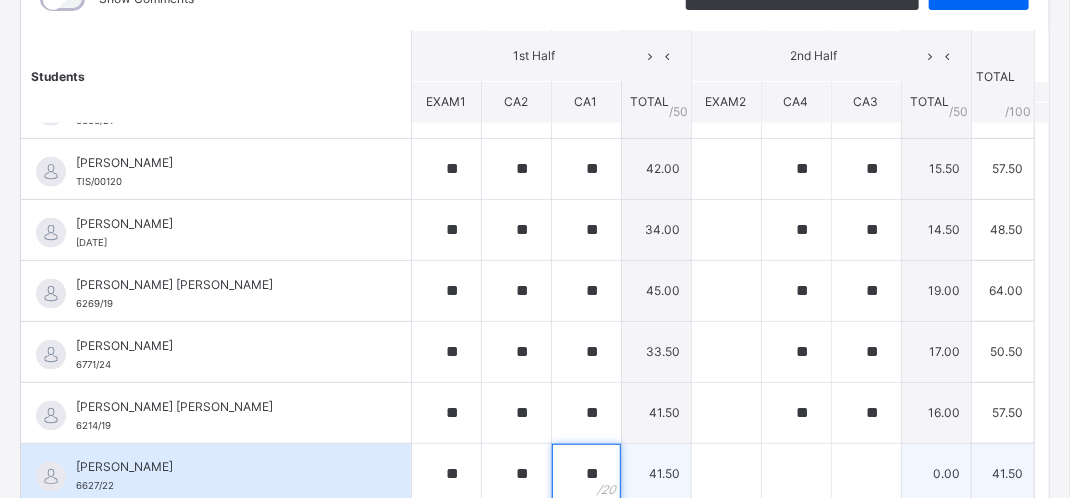 type on "**" 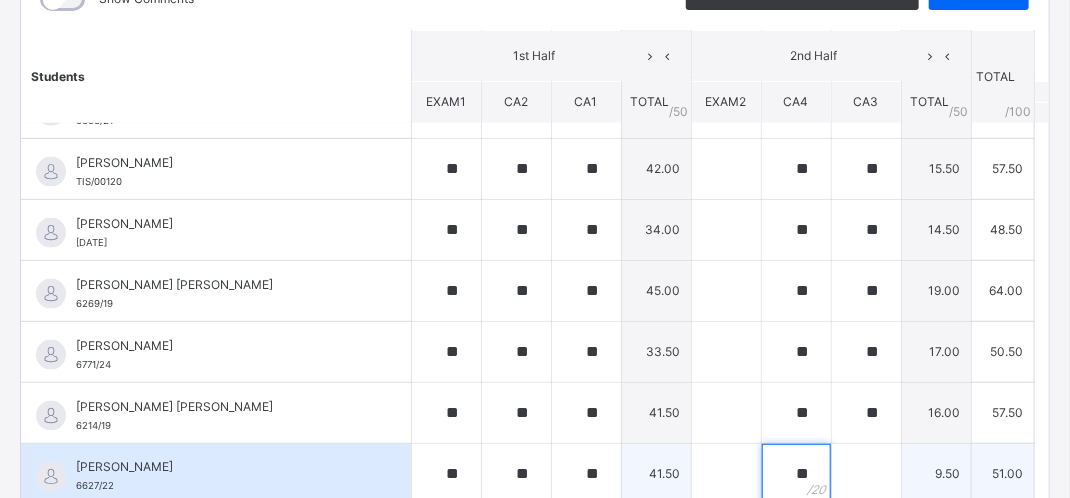 type on "**" 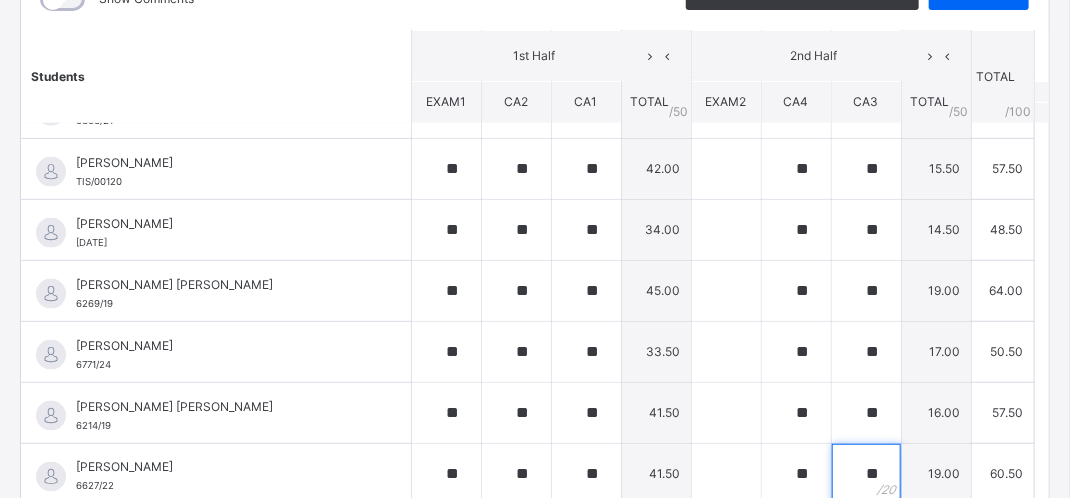 scroll, scrollTop: 1000, scrollLeft: 0, axis: vertical 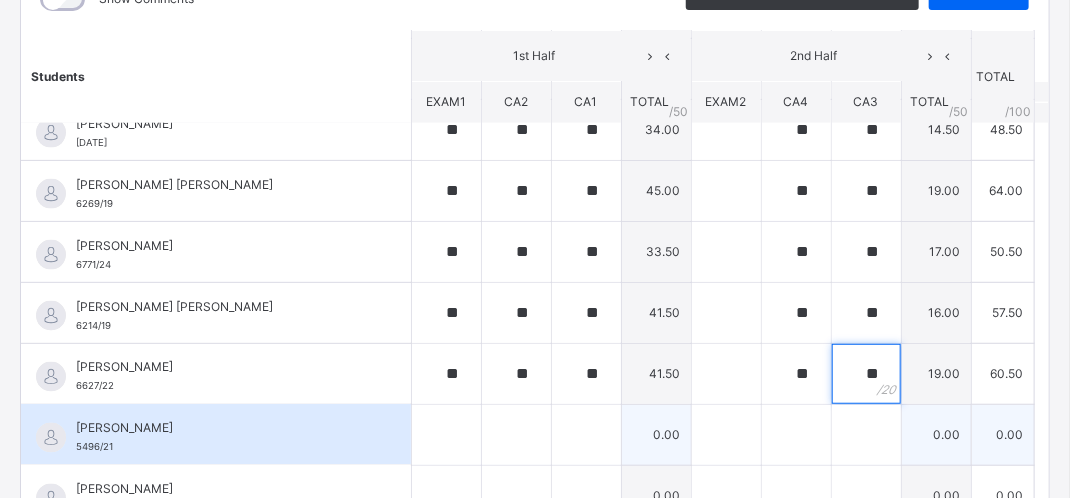 type on "**" 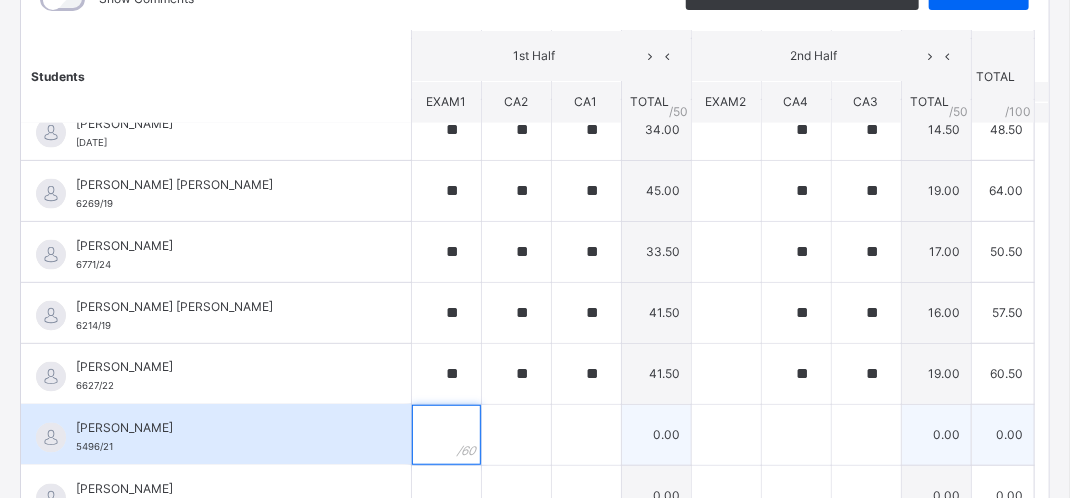 click at bounding box center (446, 435) 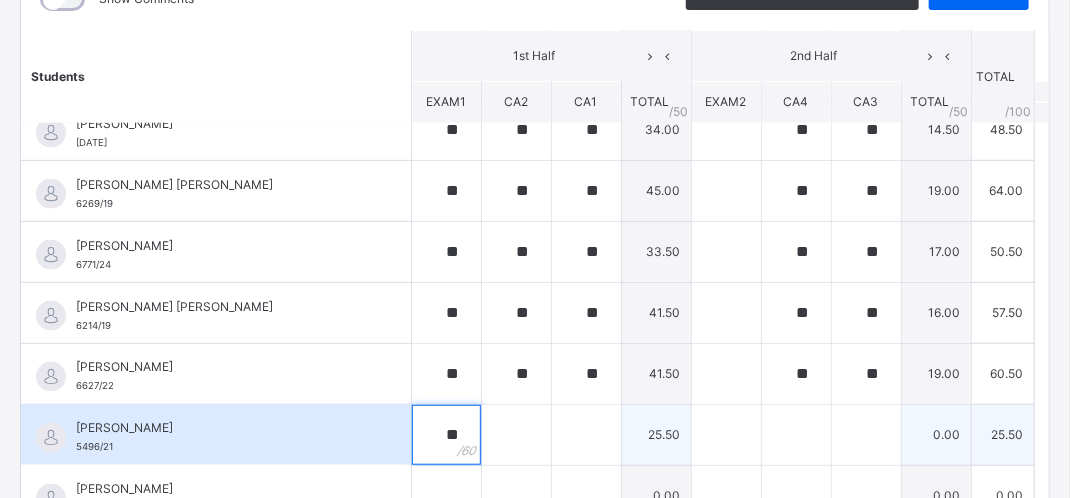type on "**" 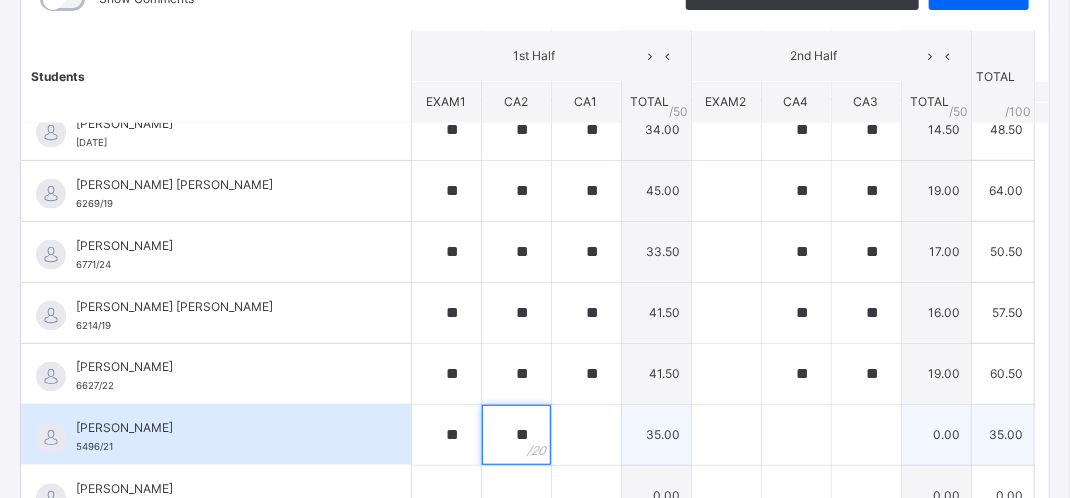 type on "**" 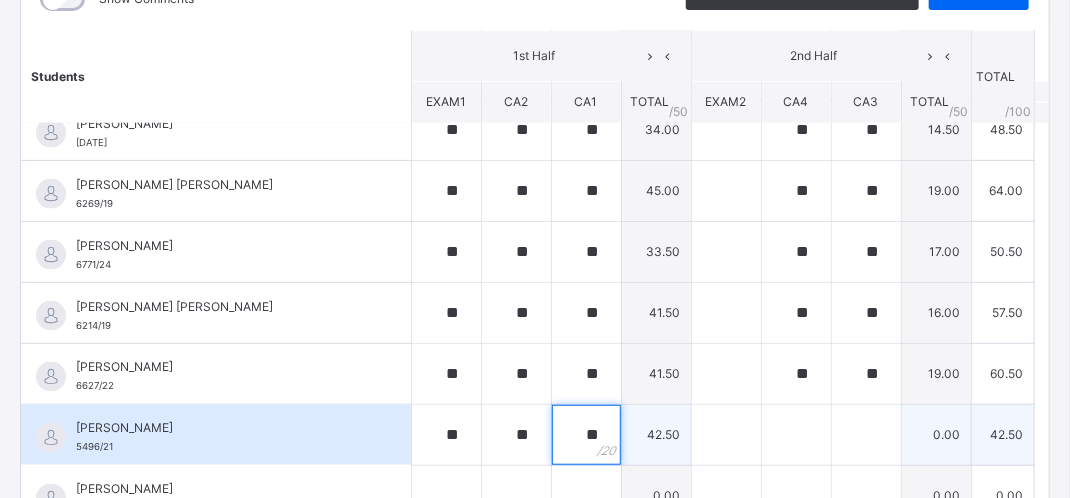 type on "**" 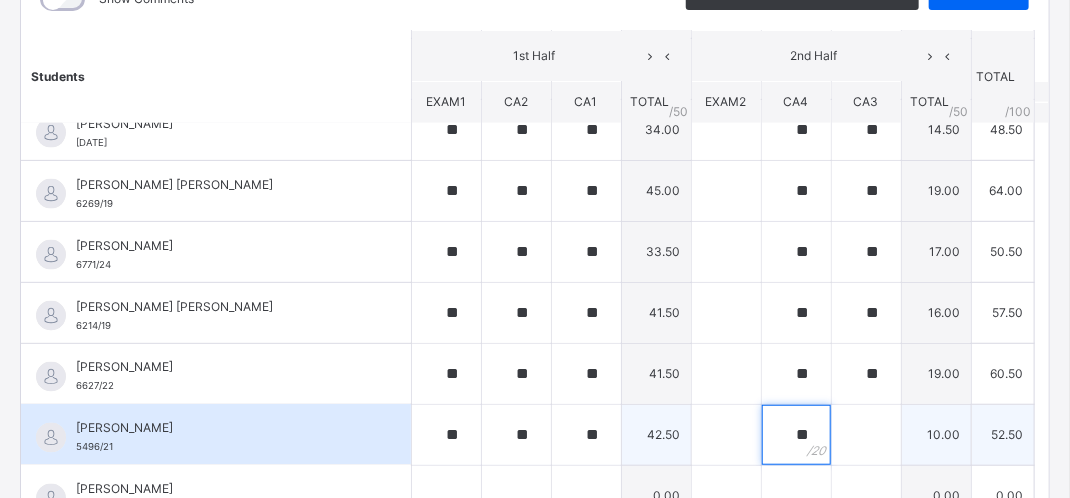 type on "**" 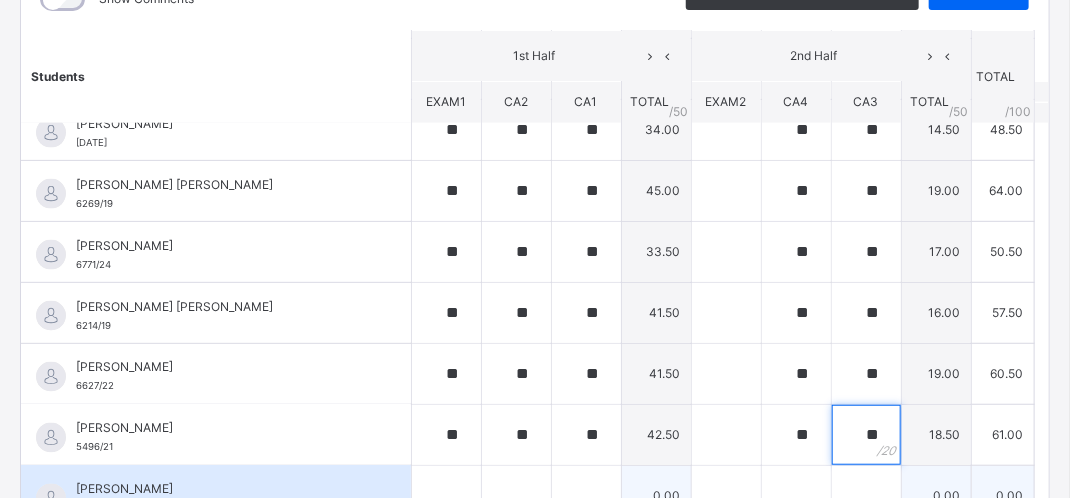 type on "**" 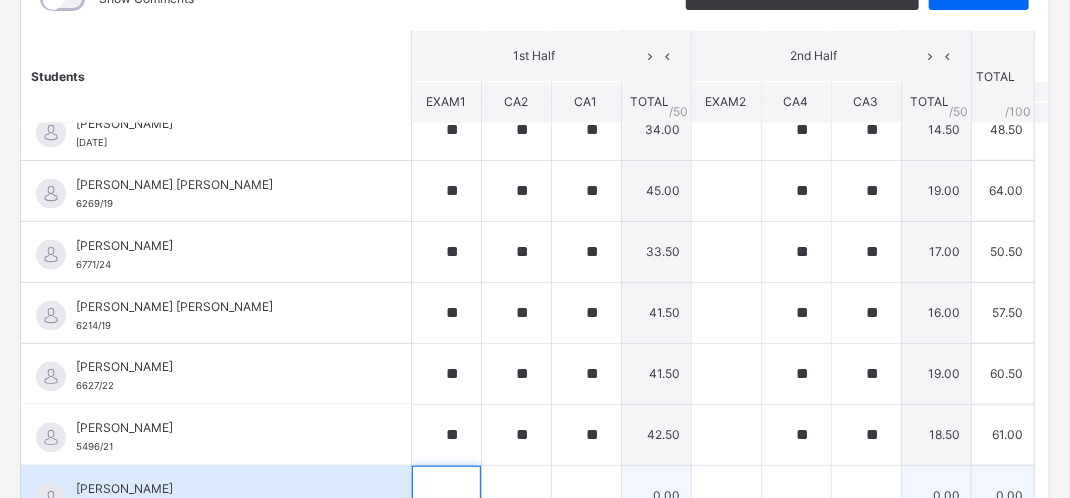 click at bounding box center (446, 496) 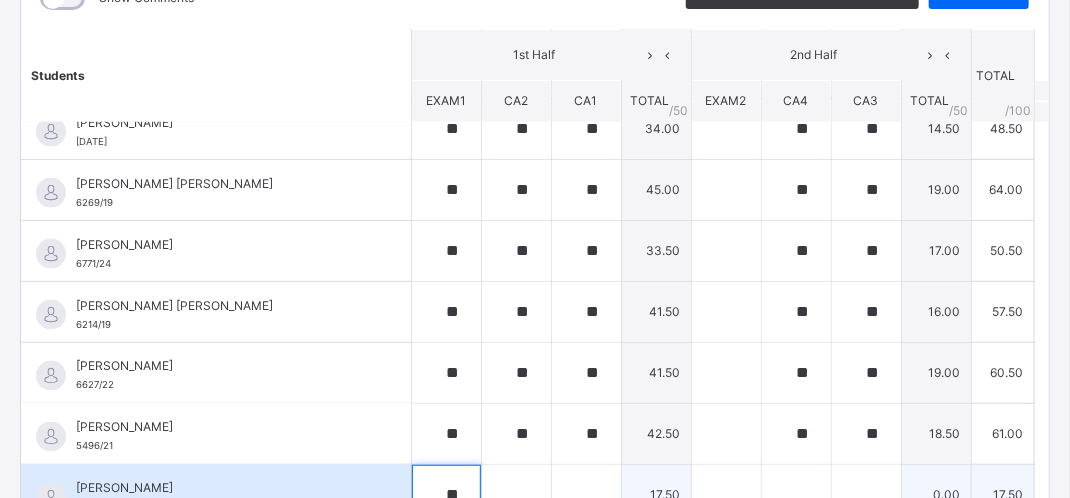 type on "**" 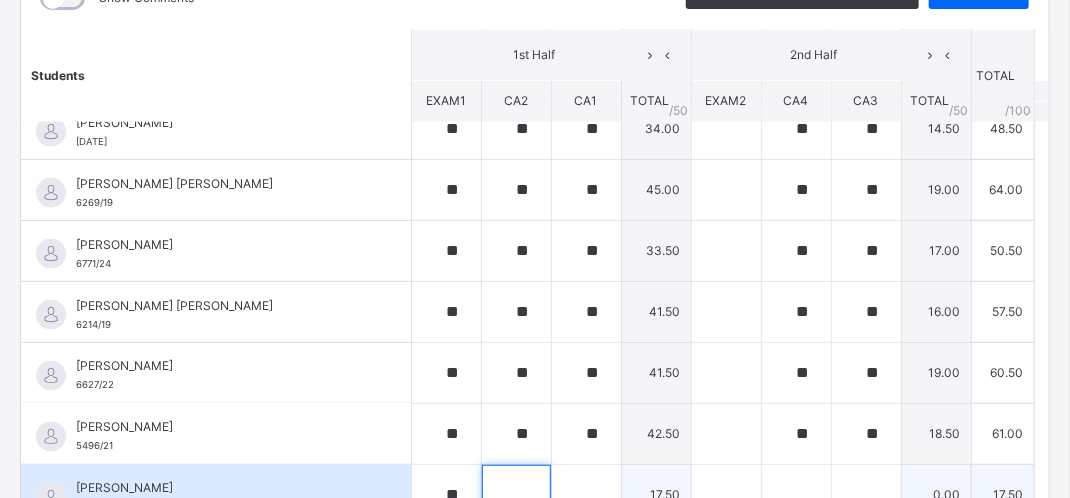 scroll, scrollTop: 322, scrollLeft: 0, axis: vertical 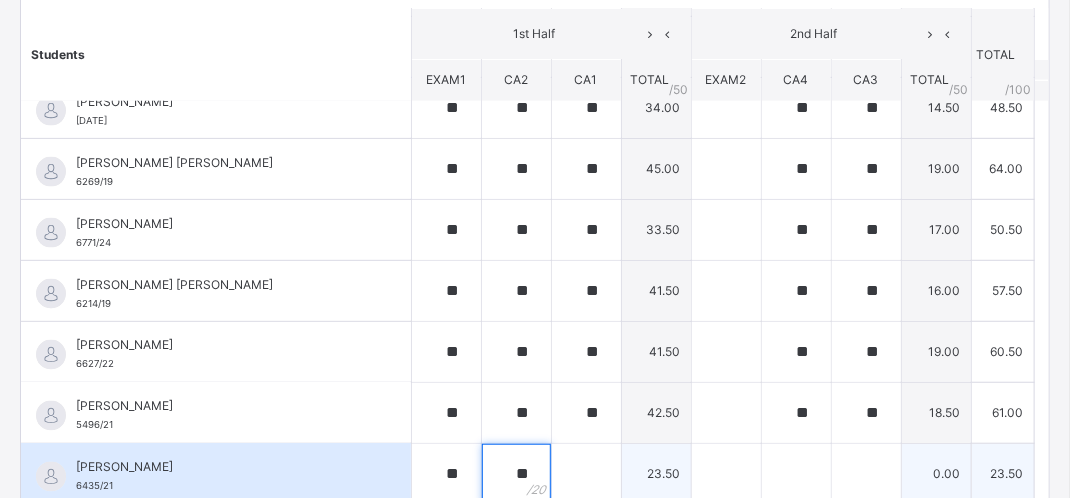 type on "**" 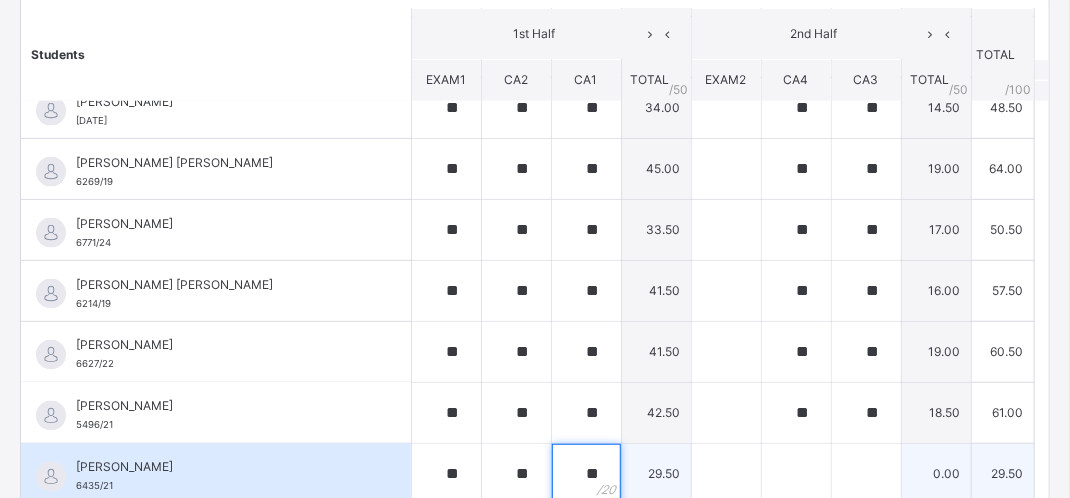 type on "**" 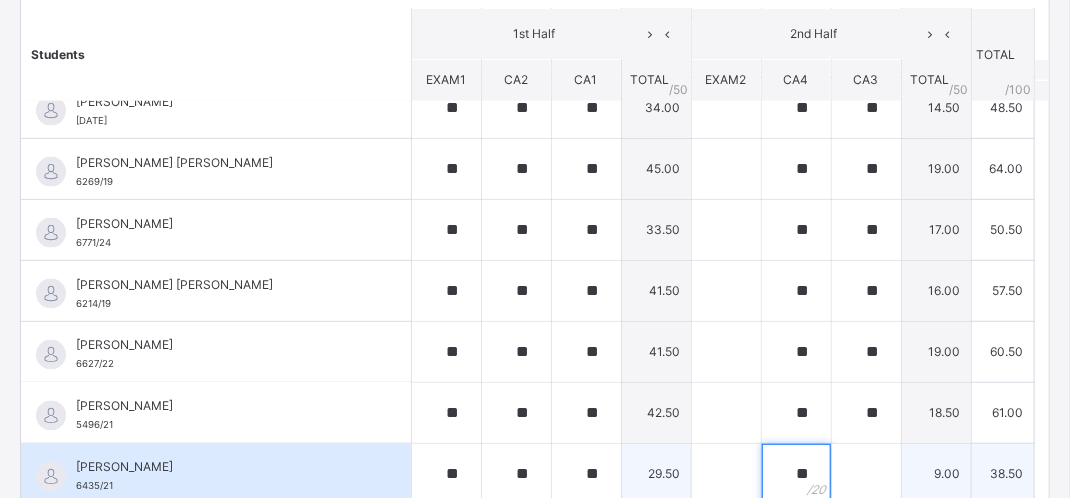 type on "**" 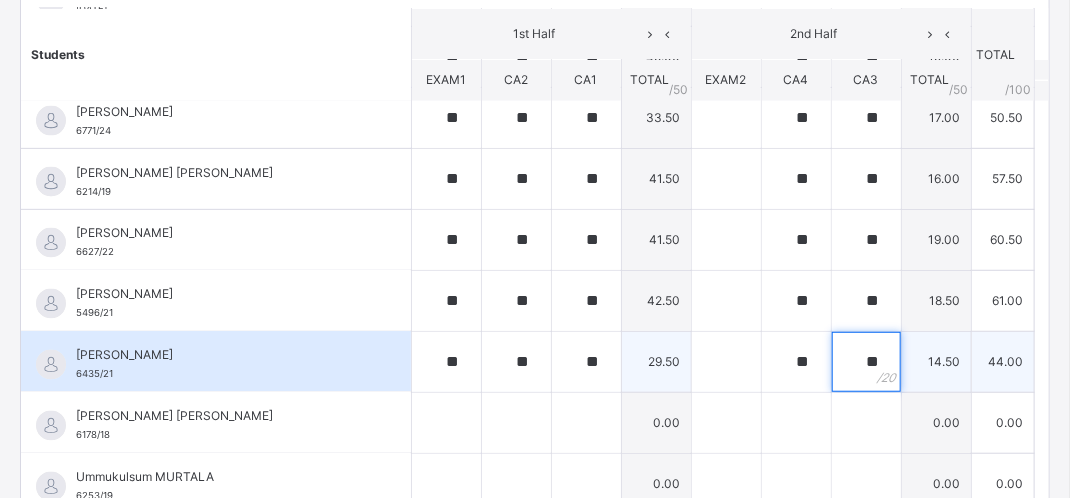 scroll, scrollTop: 1112, scrollLeft: 0, axis: vertical 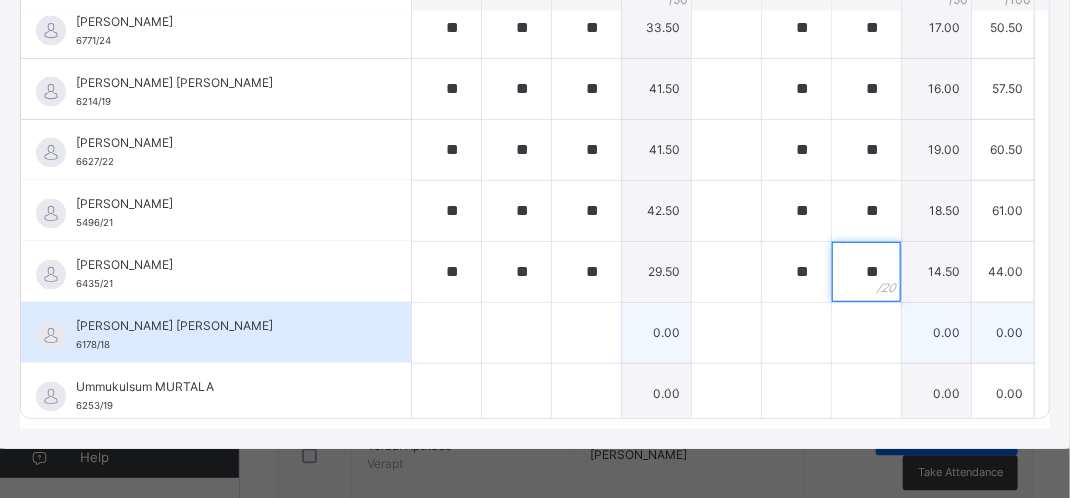 type on "**" 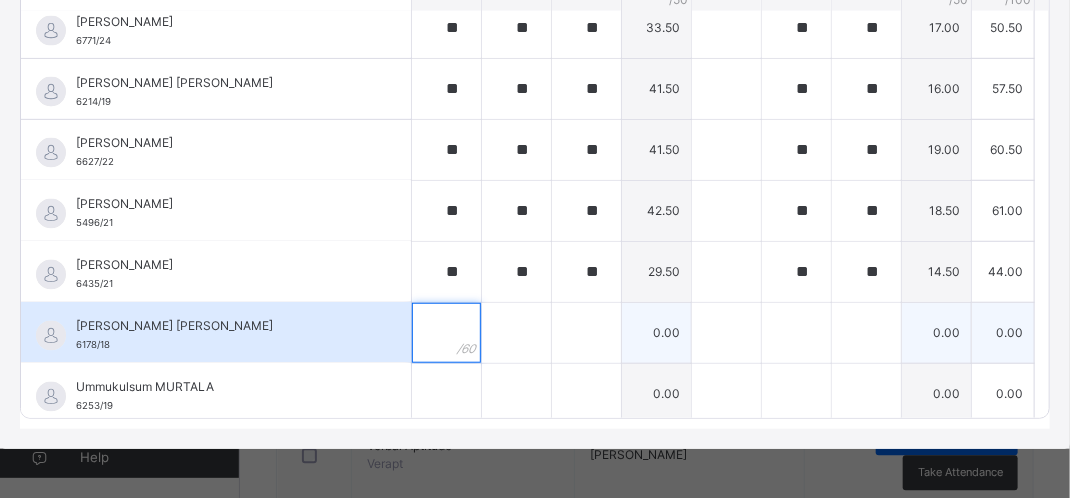 click at bounding box center (446, 333) 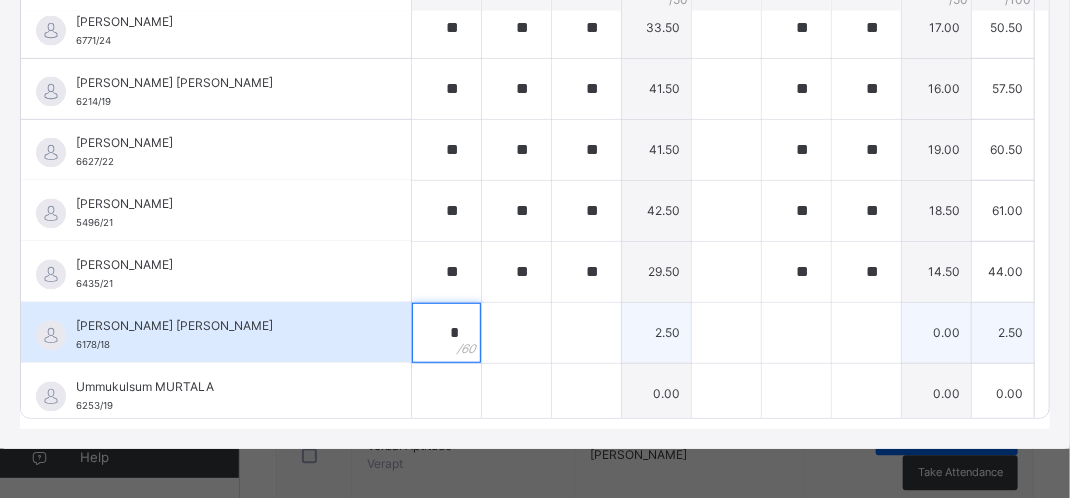 type on "**" 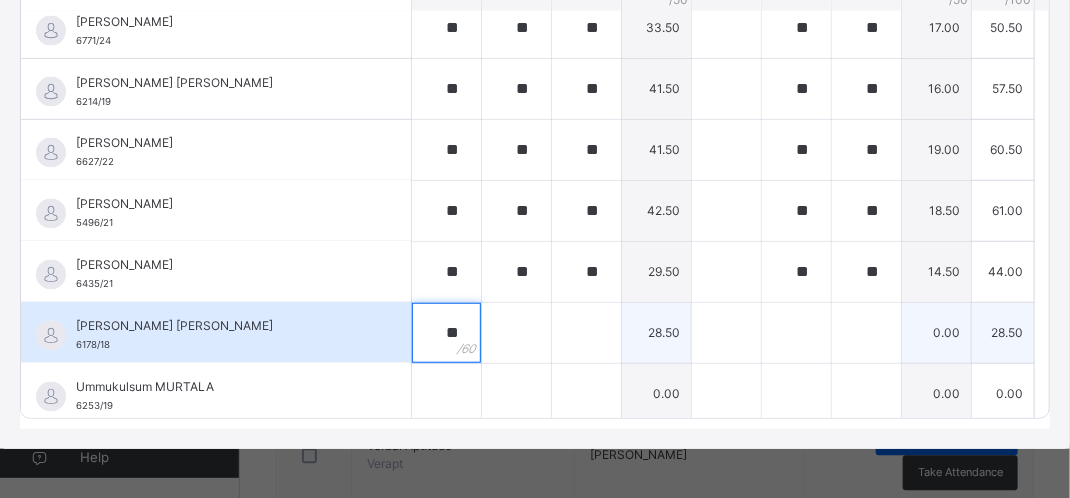 type on "**" 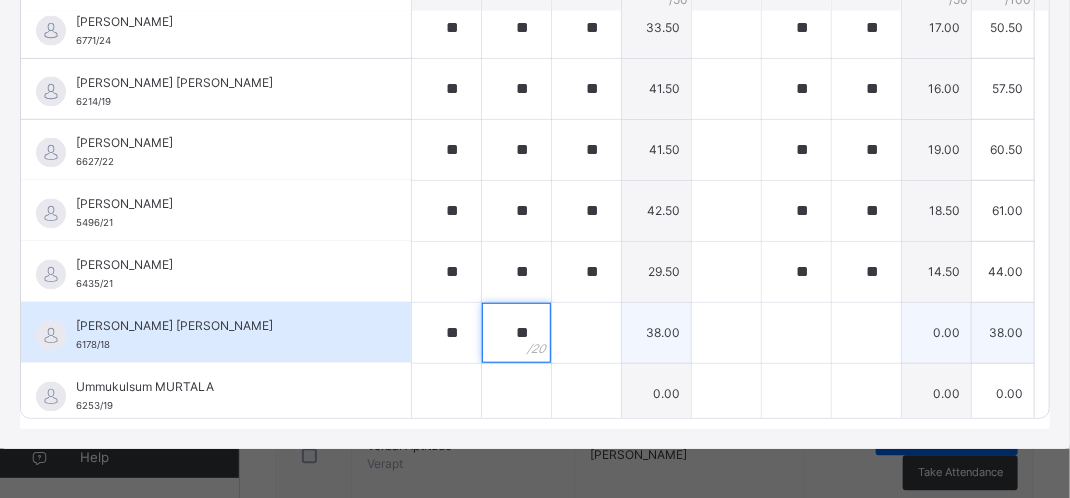 type on "**" 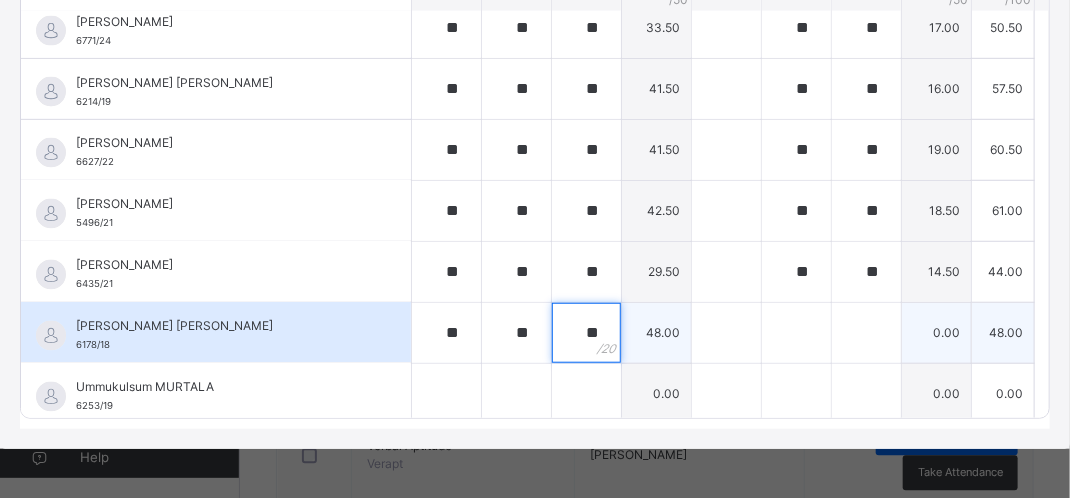 type on "**" 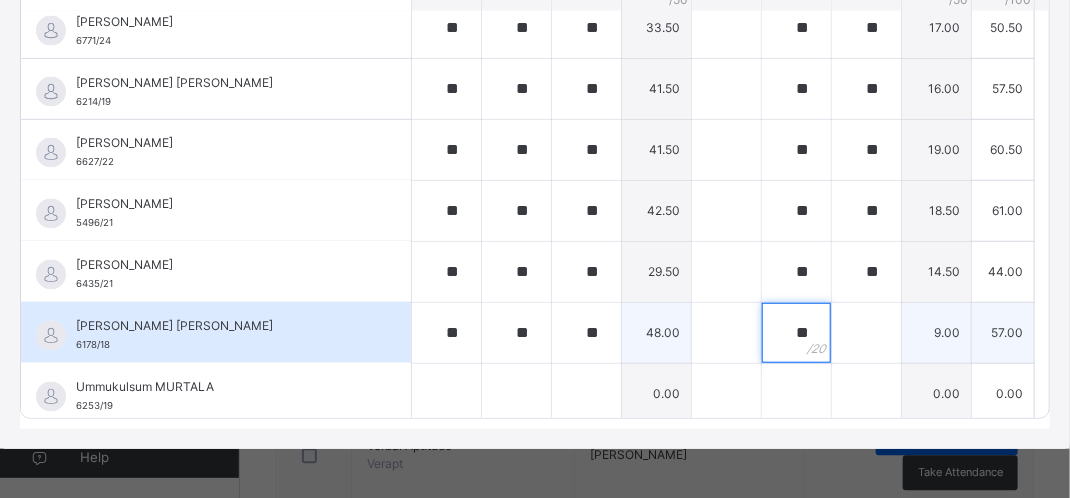 type on "**" 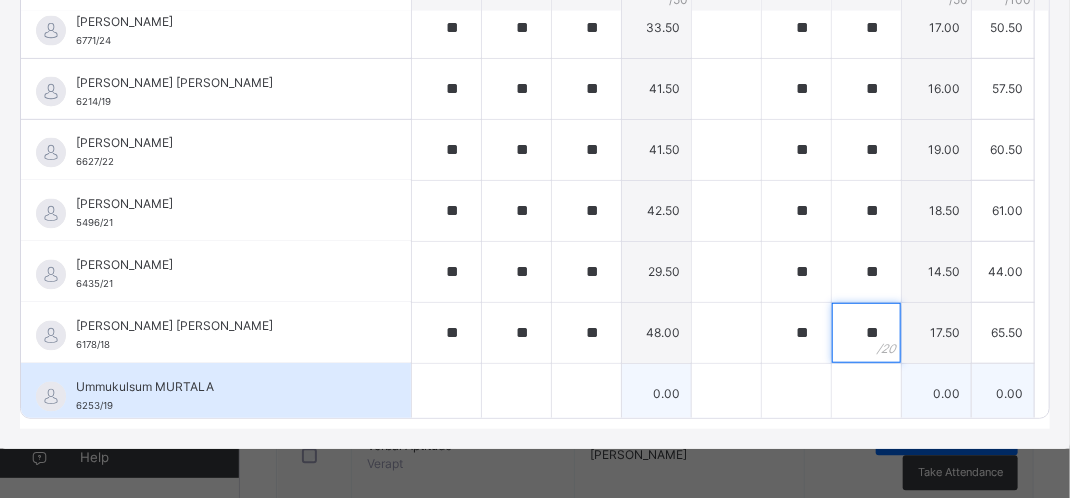 type on "**" 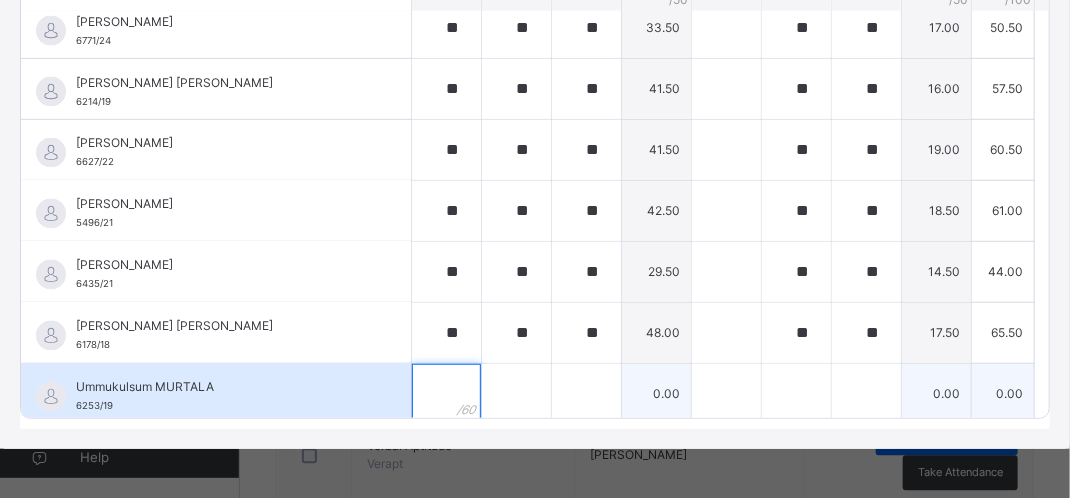 click at bounding box center [446, 394] 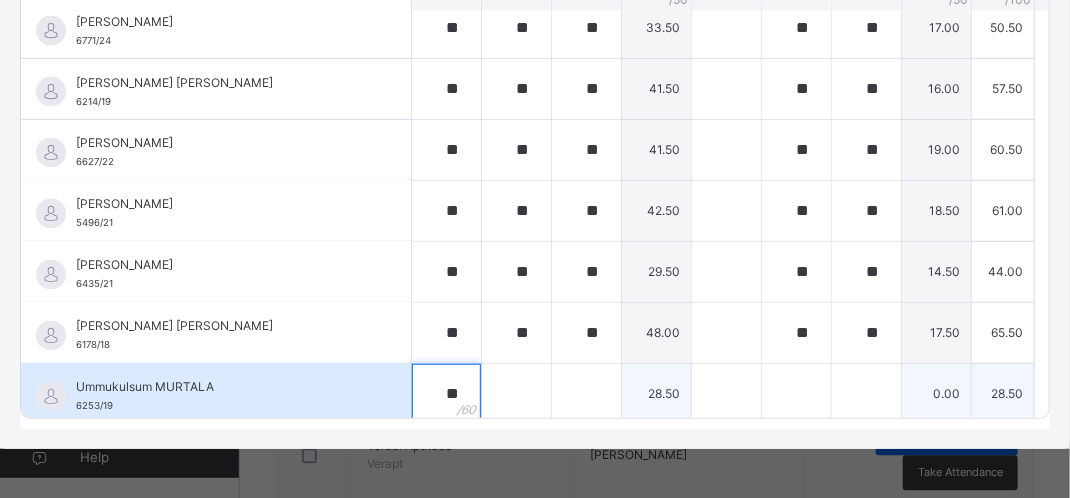 type on "**" 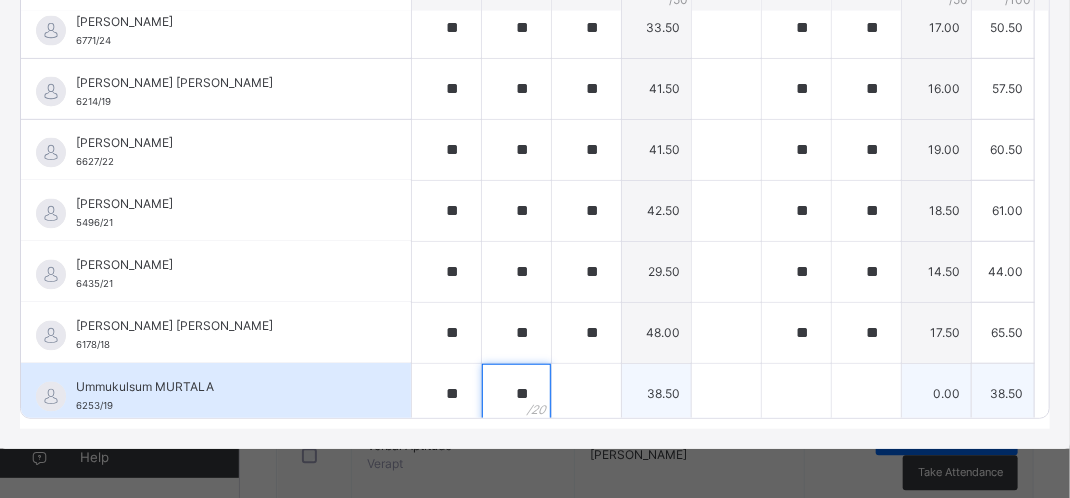 type on "**" 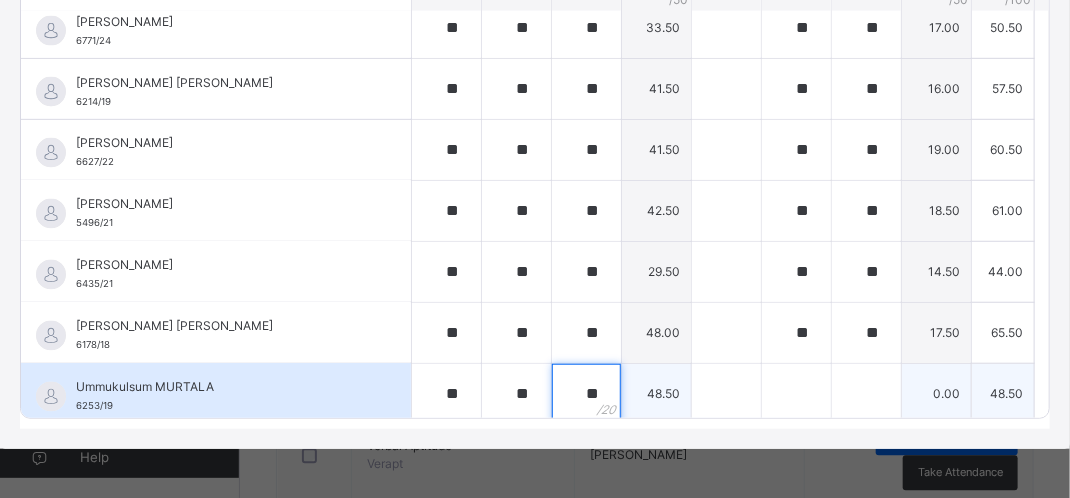 type on "**" 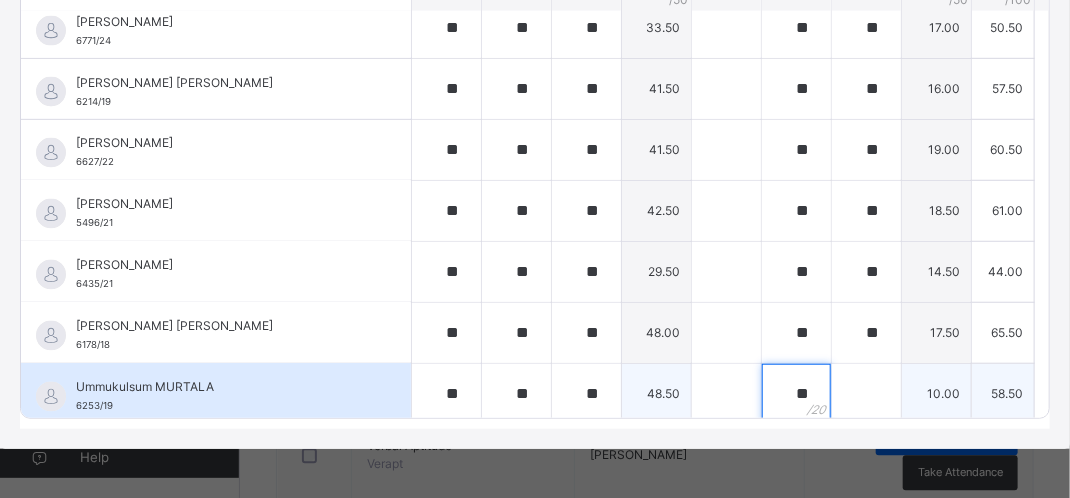 type on "**" 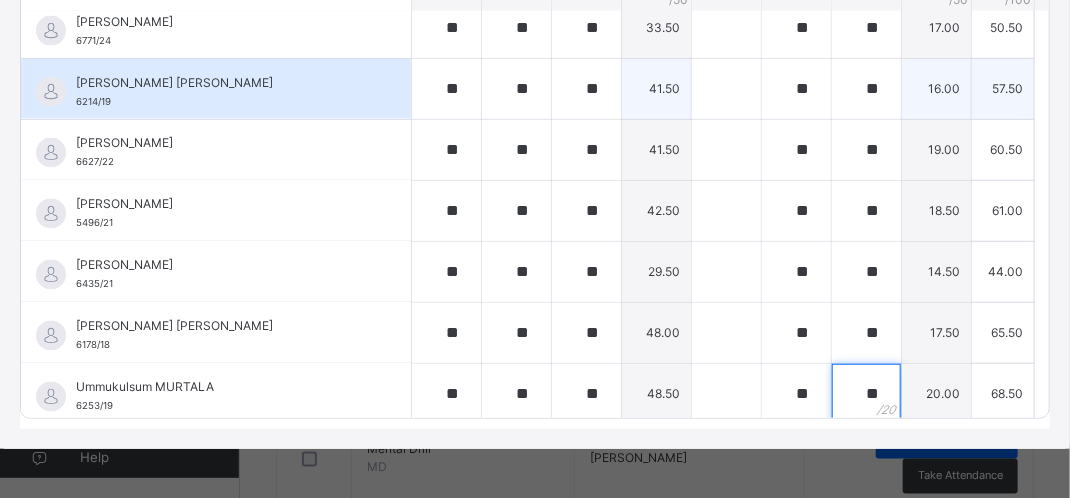 scroll, scrollTop: 1100, scrollLeft: 0, axis: vertical 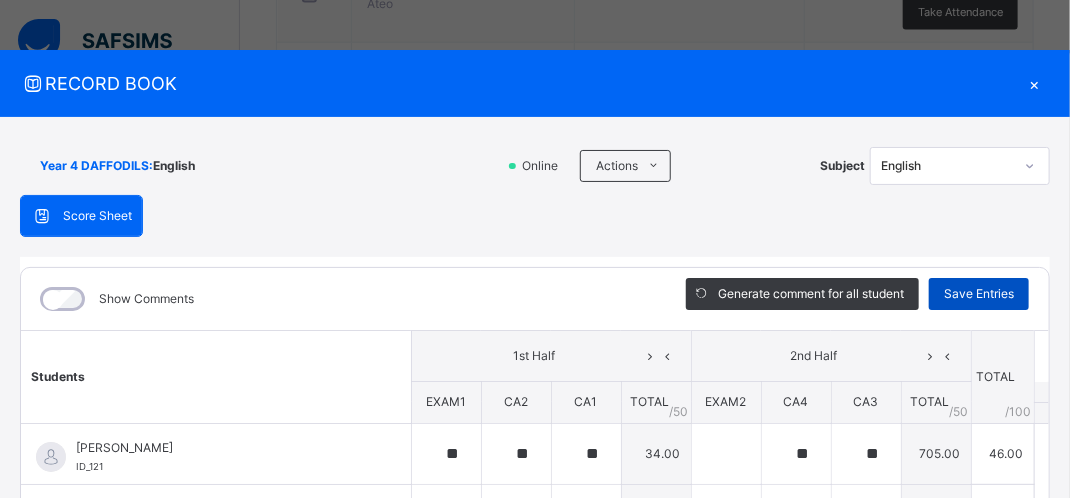 type on "**" 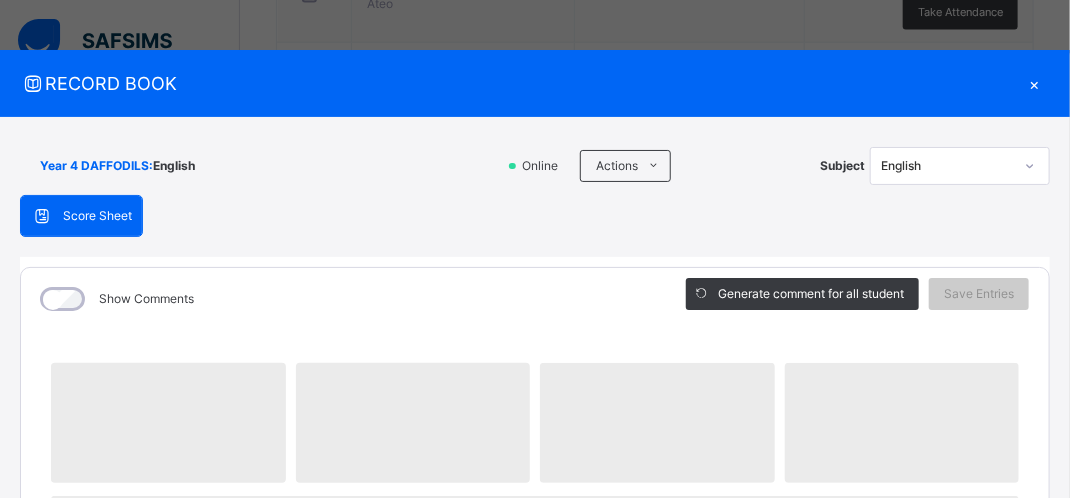 click on "×" at bounding box center (1035, 83) 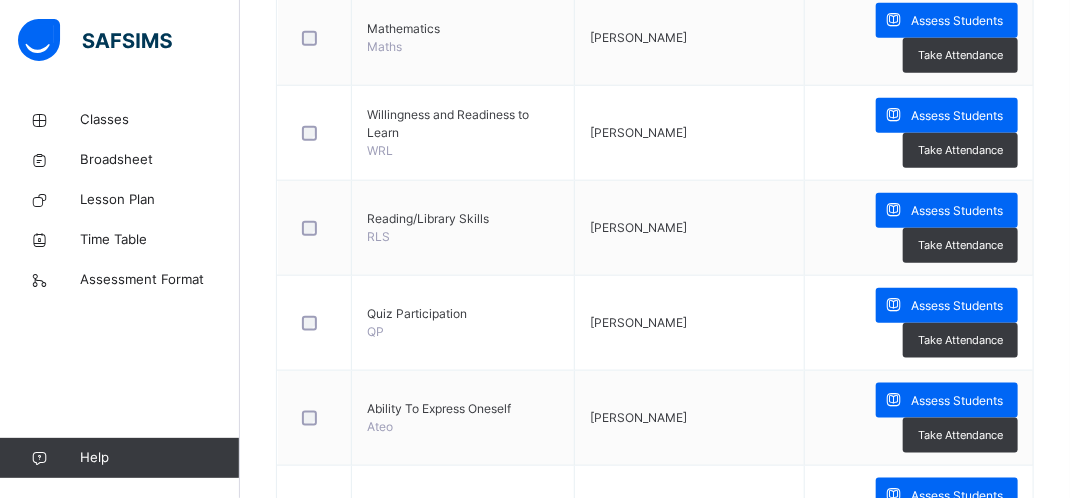 scroll, scrollTop: 600, scrollLeft: 0, axis: vertical 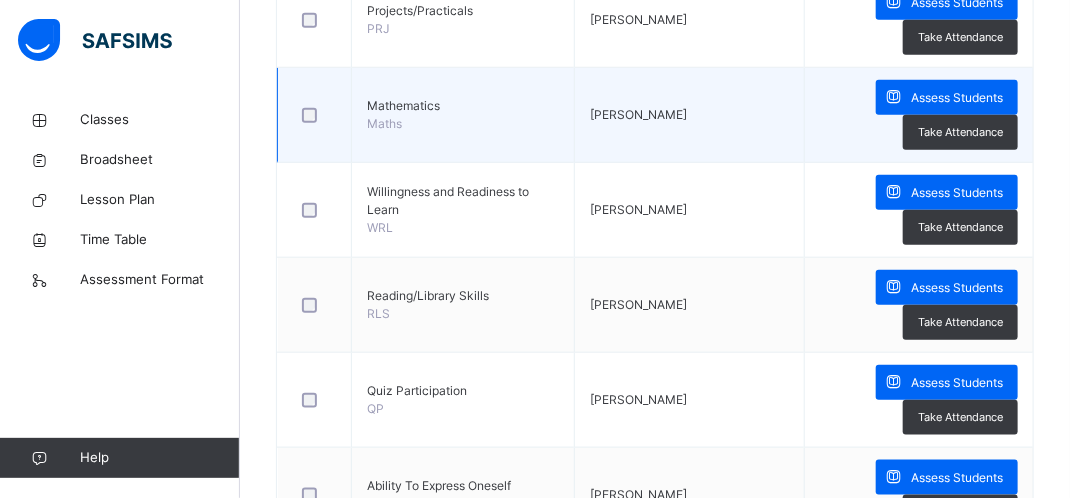 click on "Mathematics" at bounding box center (463, 106) 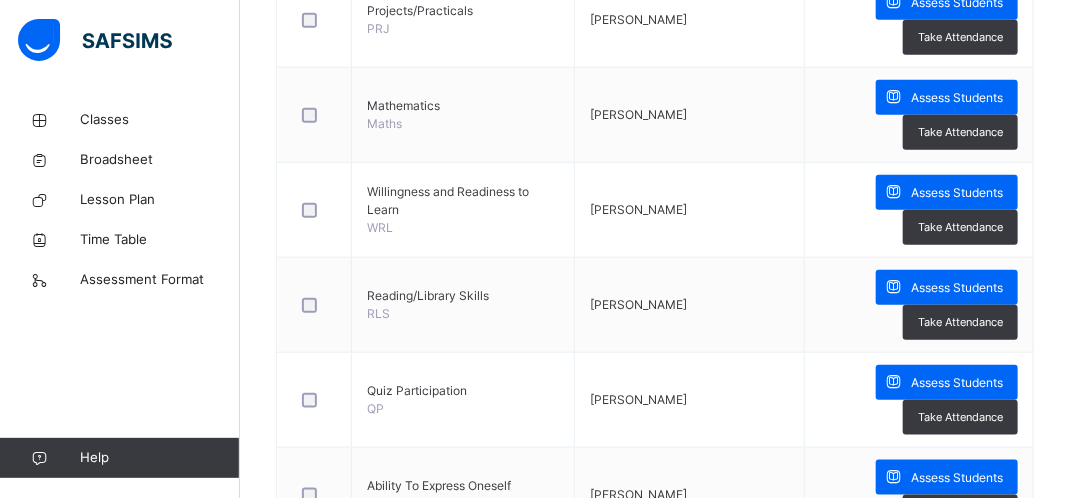 click on "Assess Students" at bounding box center (957, 98) 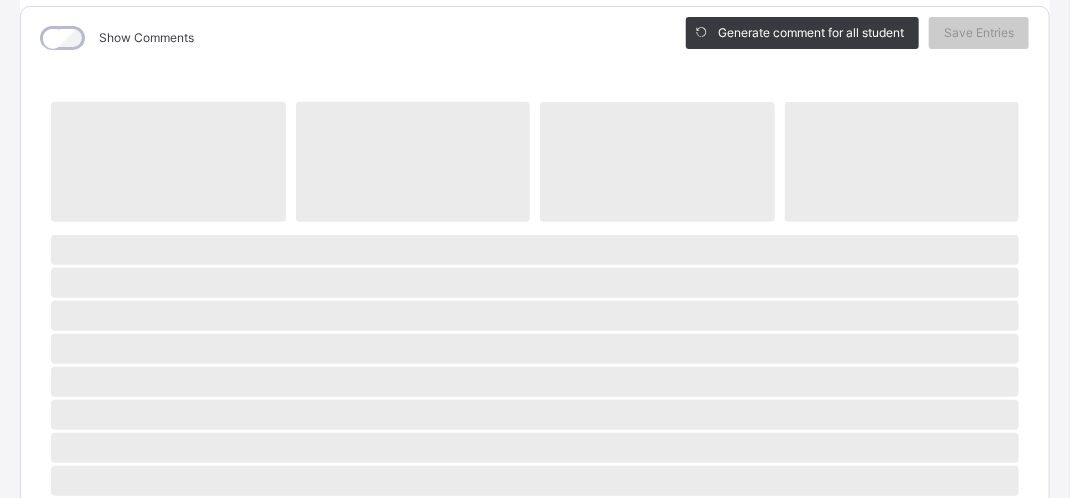 scroll, scrollTop: 200, scrollLeft: 0, axis: vertical 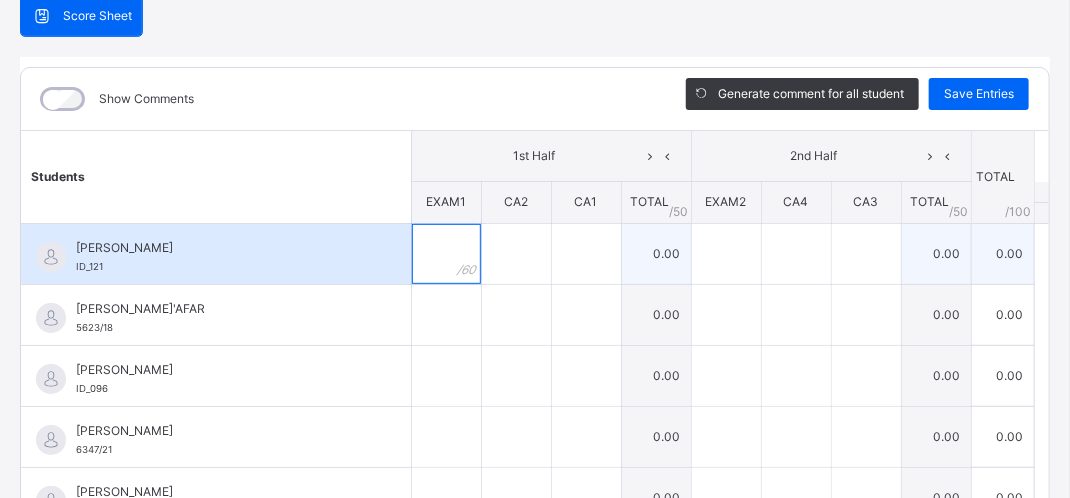 click at bounding box center (446, 254) 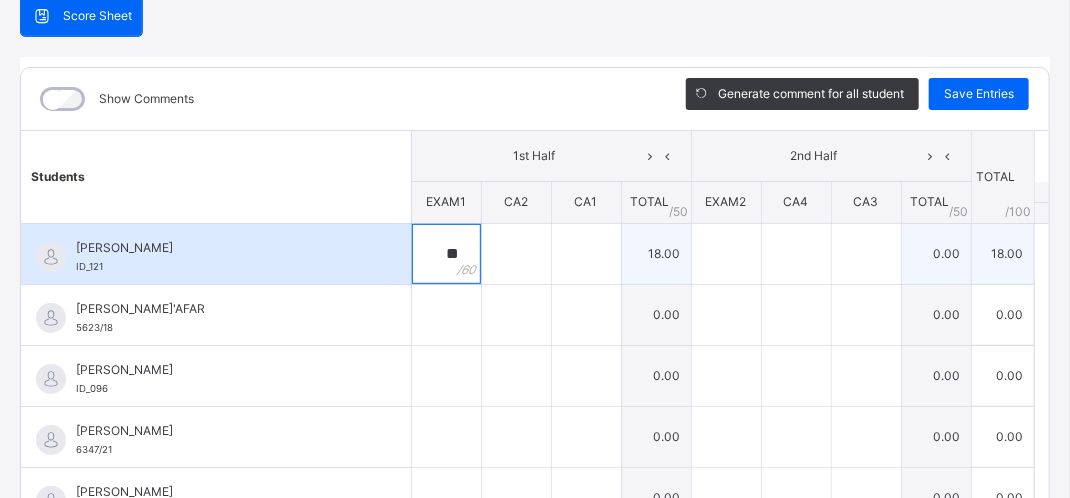type on "**" 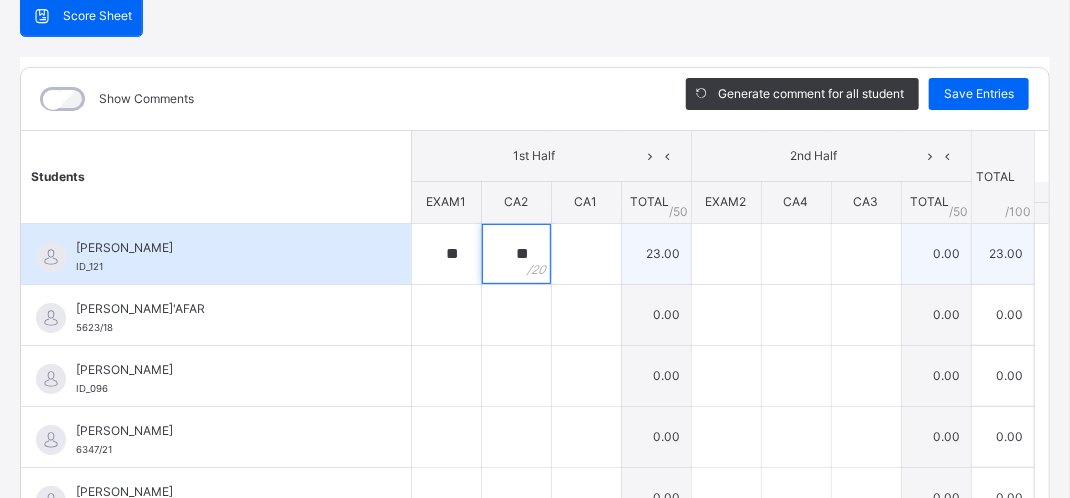 type on "**" 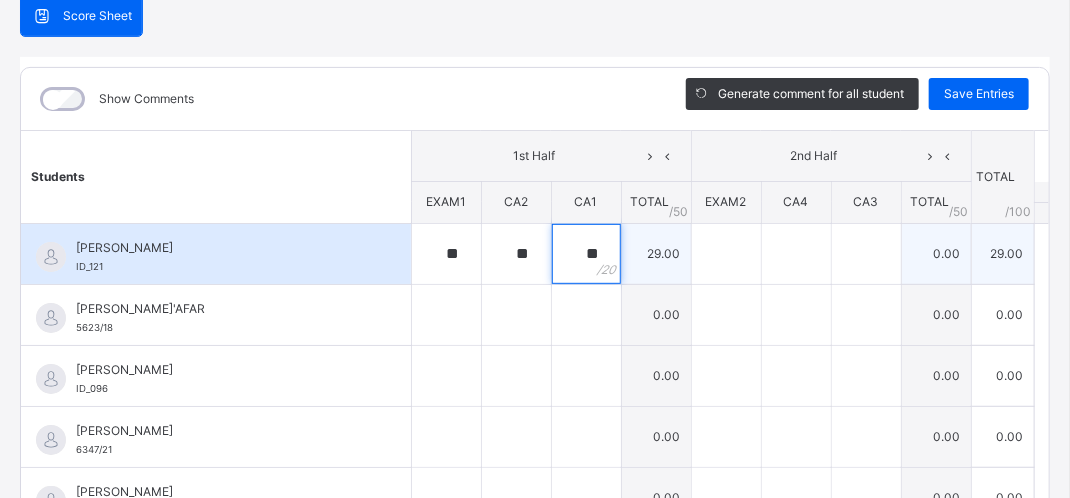 type on "**" 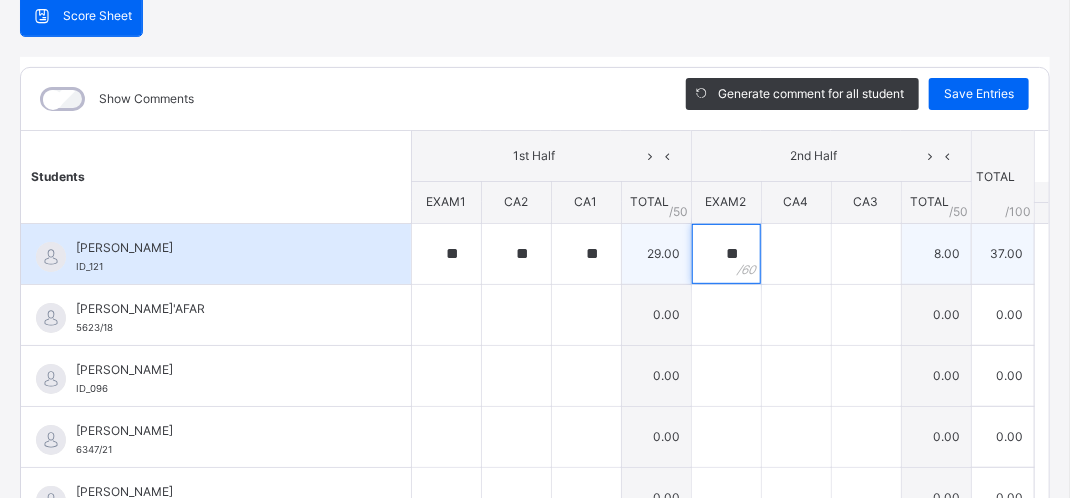 type on "**" 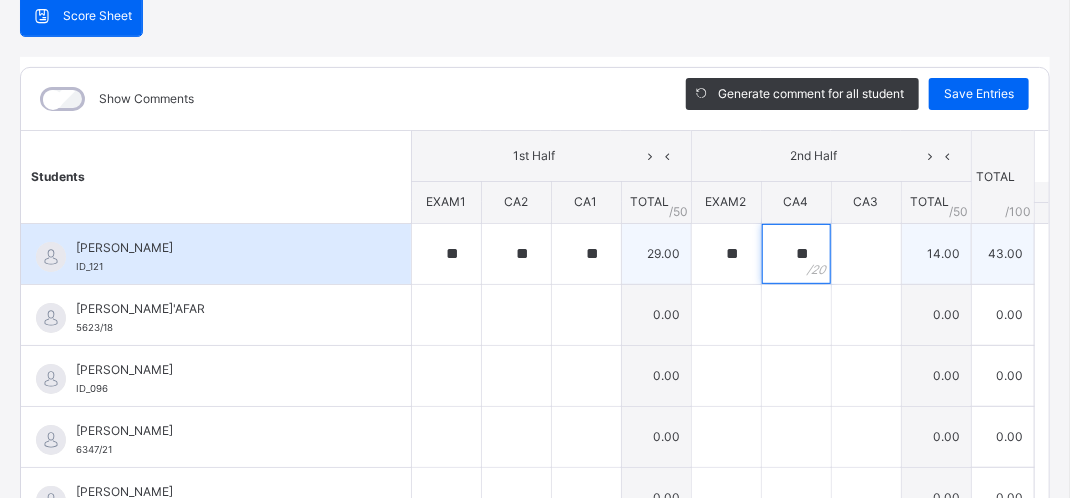 type on "*" 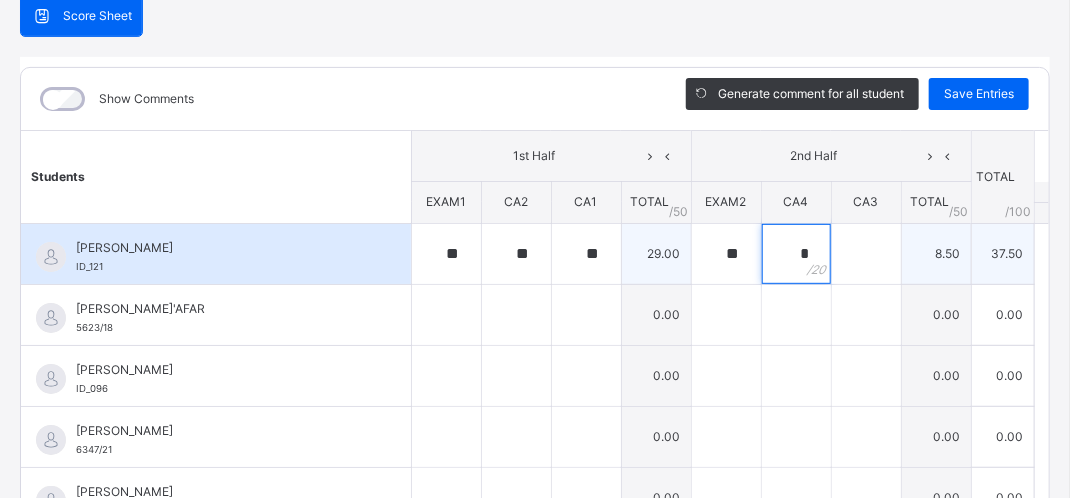 type 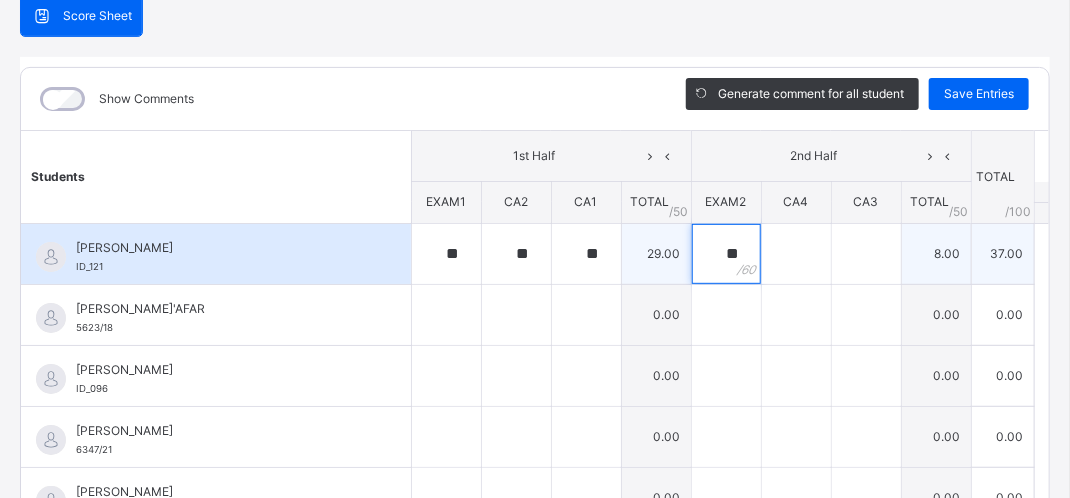 click on "**" at bounding box center (726, 254) 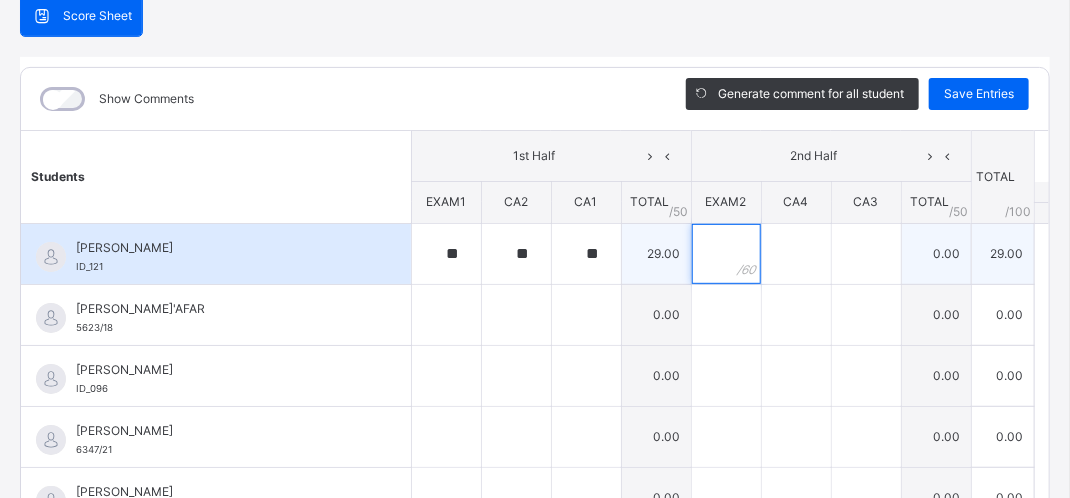 type 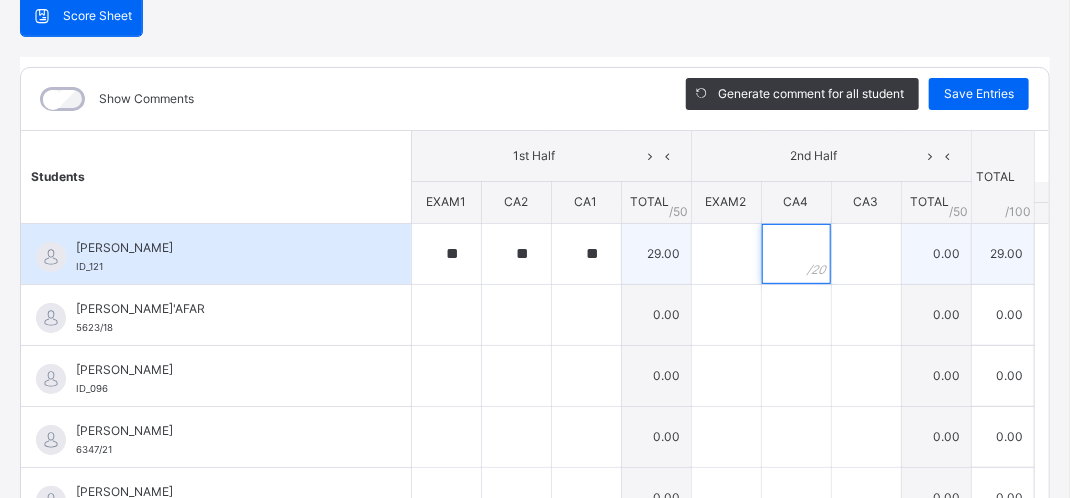 click at bounding box center [796, 254] 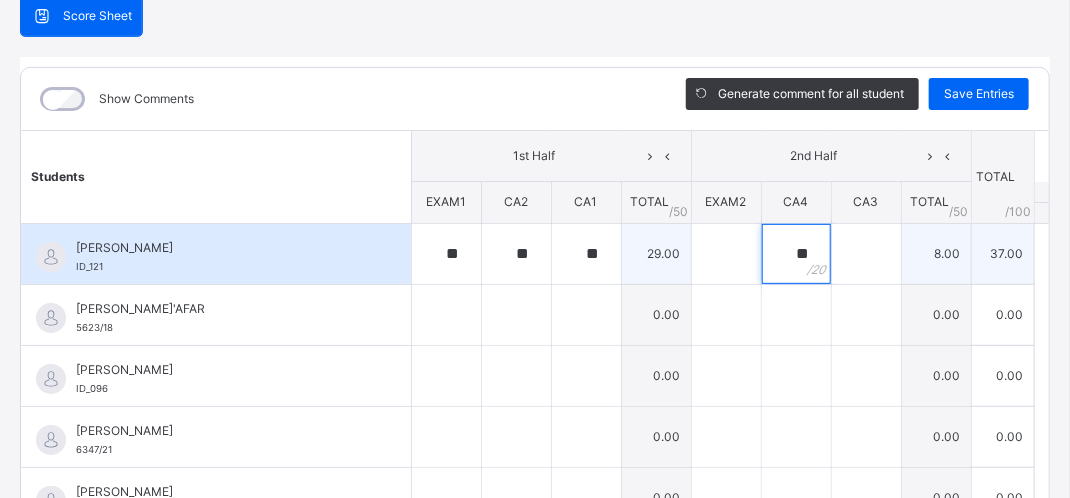 type on "**" 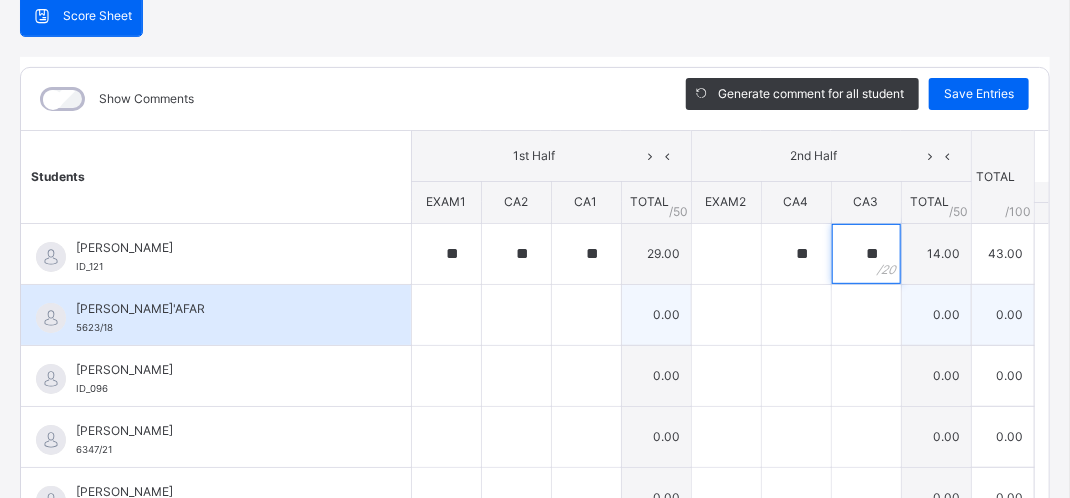 type on "**" 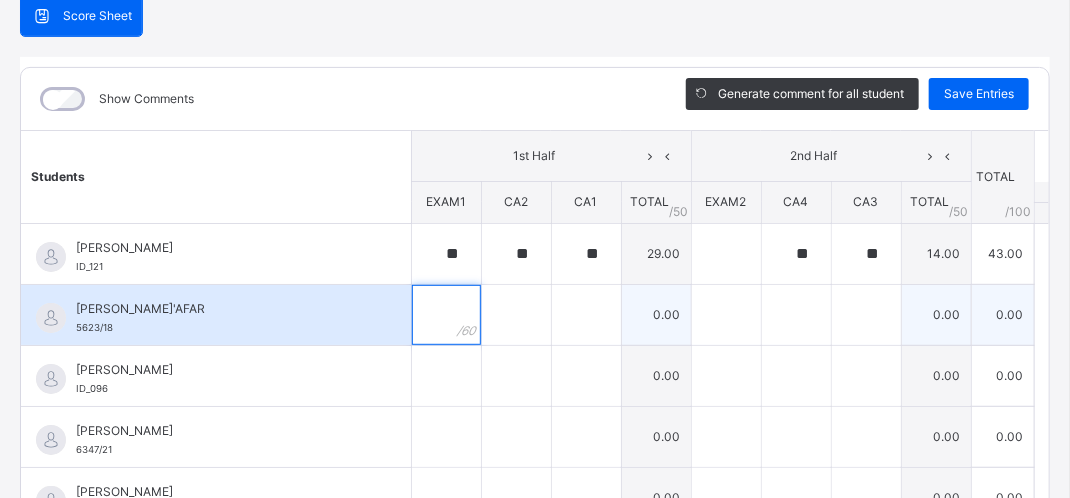 click at bounding box center (446, 315) 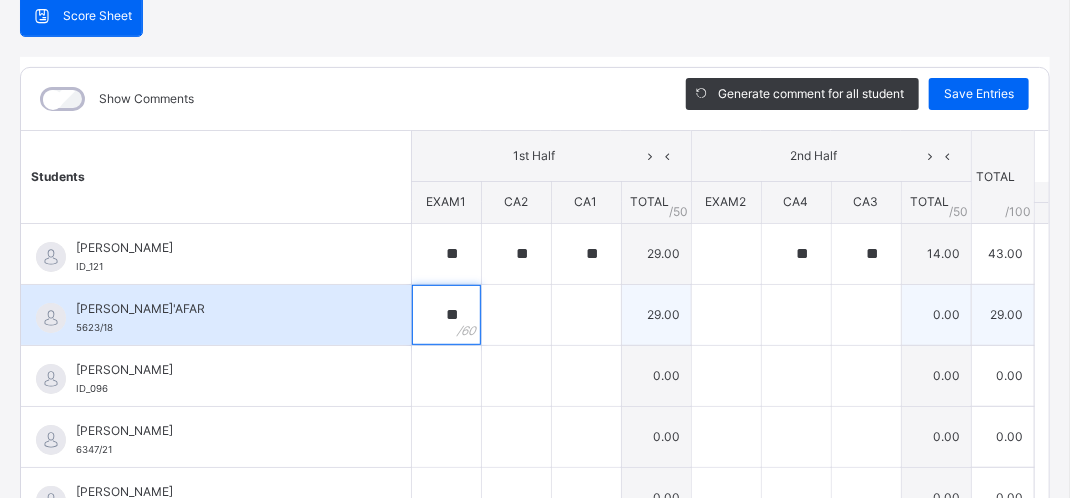 type on "**" 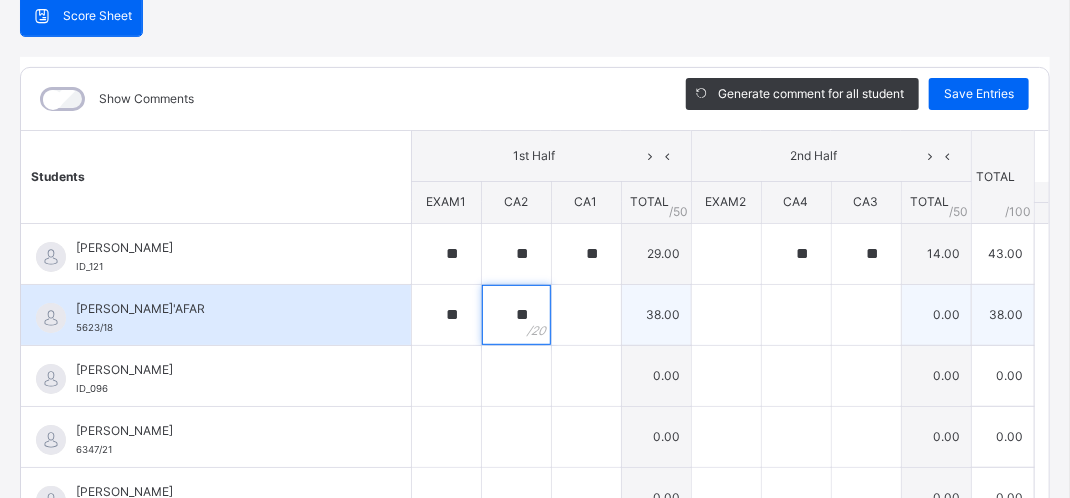 type on "**" 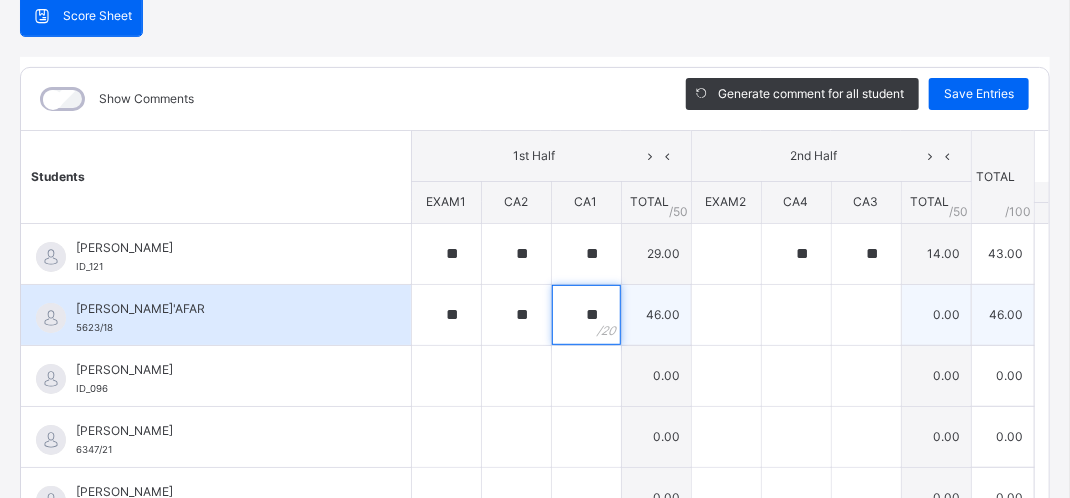 type on "**" 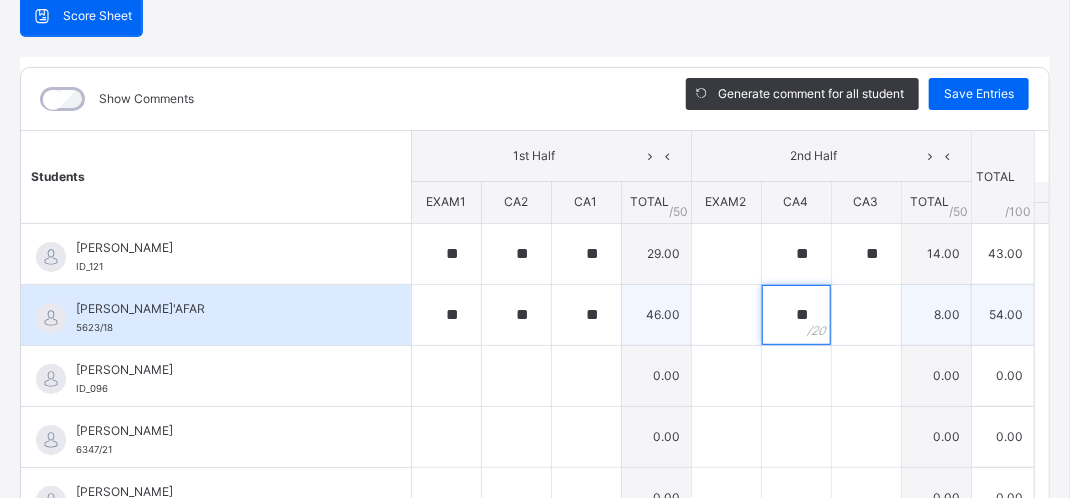 type on "**" 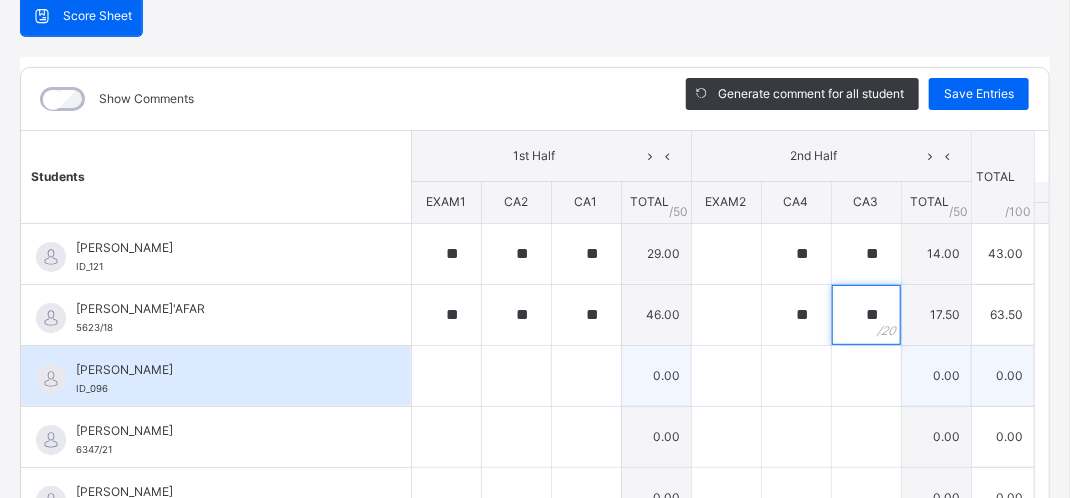 type on "**" 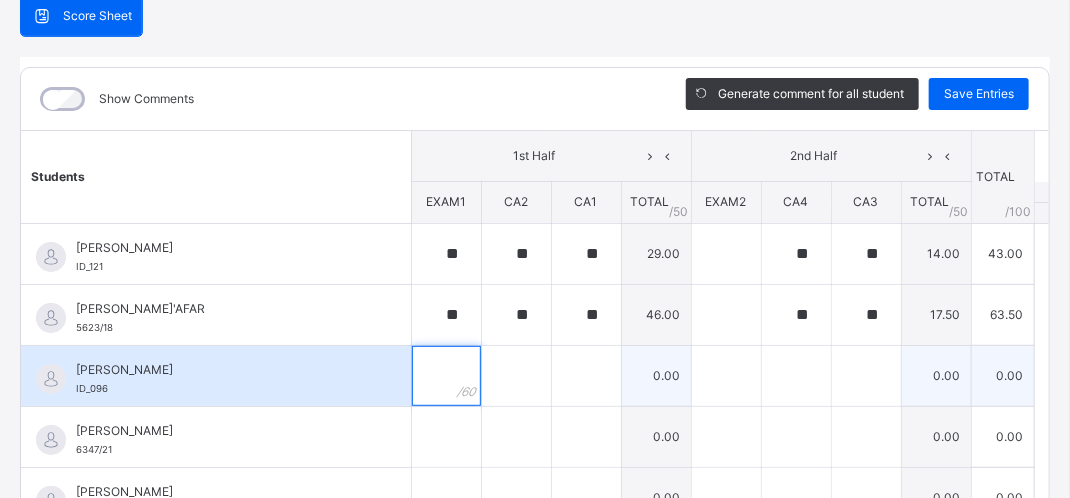 click at bounding box center (446, 376) 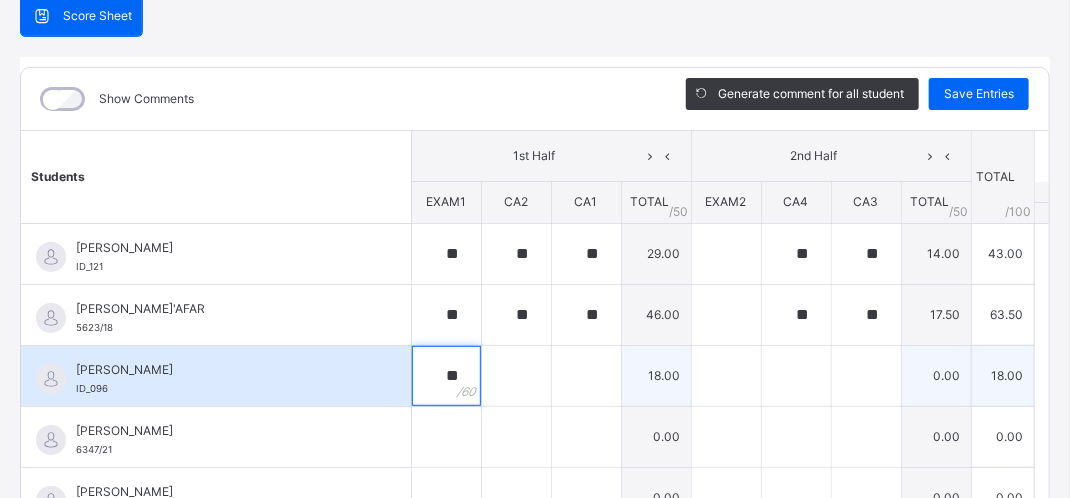 type on "**" 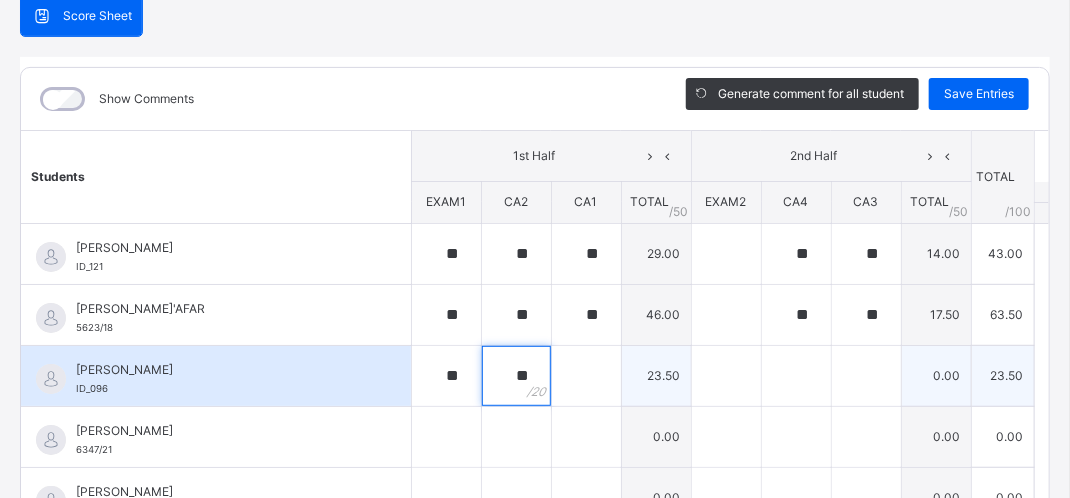 type on "**" 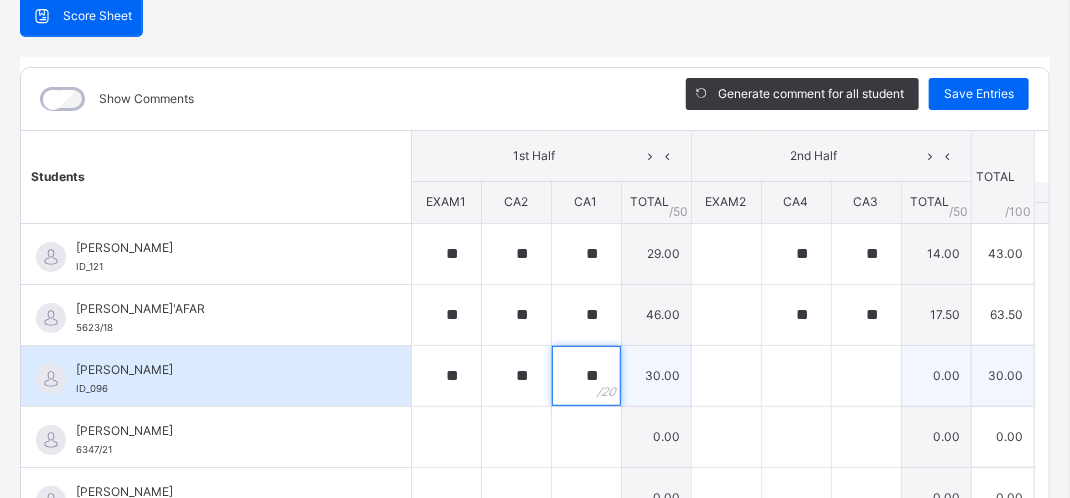 type on "**" 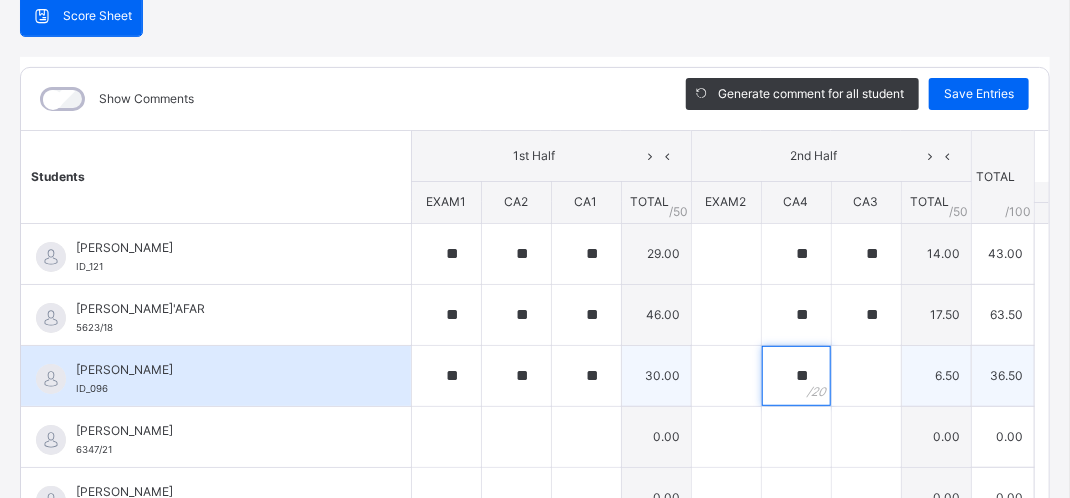 type on "**" 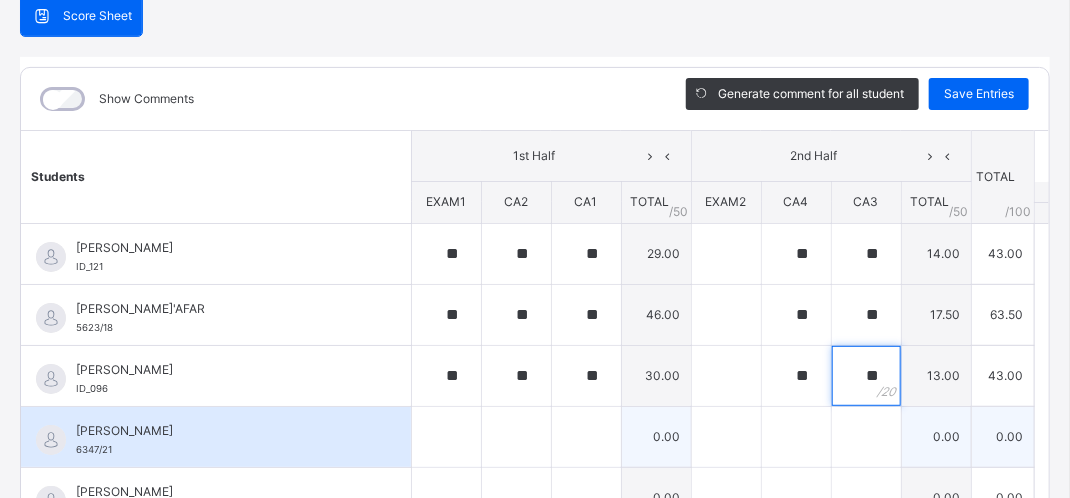 type on "**" 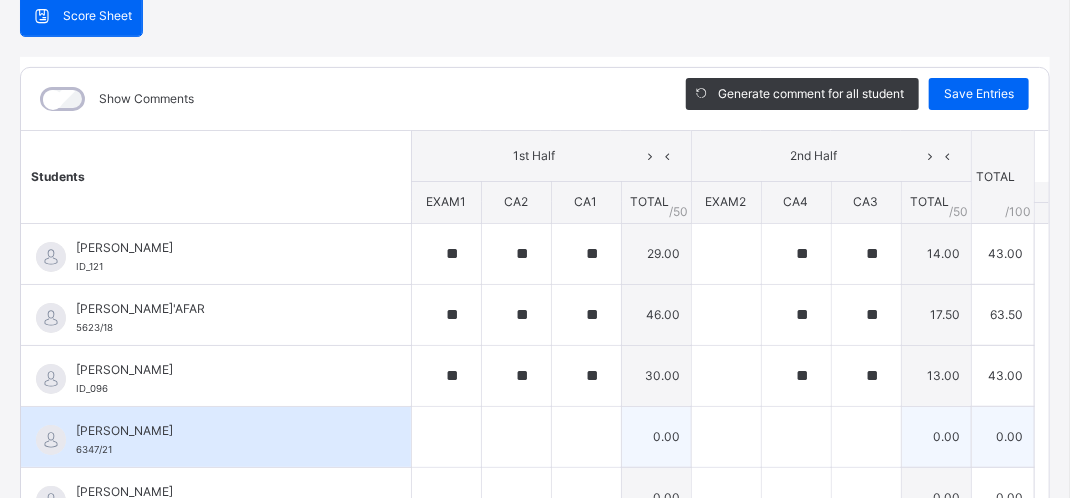 click on "[PERSON_NAME] 6347/21" at bounding box center [216, 437] 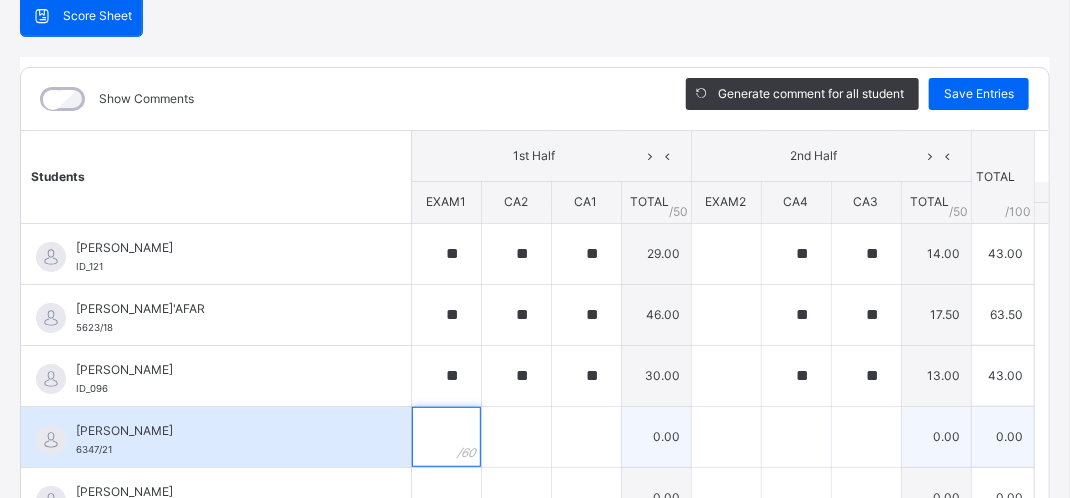 click at bounding box center (446, 437) 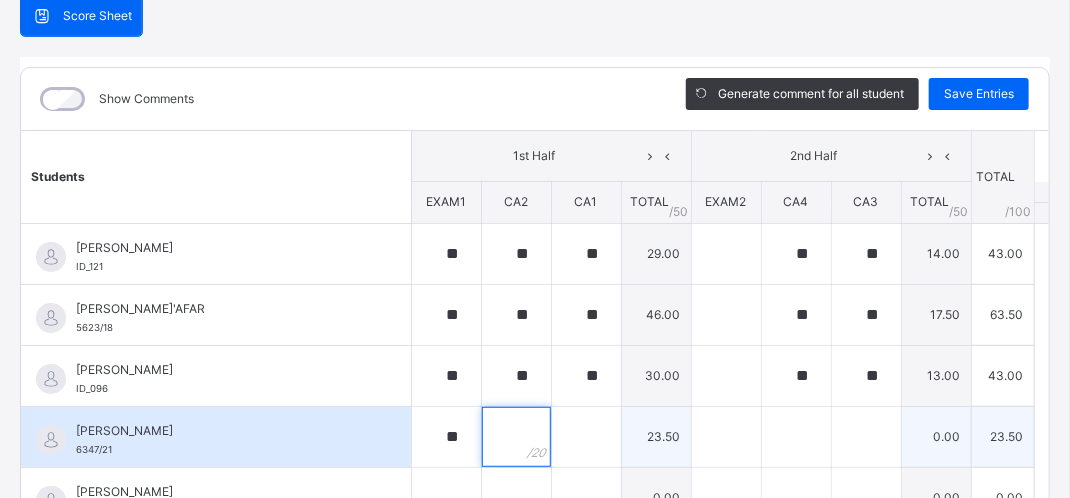 type on "**" 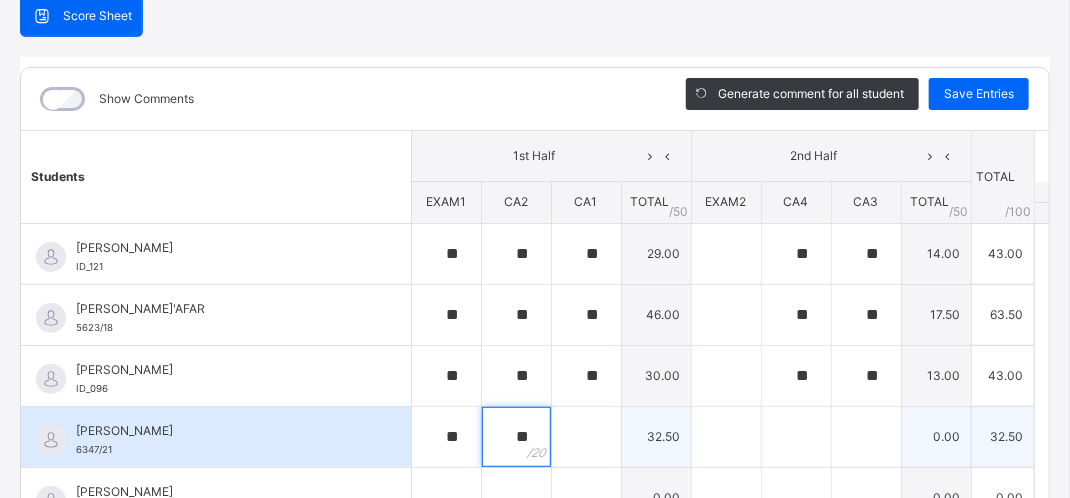 type on "**" 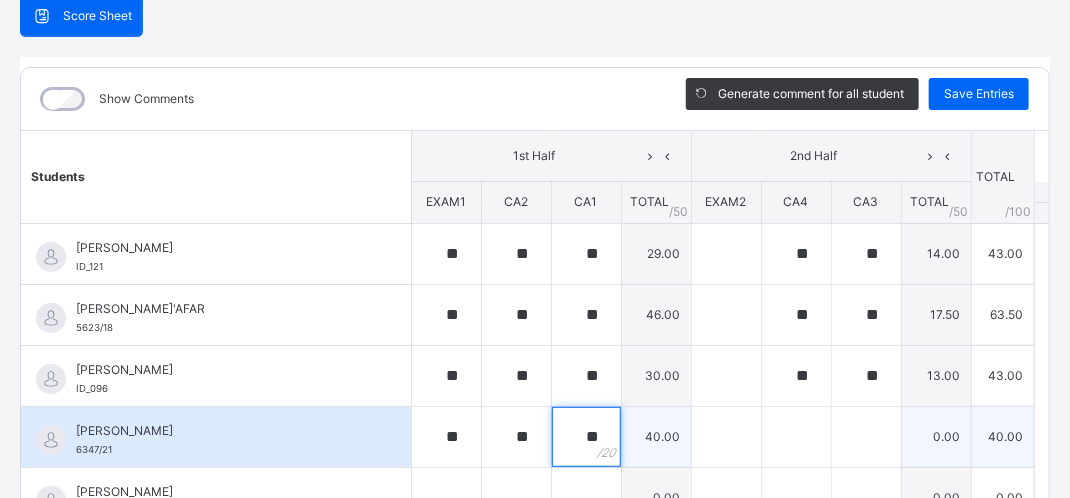 type on "**" 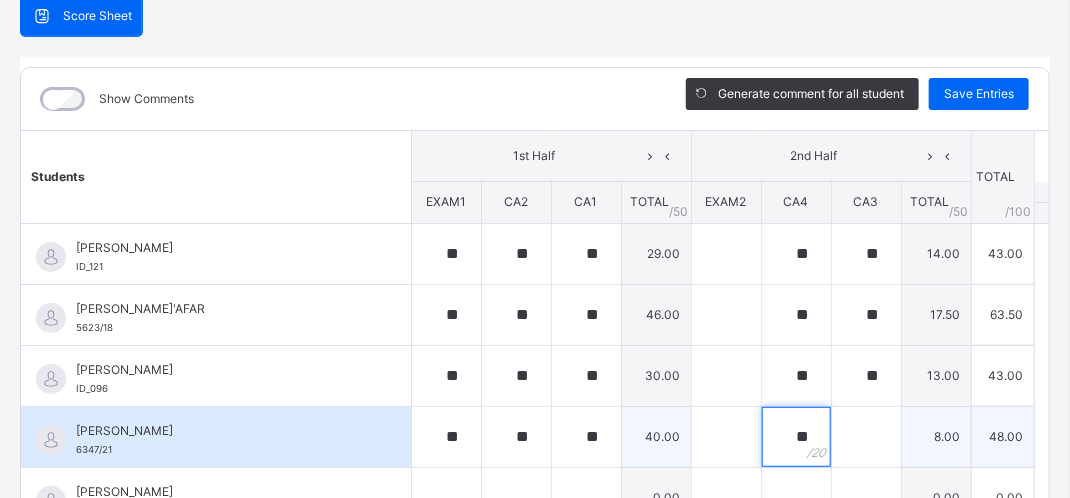 type on "**" 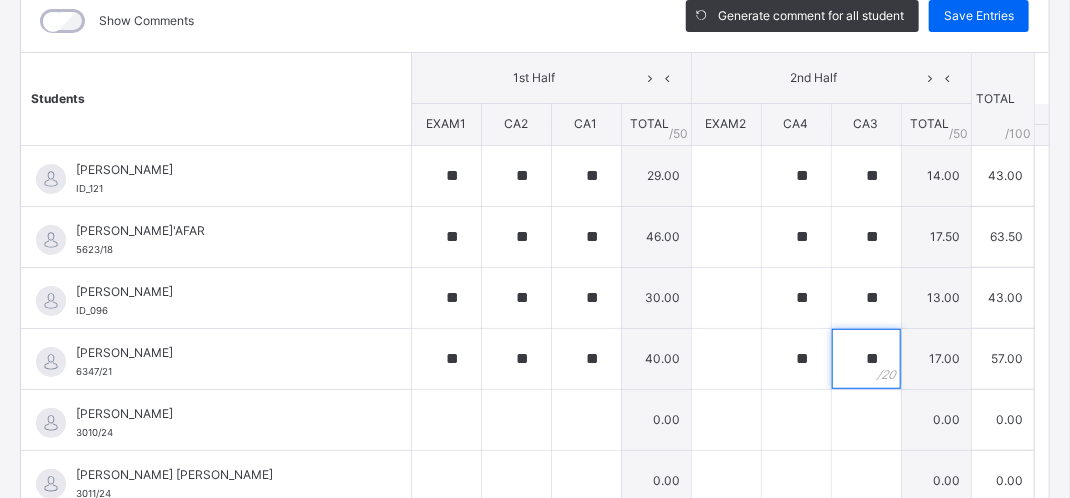 scroll, scrollTop: 412, scrollLeft: 0, axis: vertical 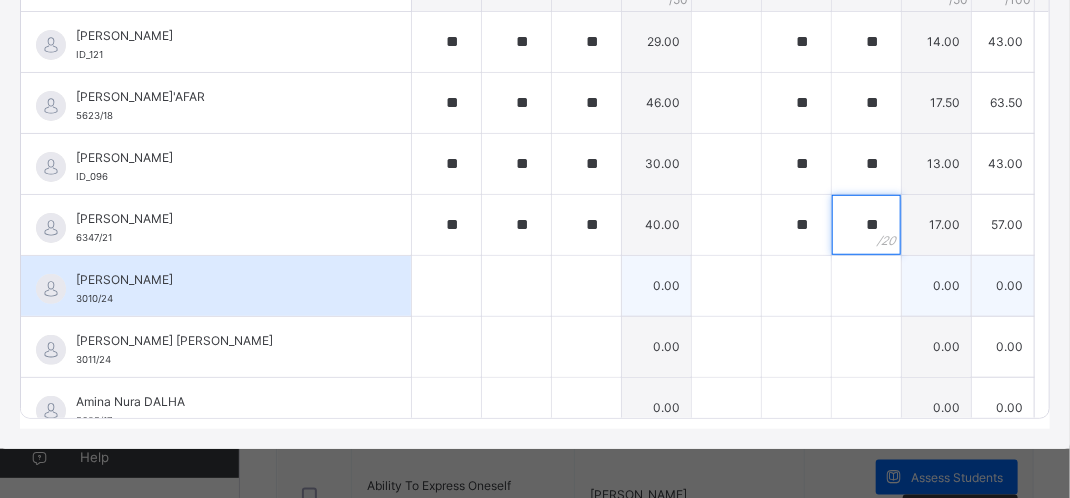 type on "**" 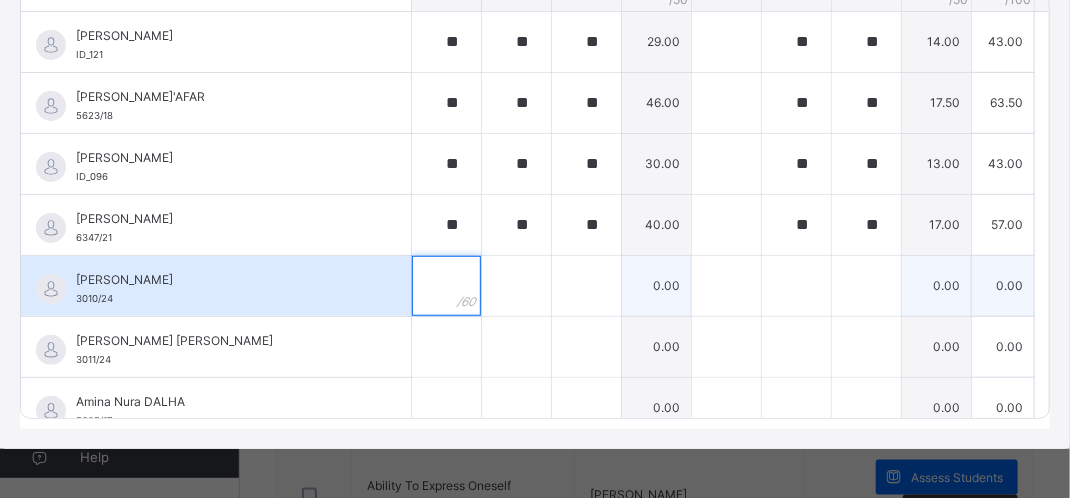 click at bounding box center [446, 286] 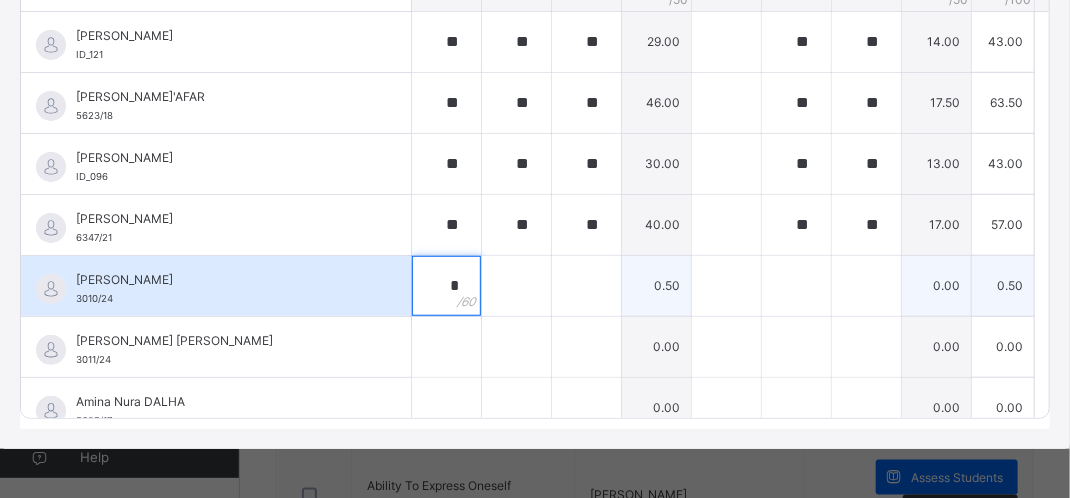 type on "*" 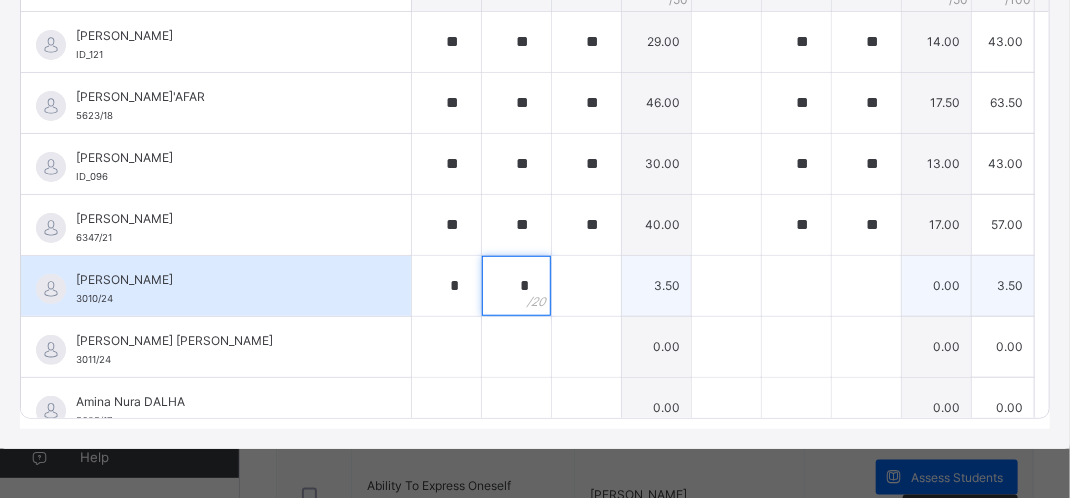 type on "*" 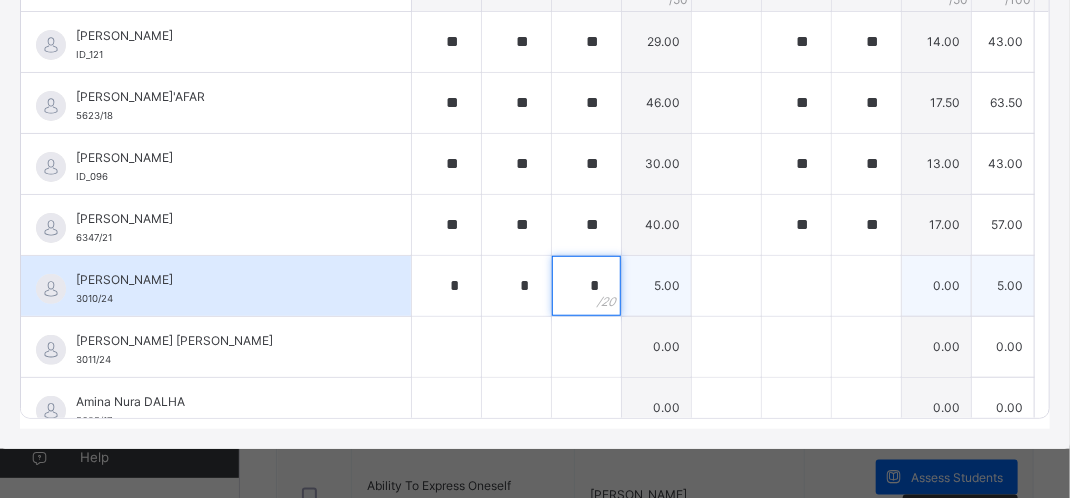 type on "*" 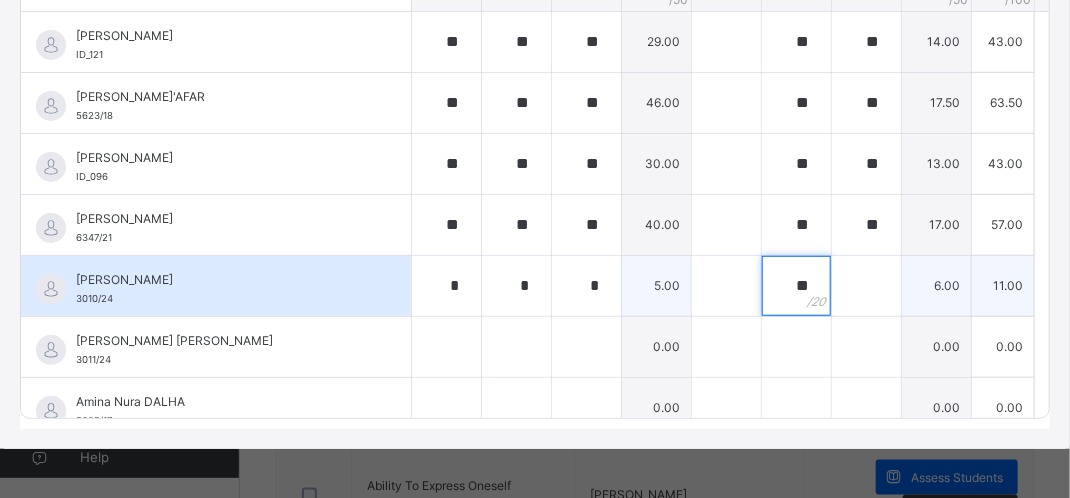 type on "**" 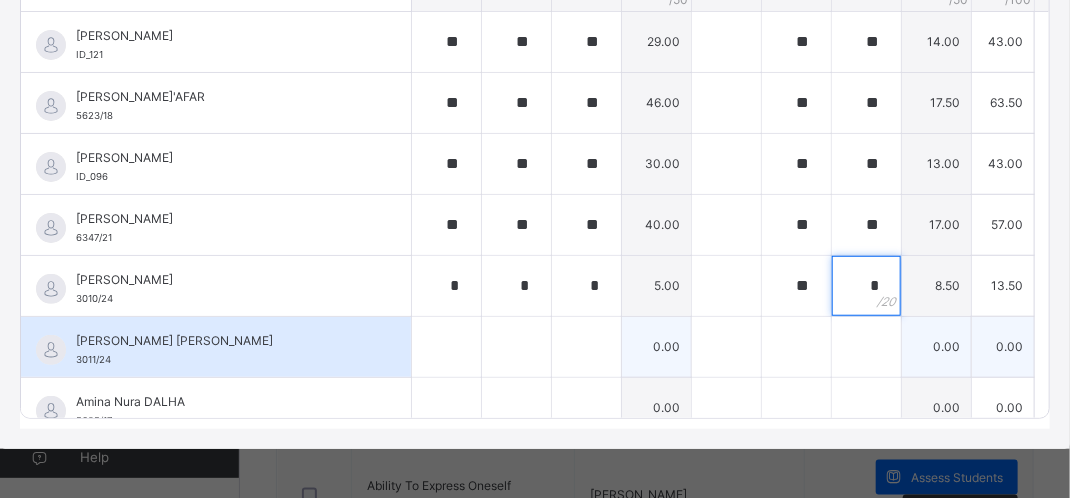 type on "*" 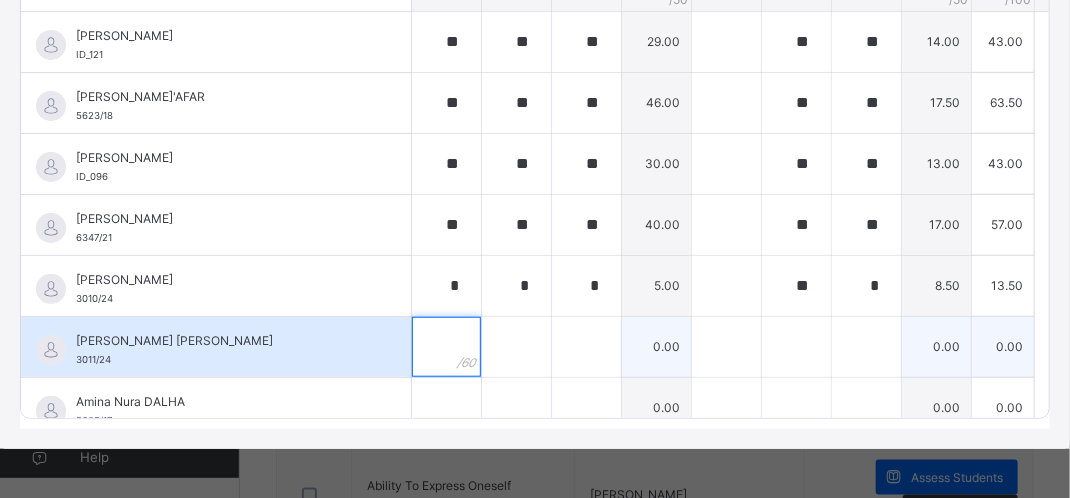 click at bounding box center (446, 347) 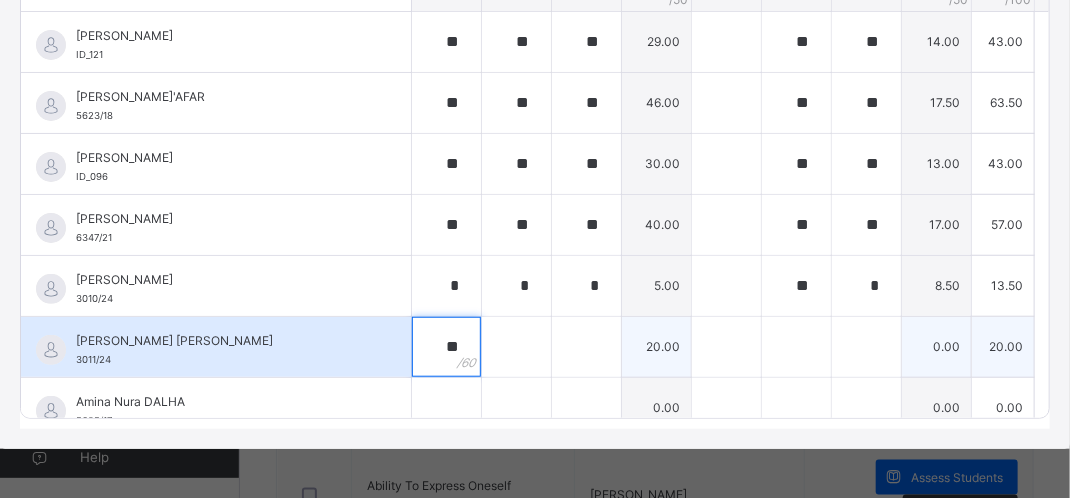 type on "**" 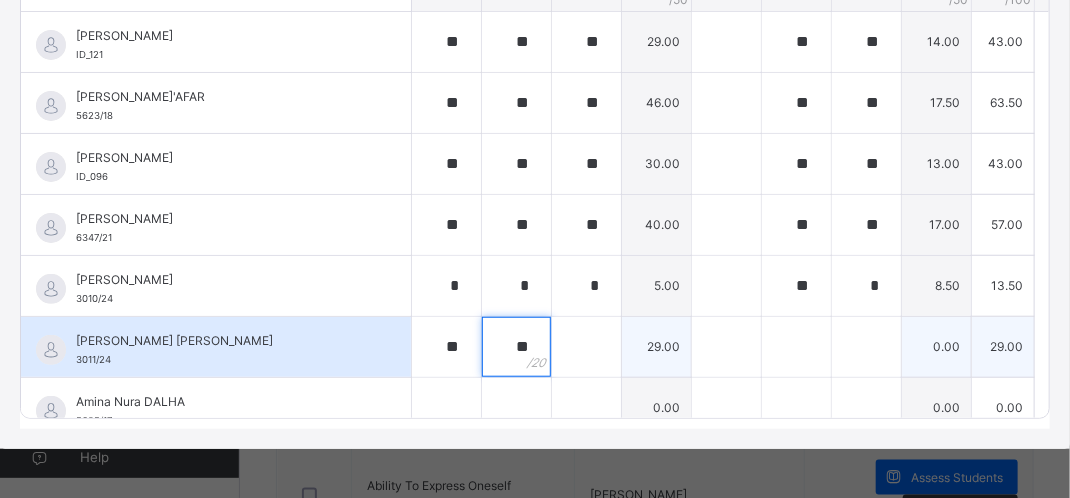 type on "**" 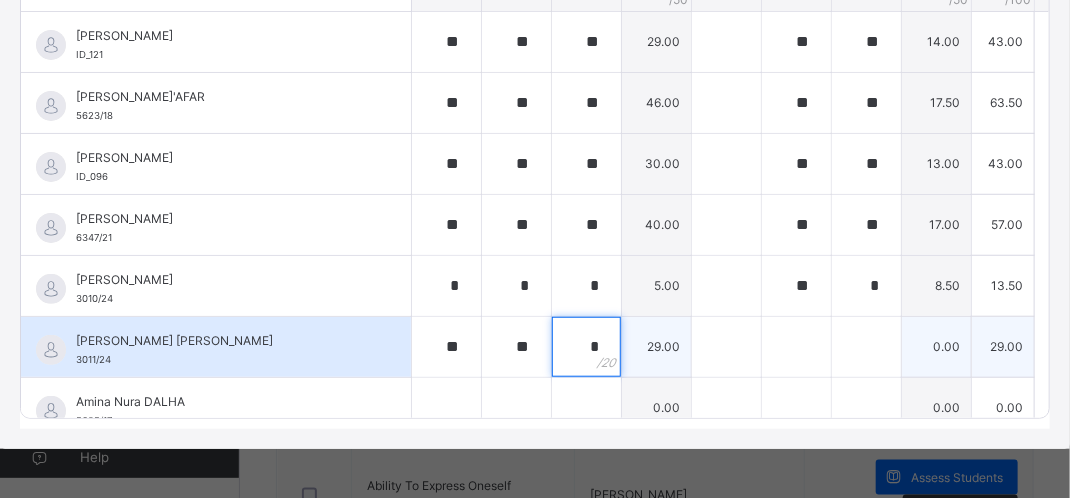 type on "*" 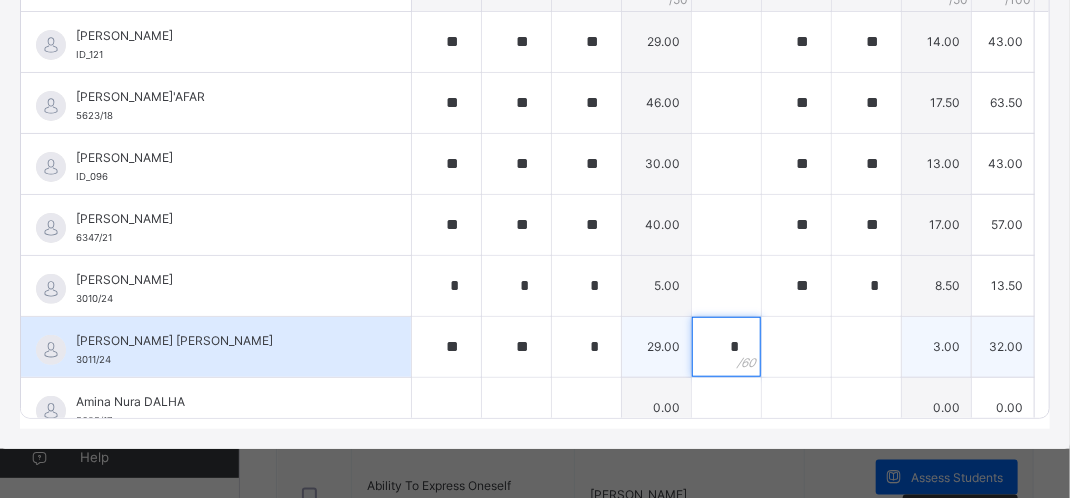 type on "*" 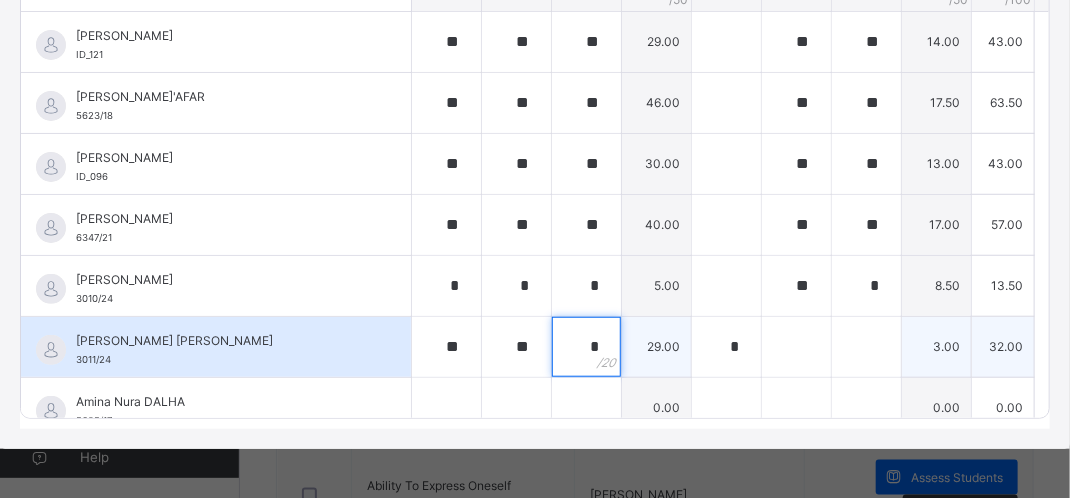 click on "*" at bounding box center [586, 347] 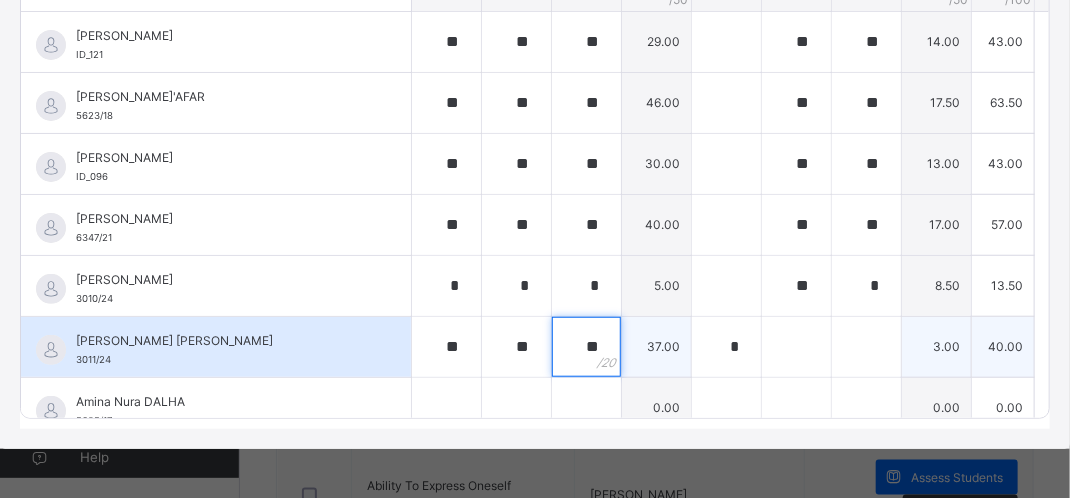 type on "**" 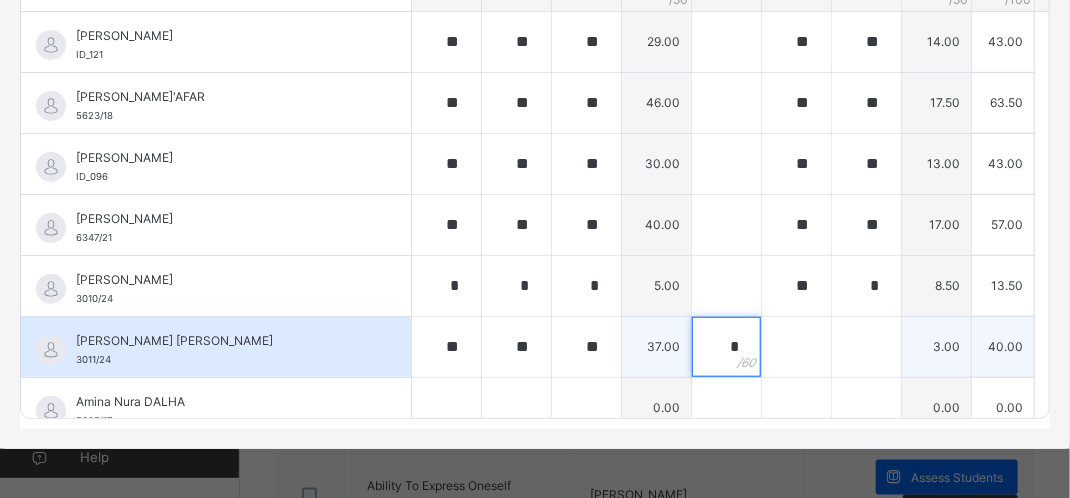 click on "*" at bounding box center [726, 347] 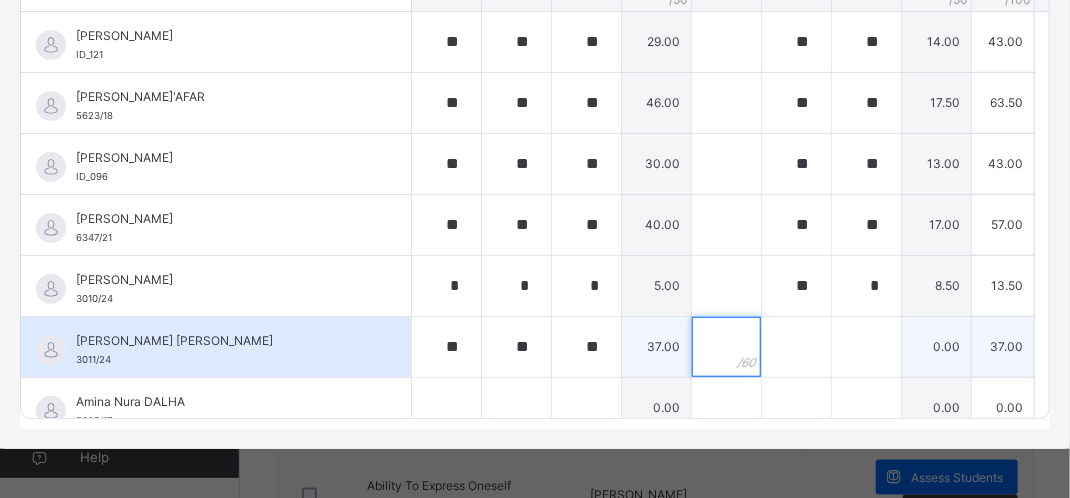 type 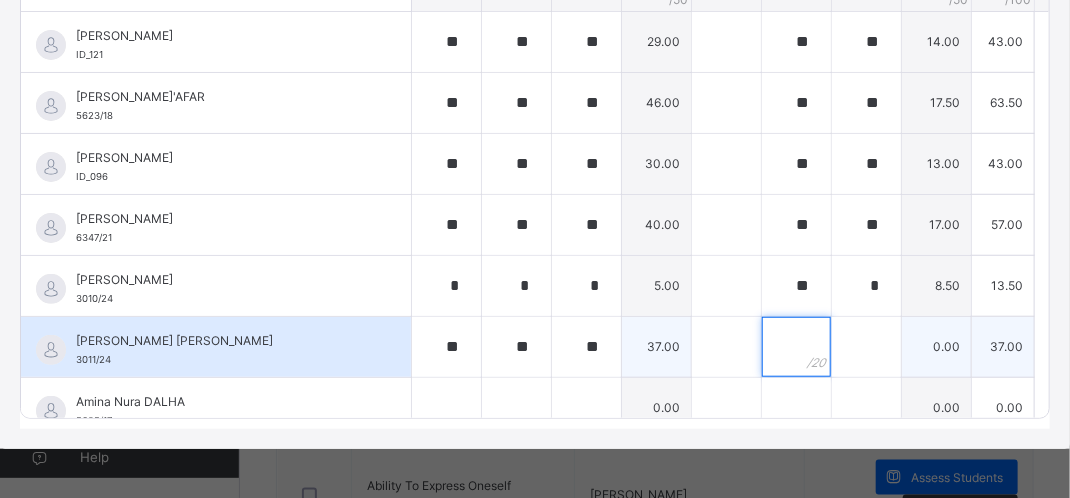click at bounding box center [796, 347] 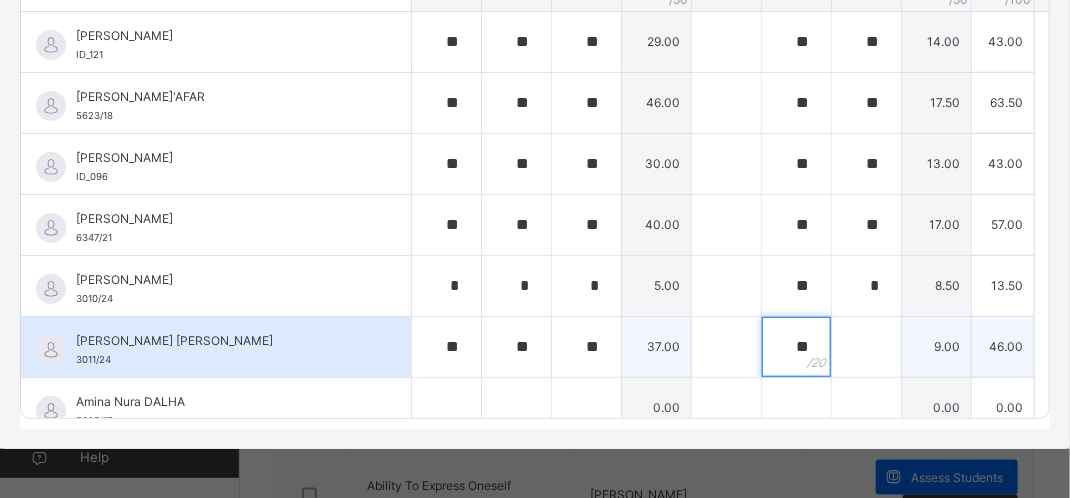type on "**" 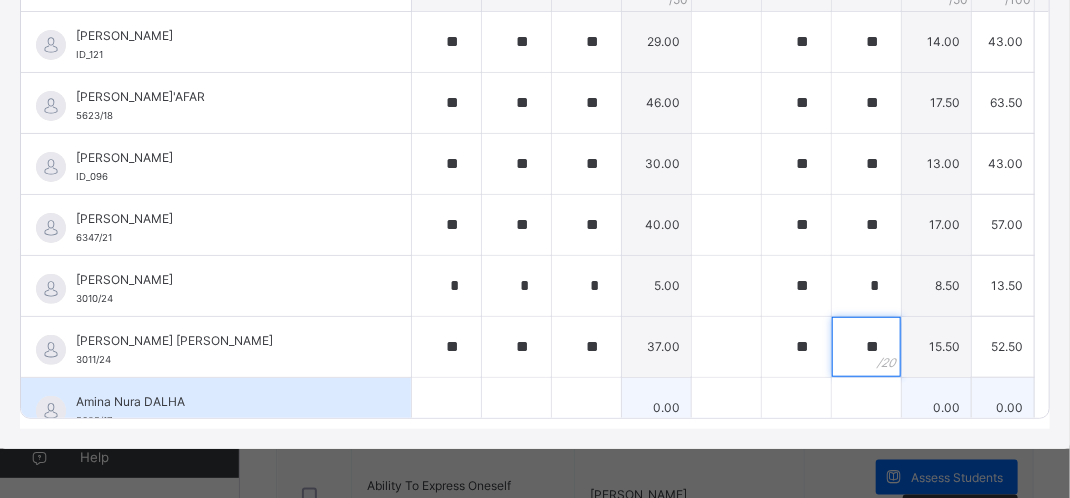 type on "**" 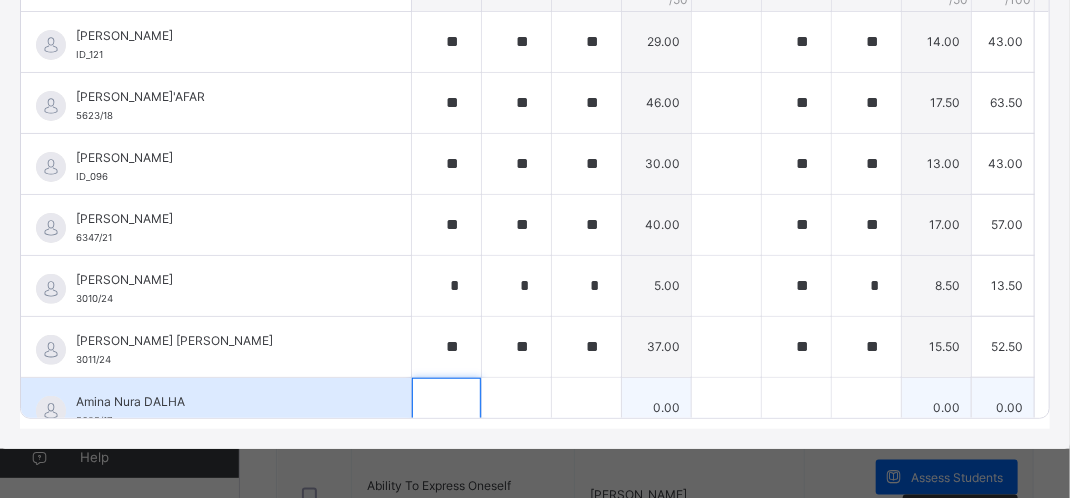 click at bounding box center [446, 408] 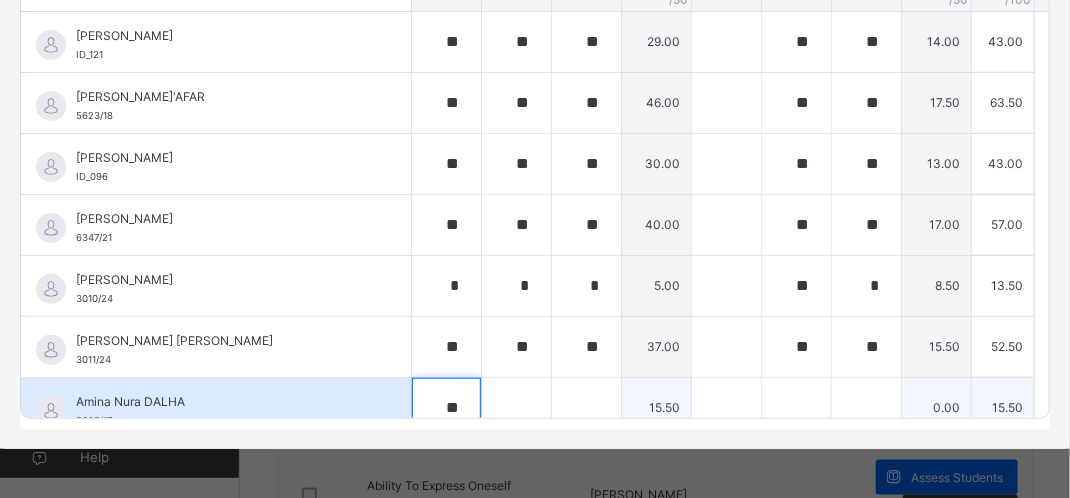 type on "**" 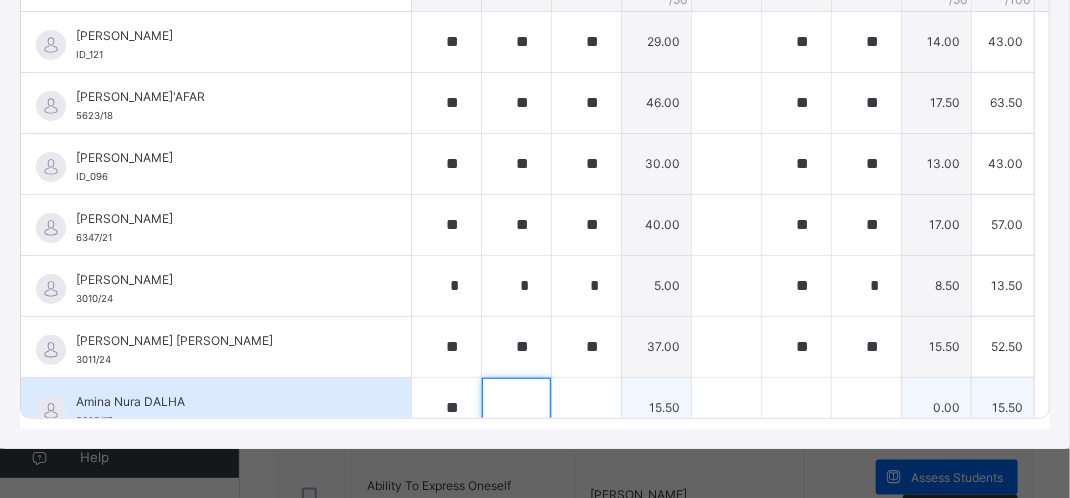 scroll, scrollTop: 17, scrollLeft: 0, axis: vertical 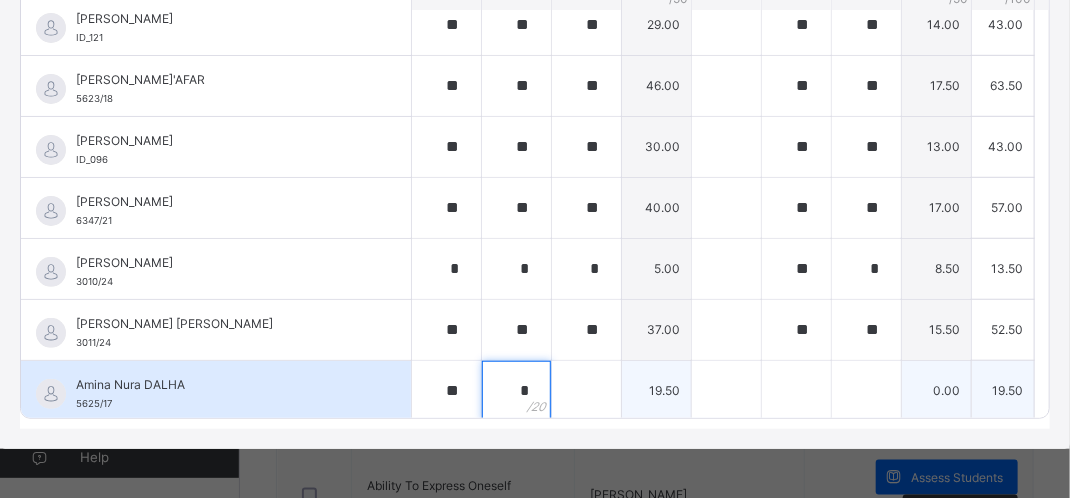 type on "*" 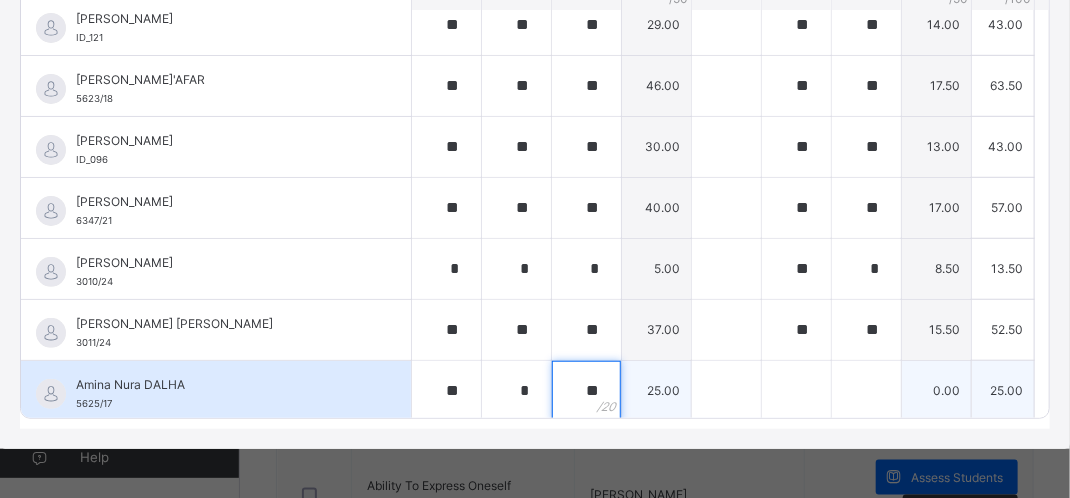 type on "**" 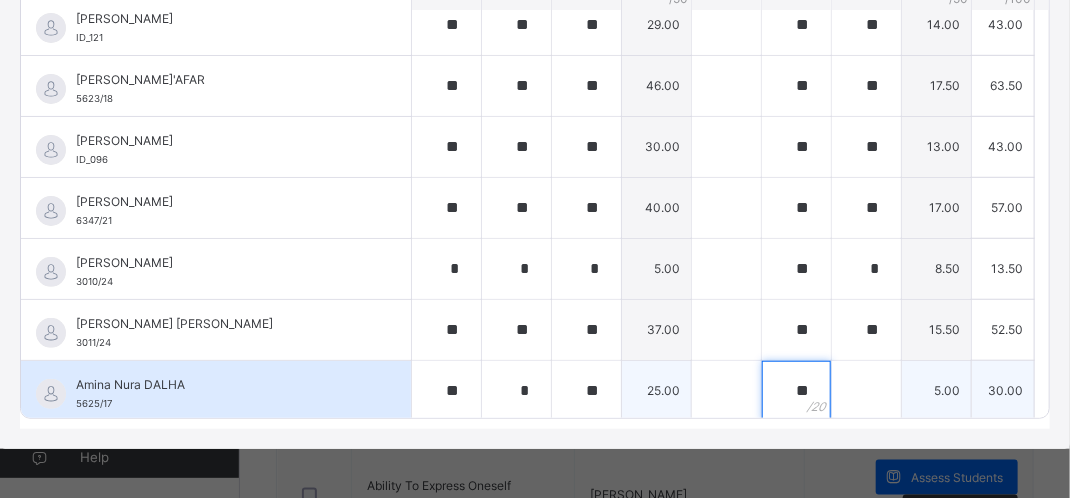type on "**" 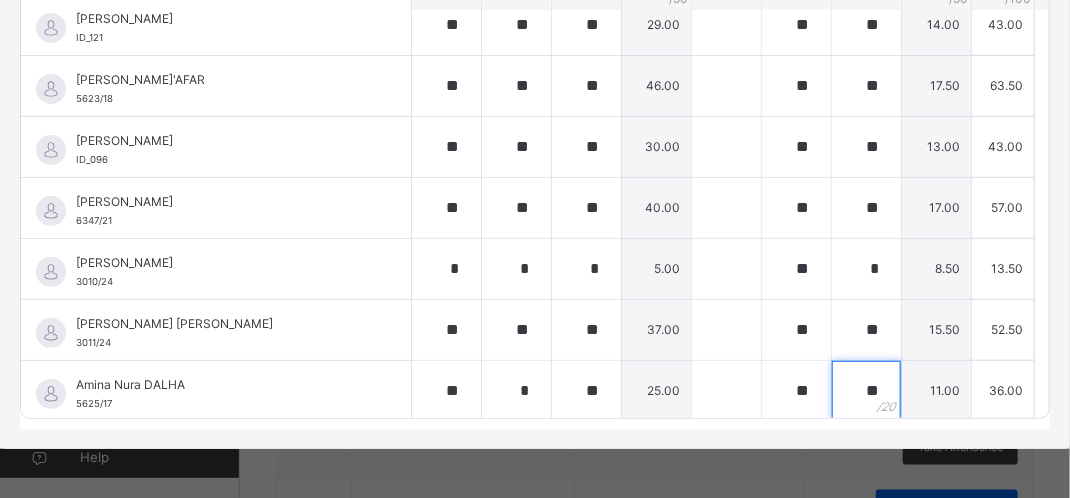 scroll, scrollTop: 900, scrollLeft: 0, axis: vertical 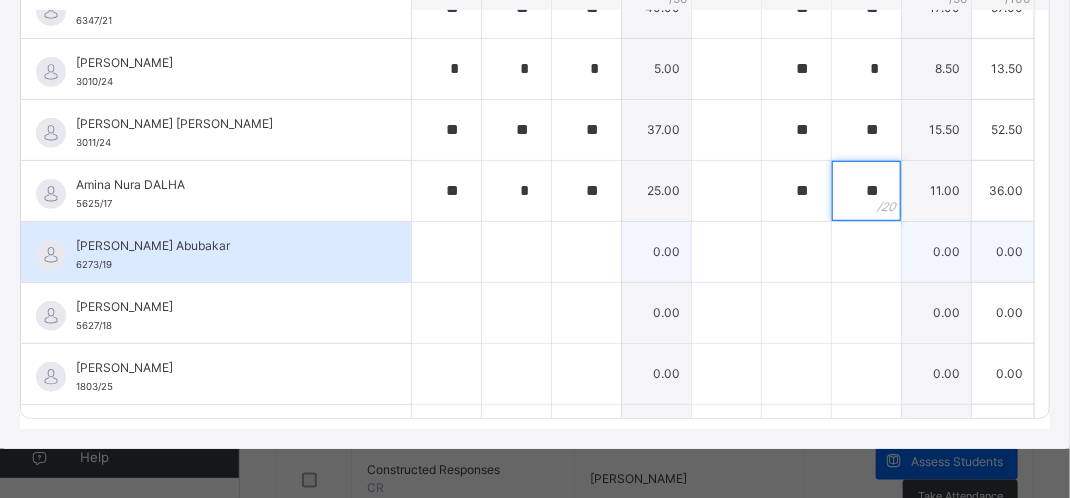 type on "**" 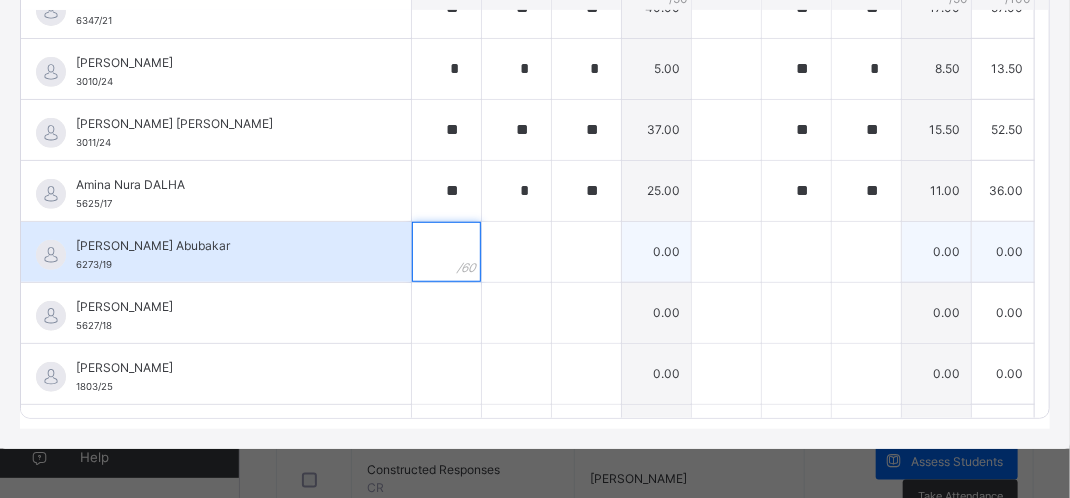 click at bounding box center [446, 252] 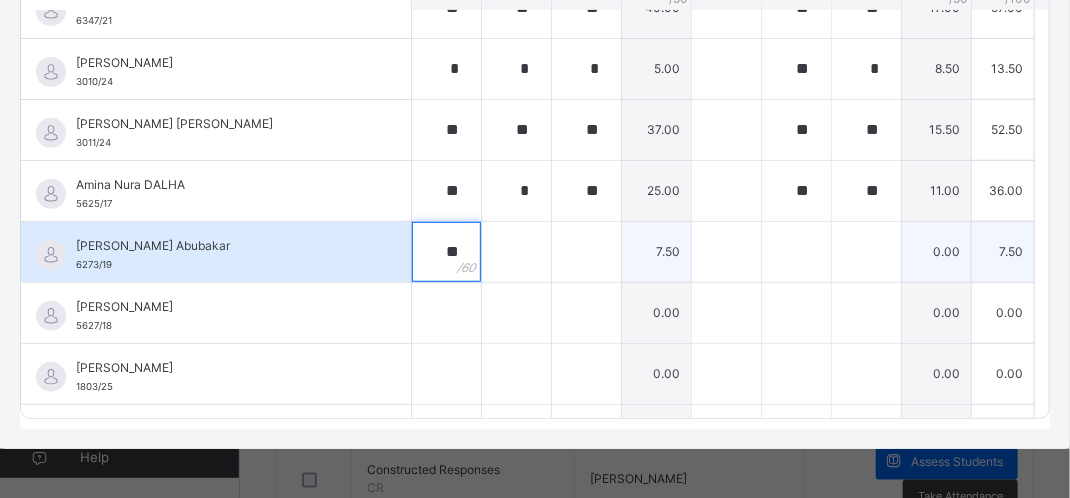 type on "**" 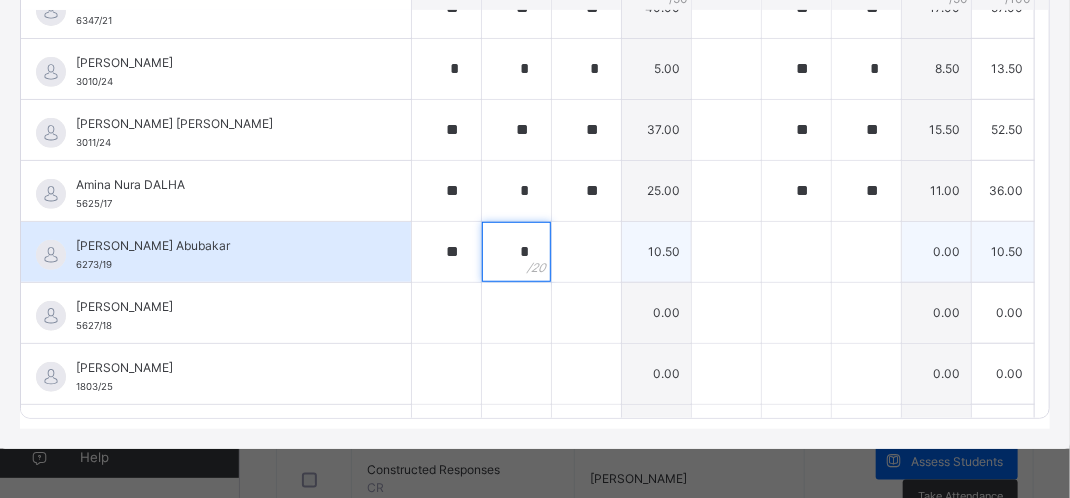 type on "*" 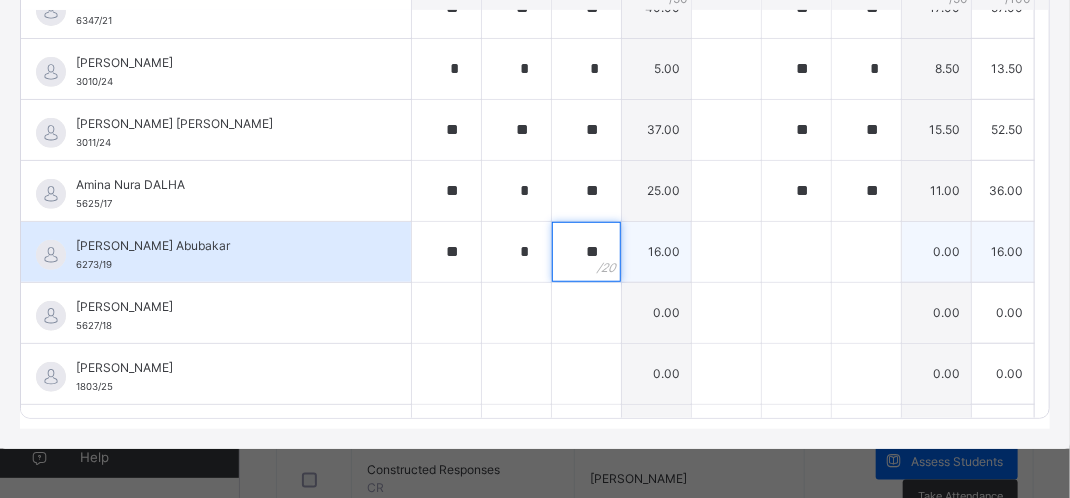 type on "**" 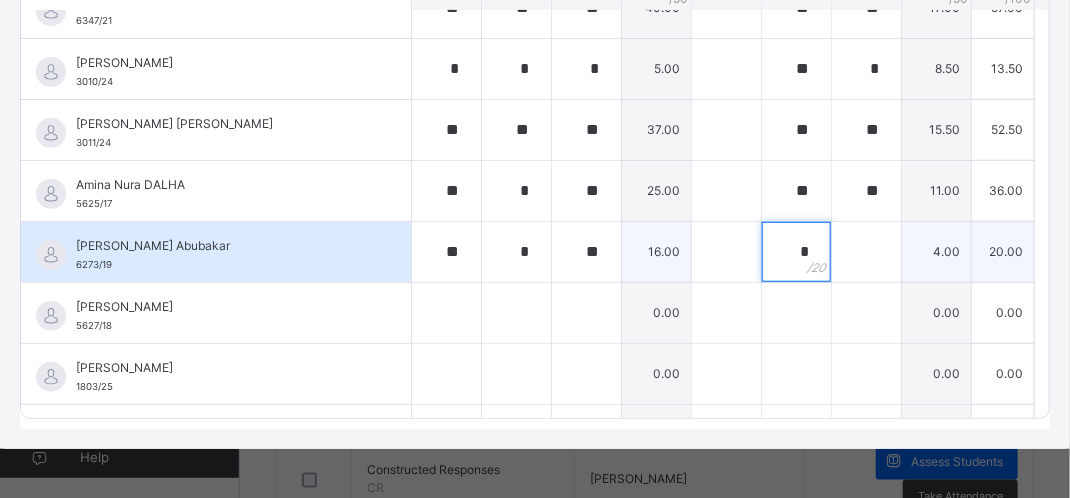 type on "*" 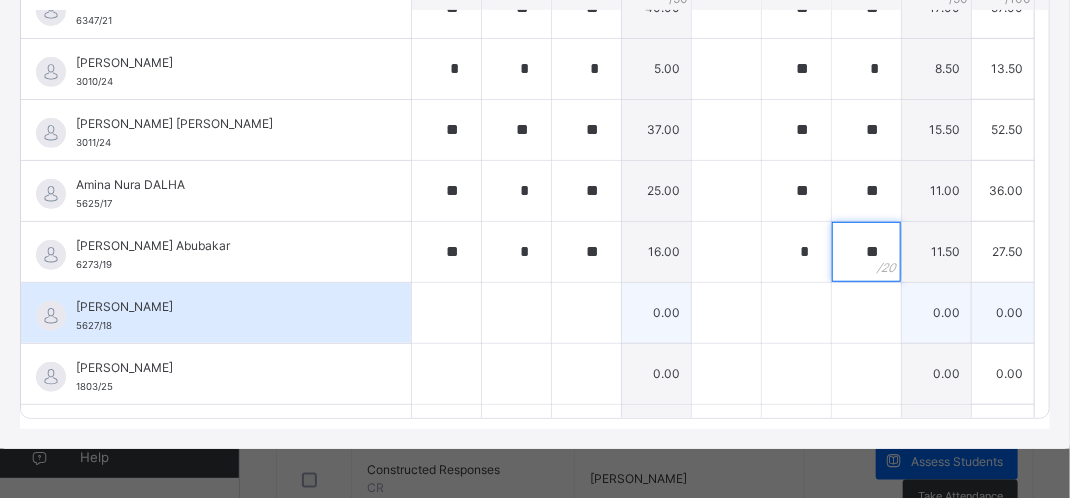 type on "**" 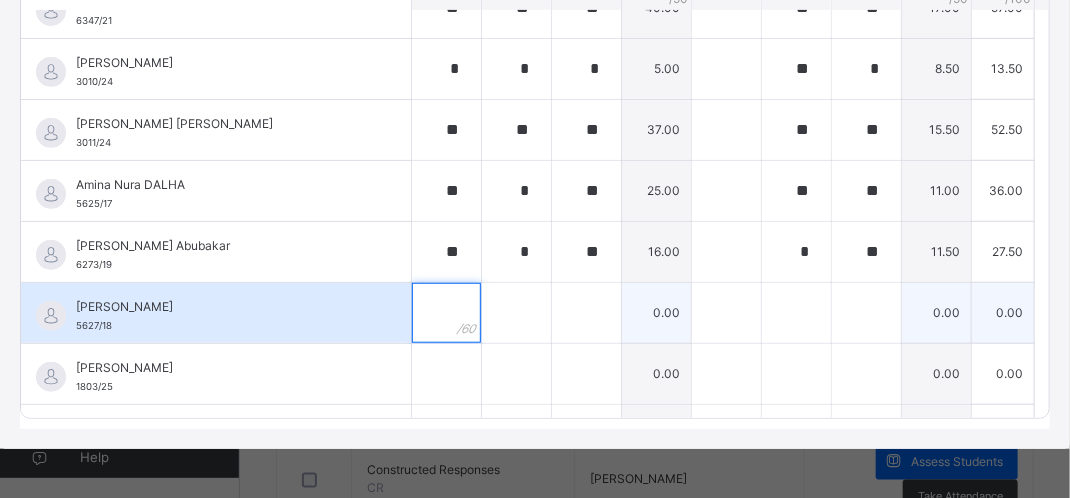 click at bounding box center [446, 313] 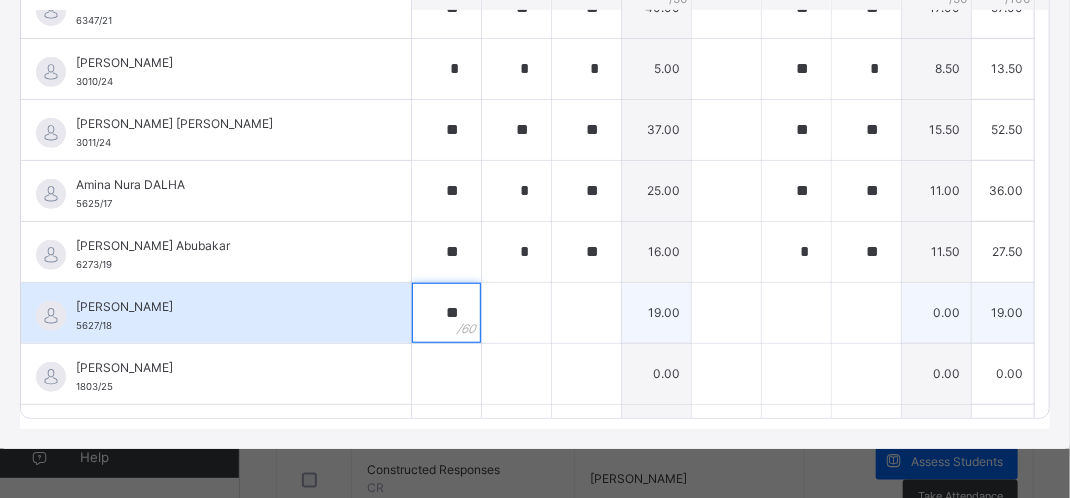 type on "**" 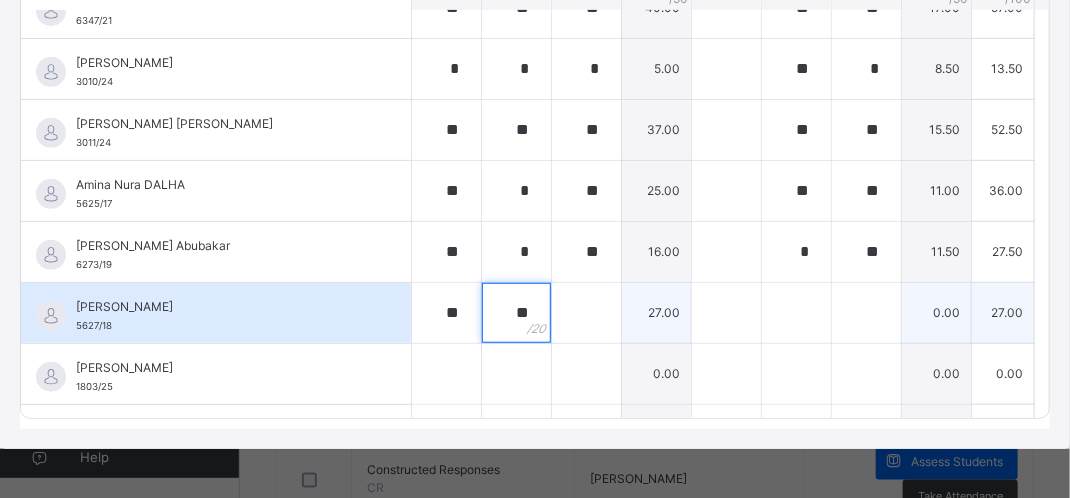 type on "**" 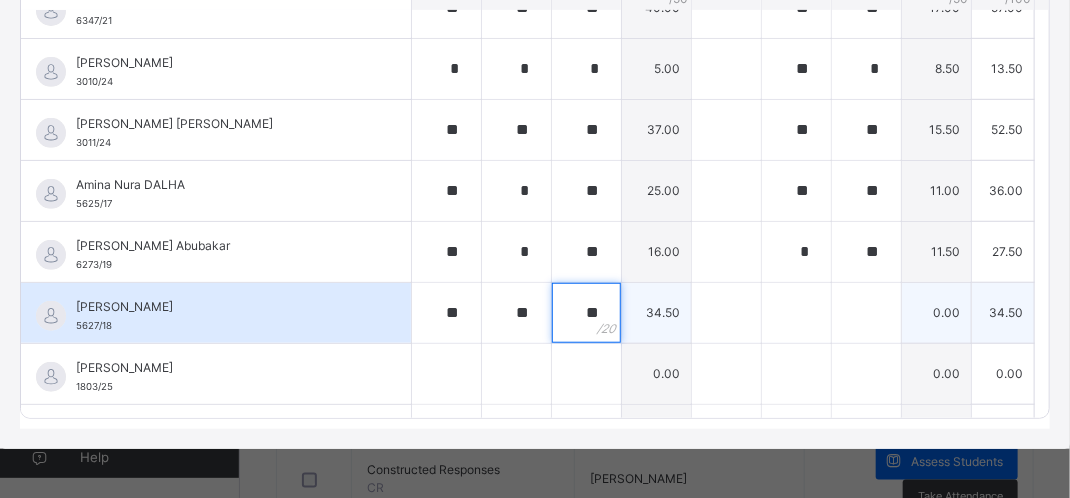 type on "**" 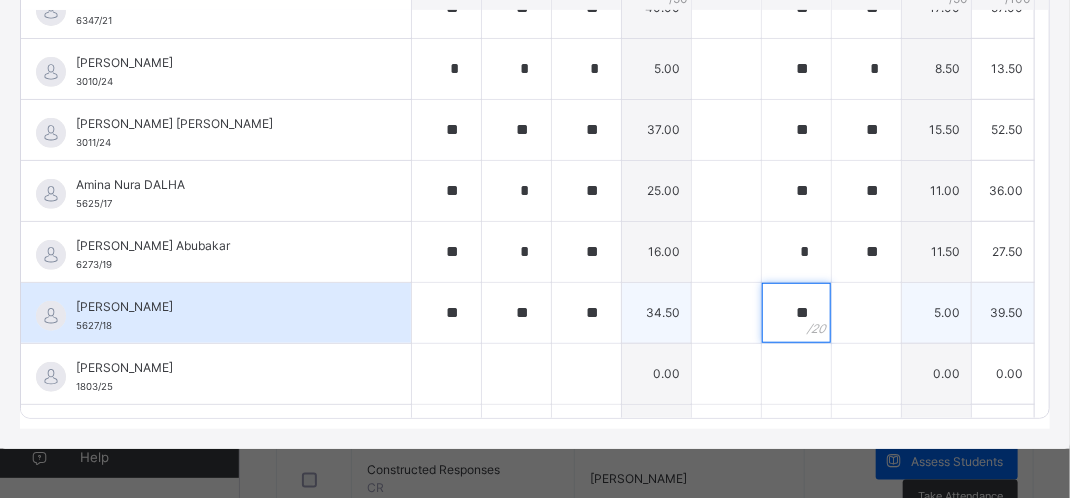 type on "**" 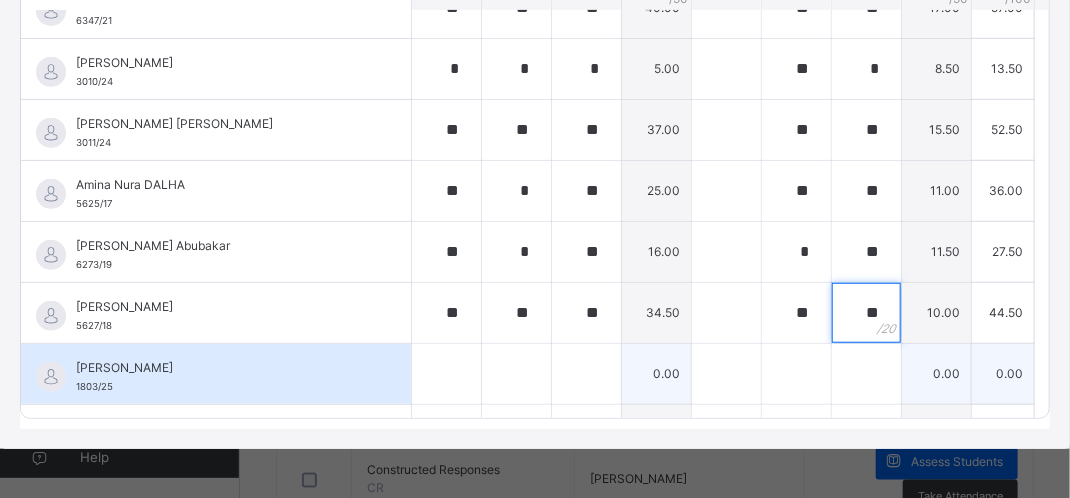 type on "**" 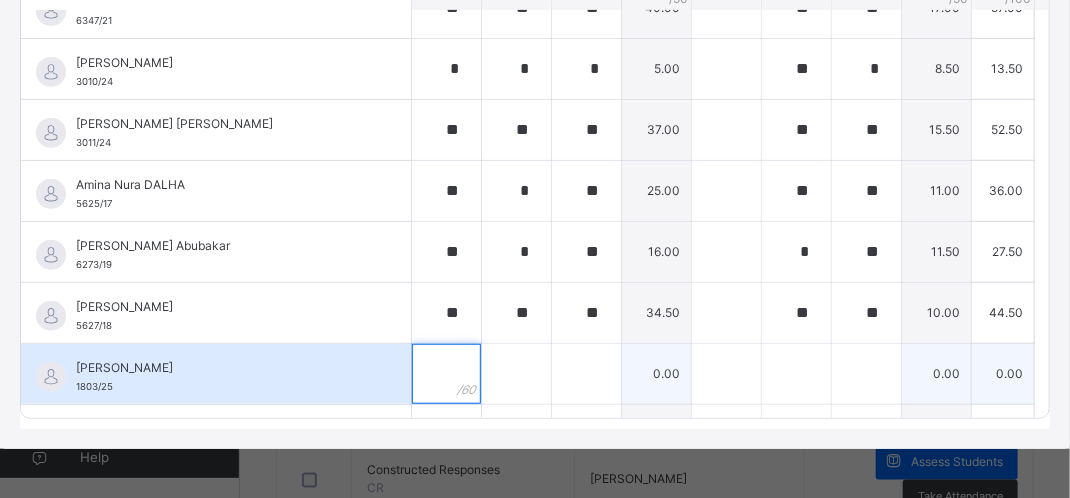 click at bounding box center (446, 374) 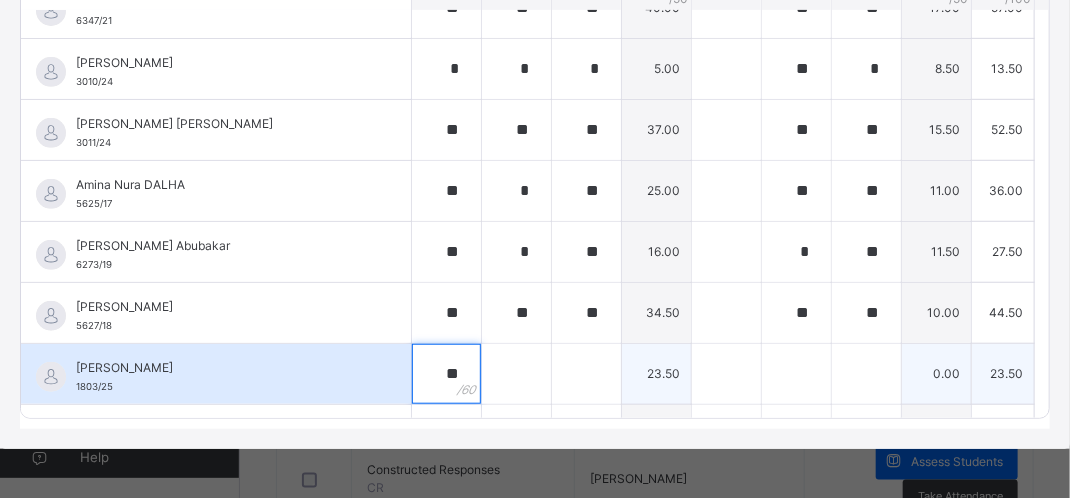type on "**" 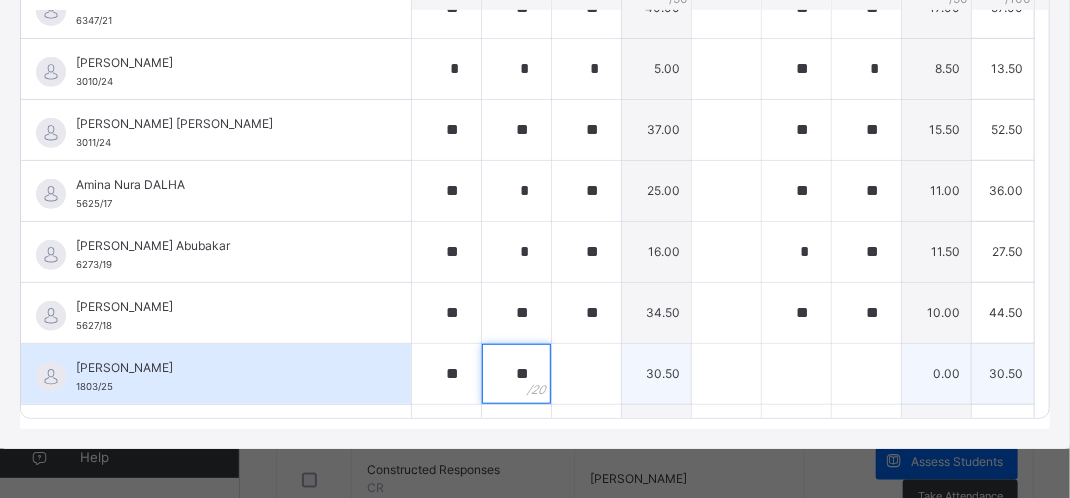type on "**" 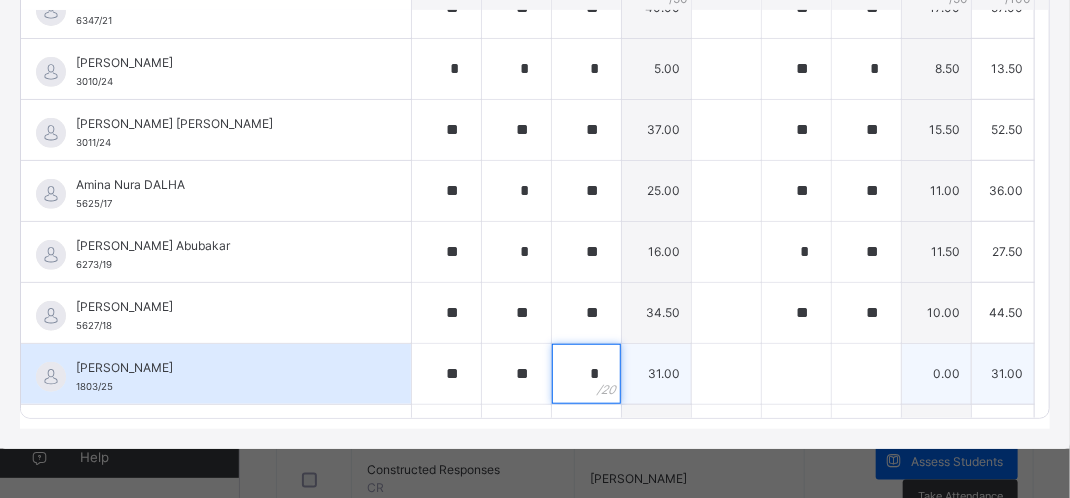 type on "**" 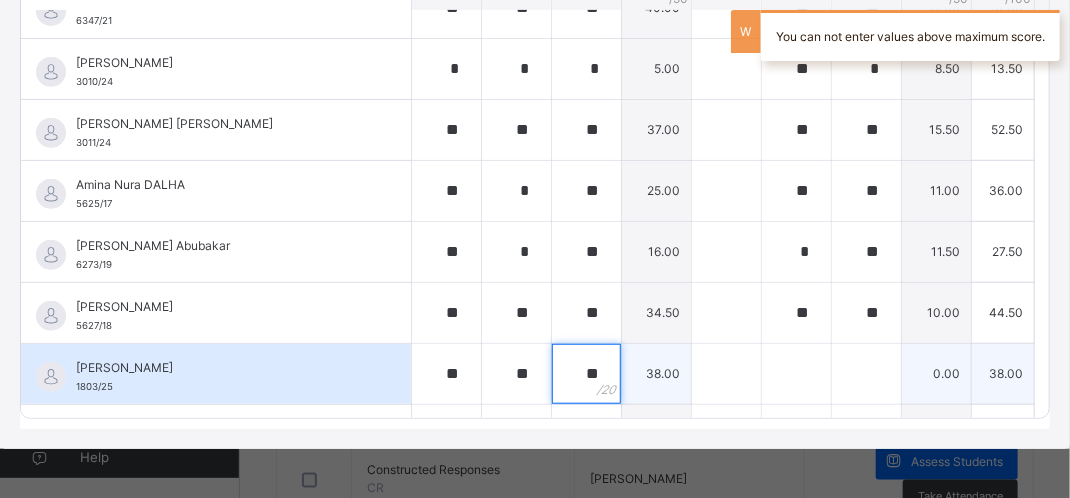 type on "**" 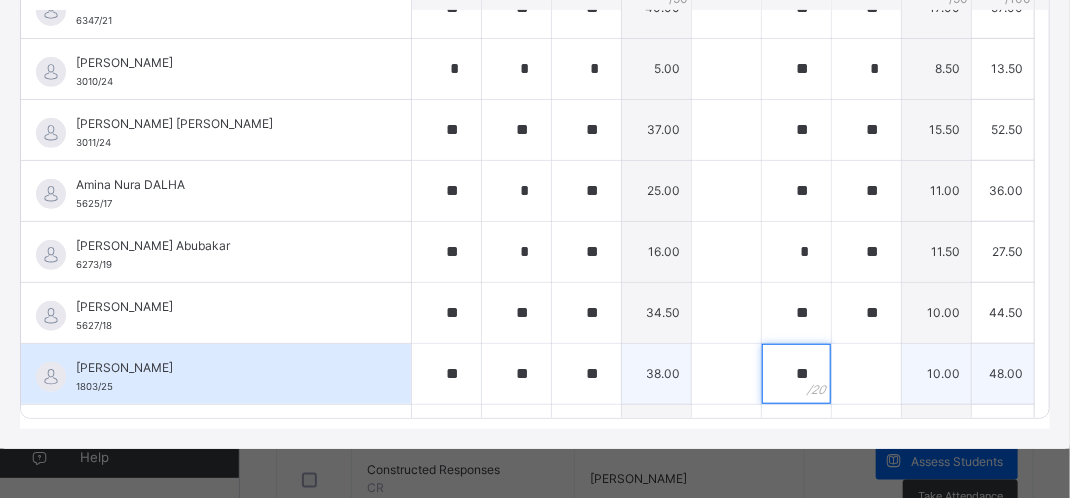 type on "**" 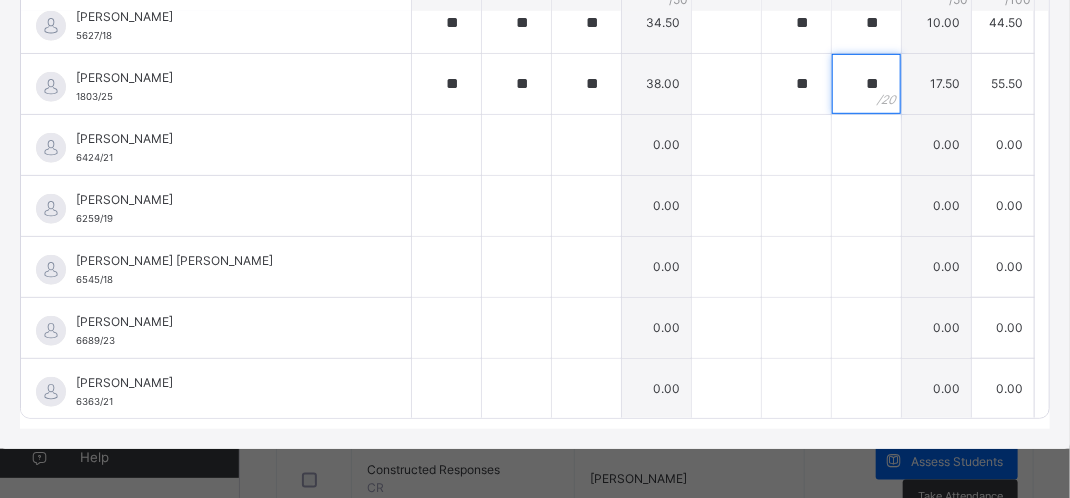 scroll, scrollTop: 517, scrollLeft: 0, axis: vertical 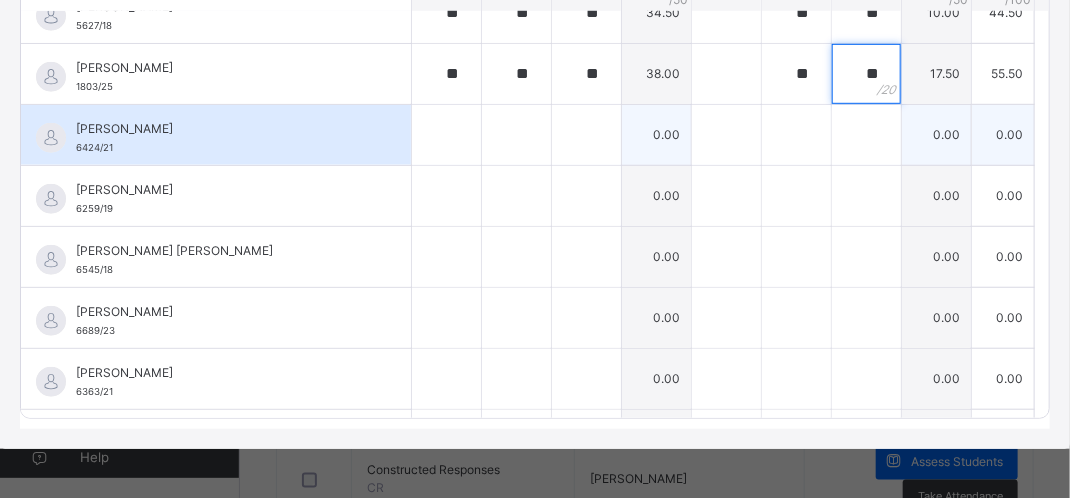 type on "**" 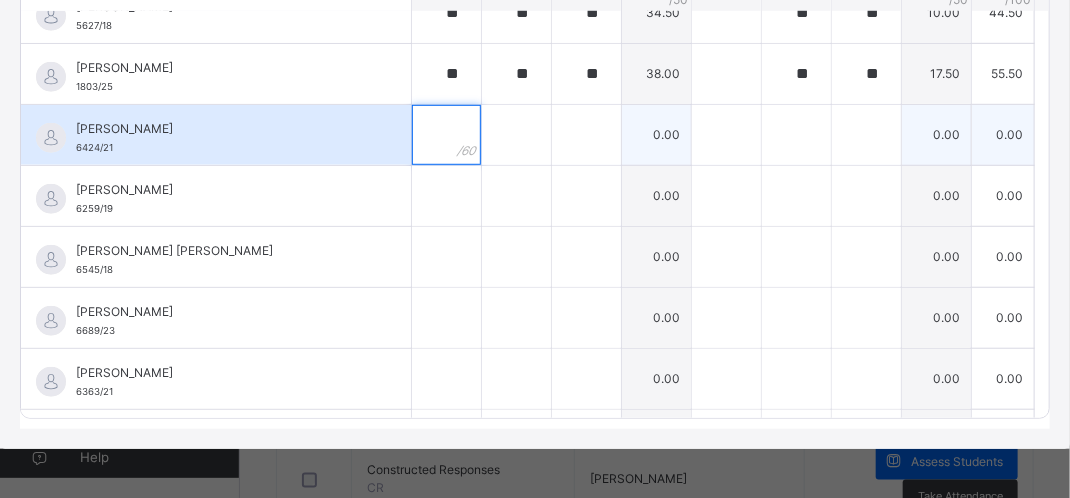 click at bounding box center [446, 135] 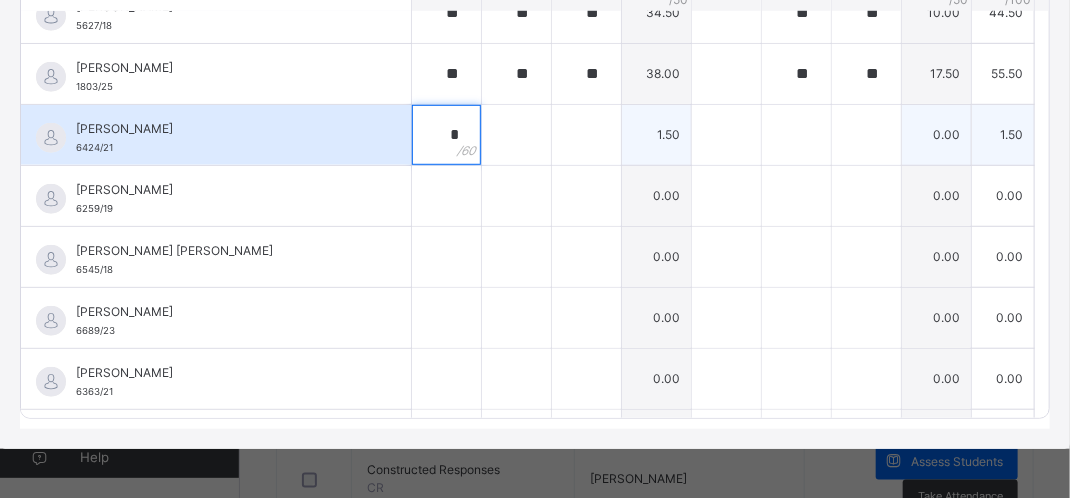 type on "*" 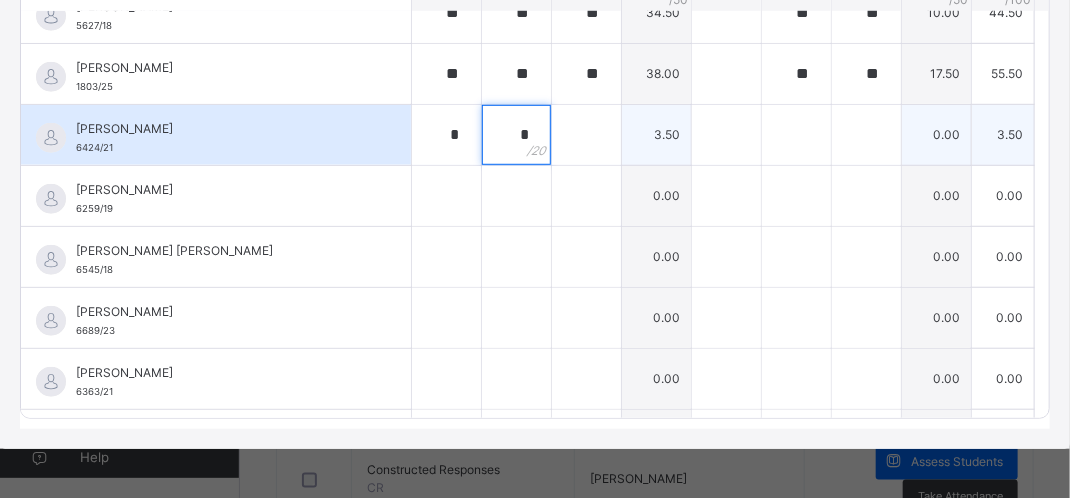 type on "*" 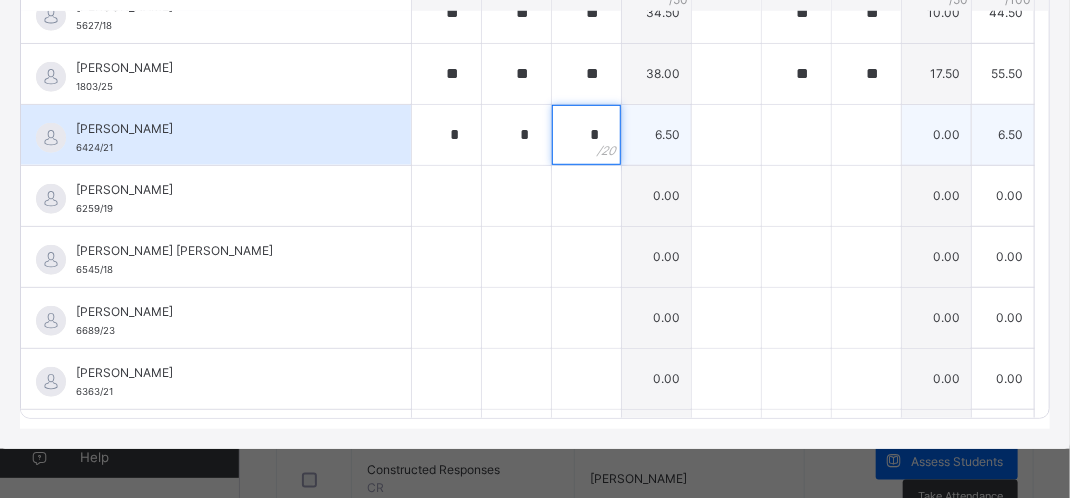 type on "*" 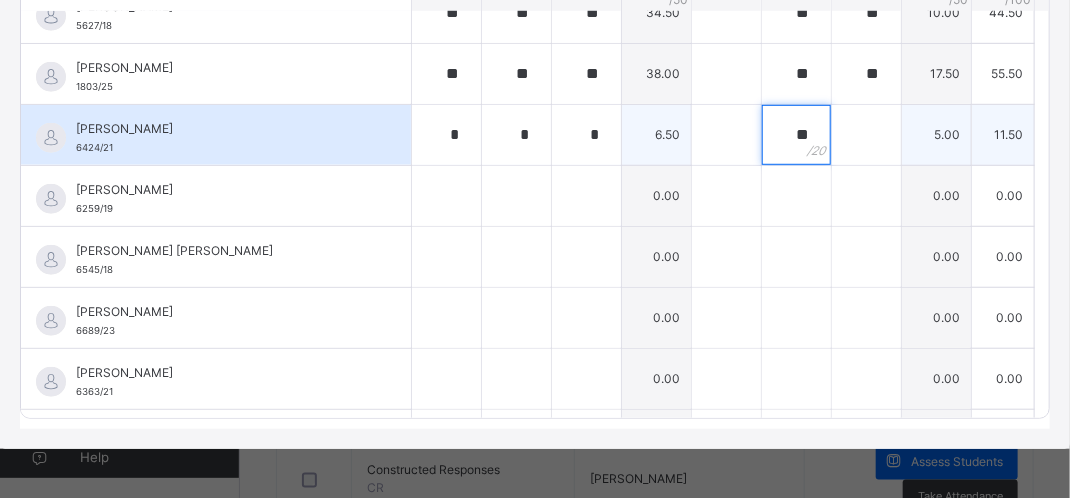 type on "**" 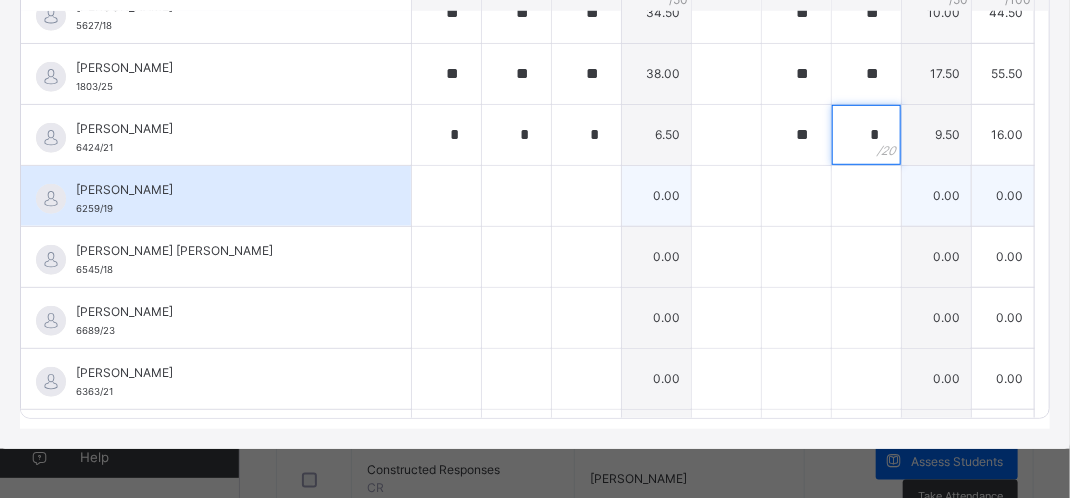 type on "*" 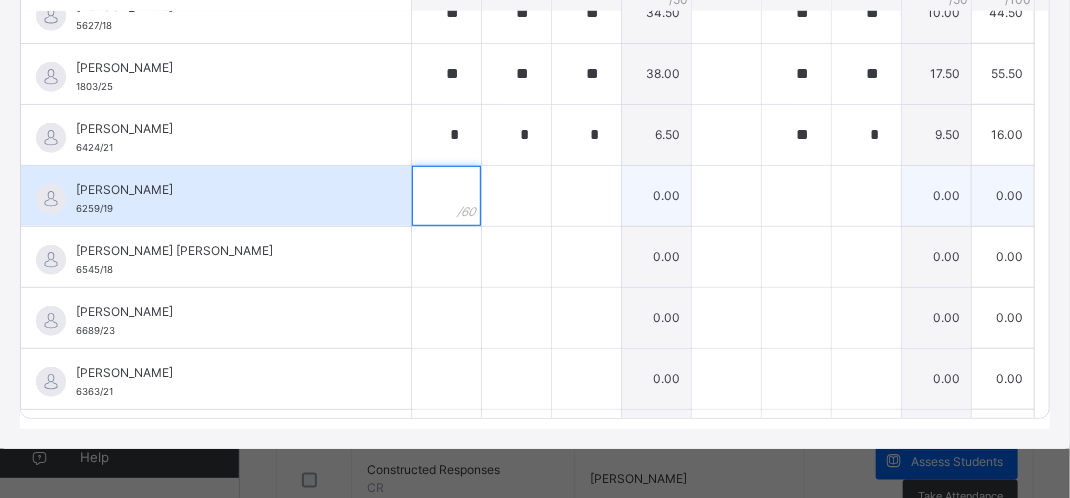 click at bounding box center (446, 196) 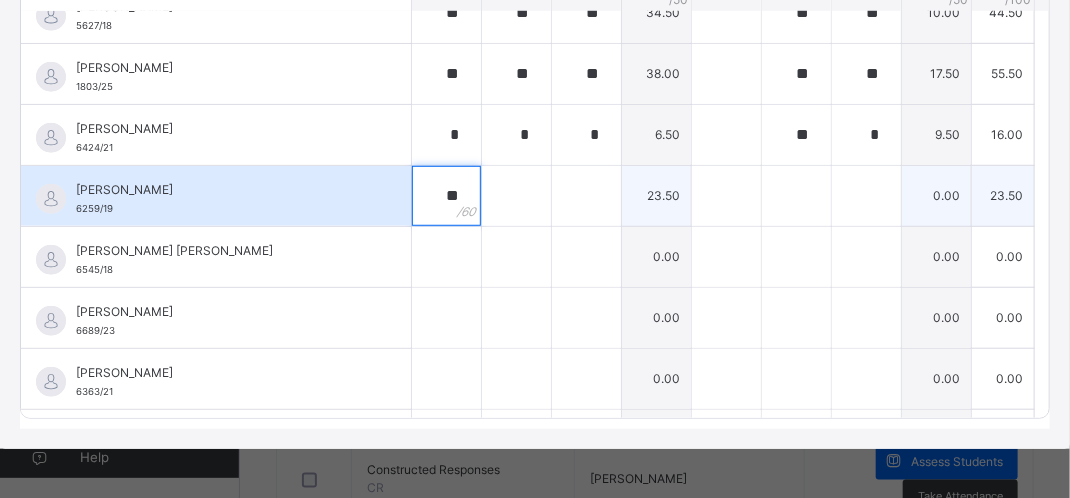 type on "**" 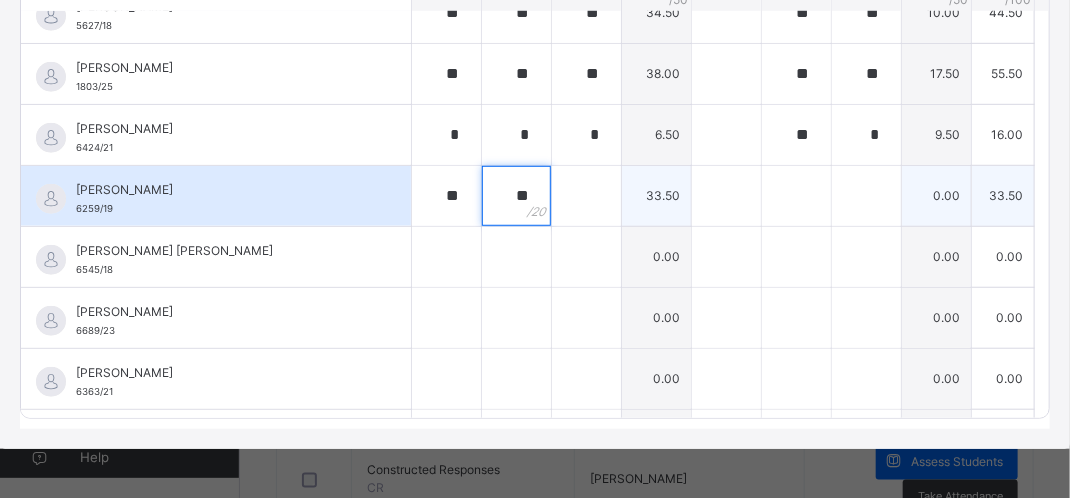 type on "**" 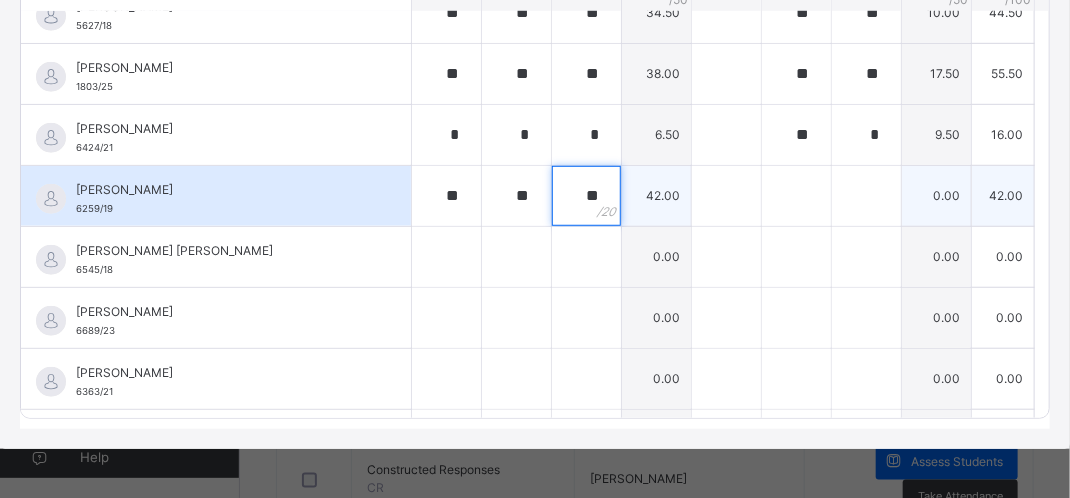 type on "**" 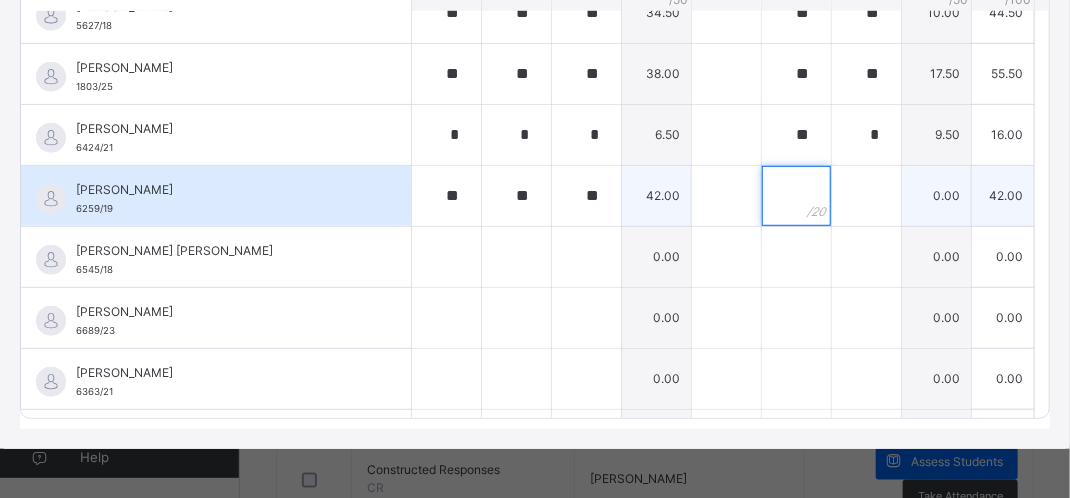 type on "*" 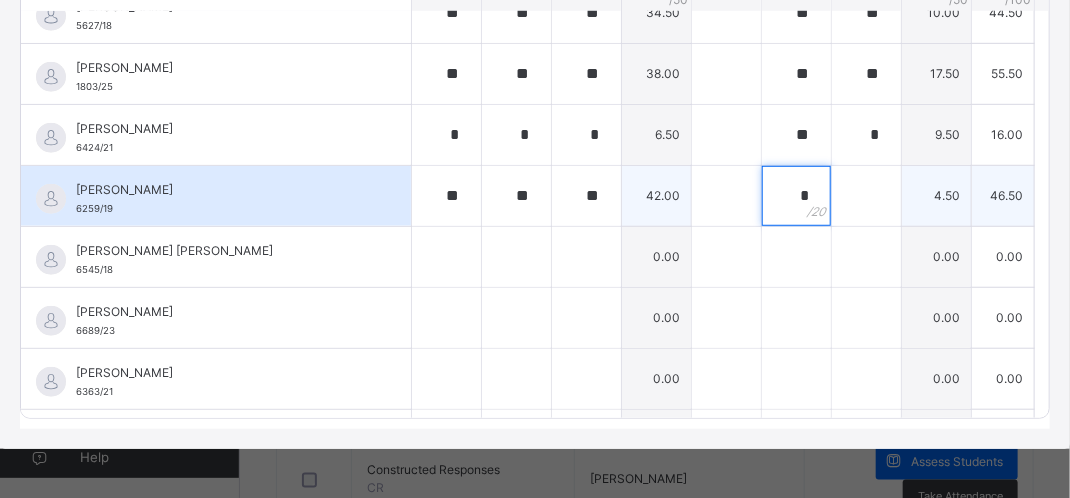 type 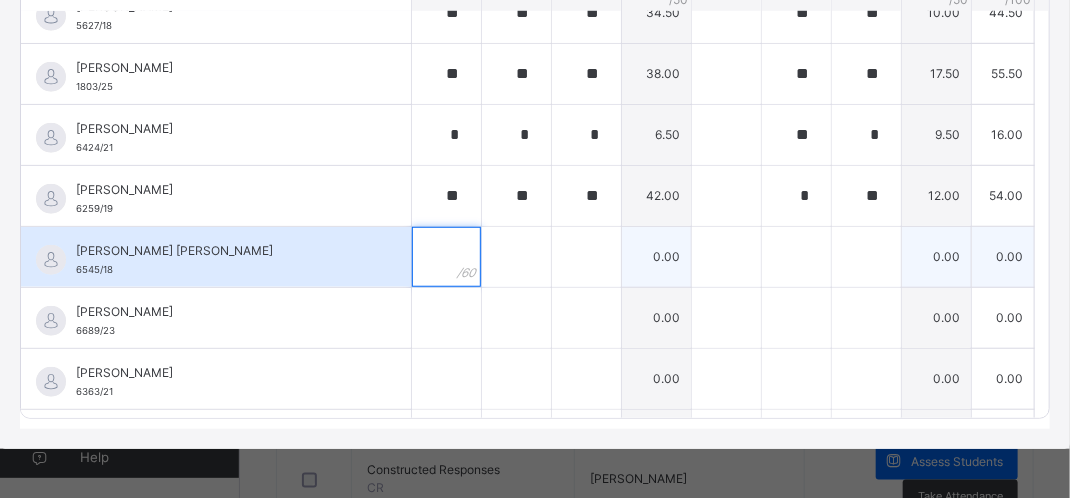 click at bounding box center [446, 257] 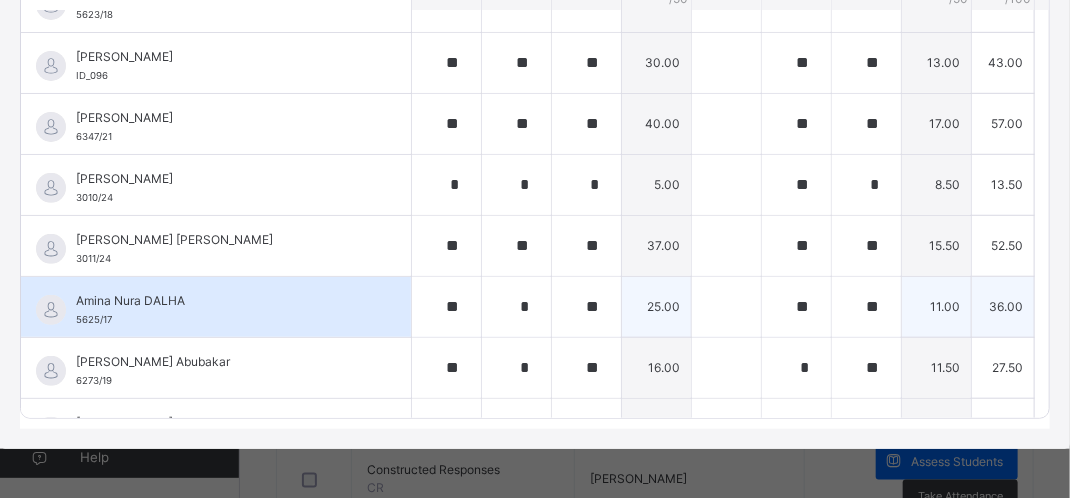 scroll, scrollTop: 0, scrollLeft: 0, axis: both 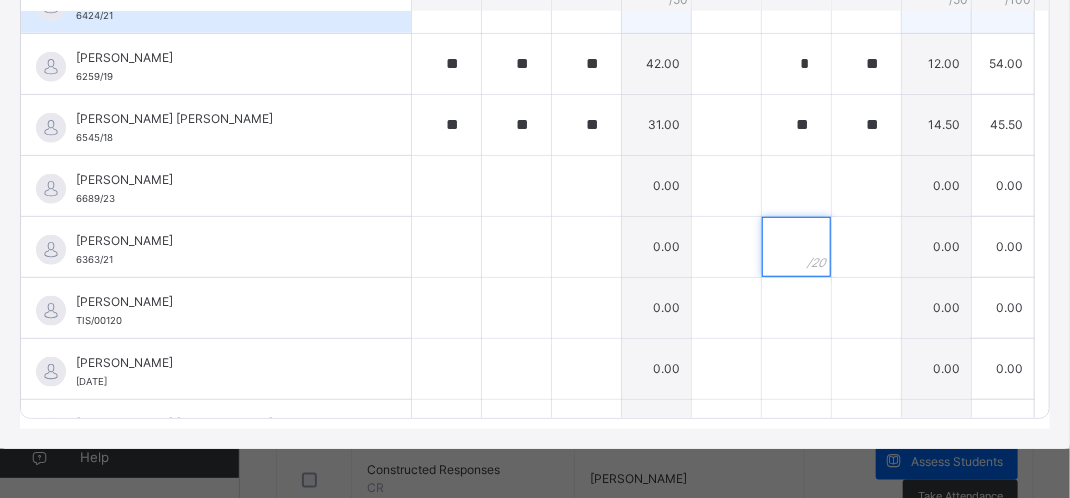 drag, startPoint x: 757, startPoint y: 213, endPoint x: 763, endPoint y: 201, distance: 13.416408 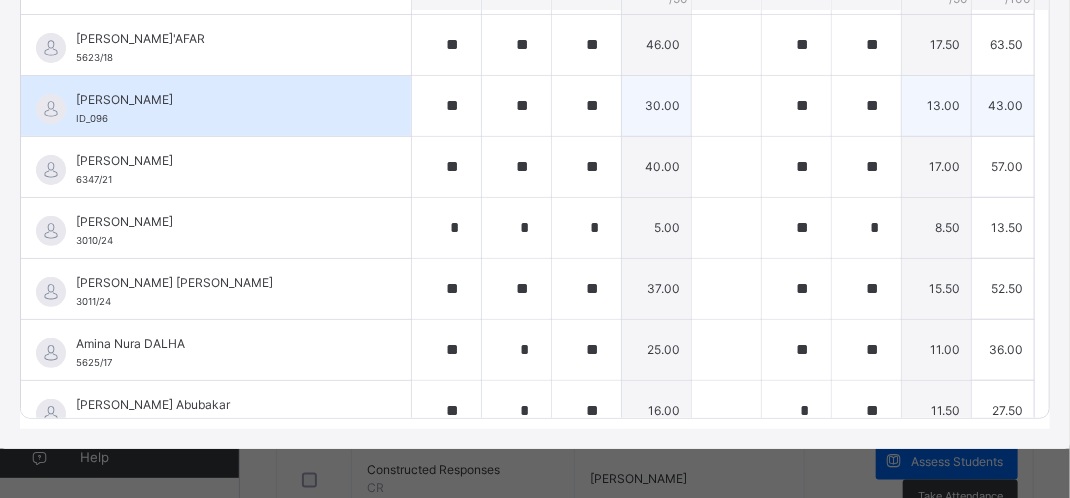 scroll, scrollTop: 0, scrollLeft: 0, axis: both 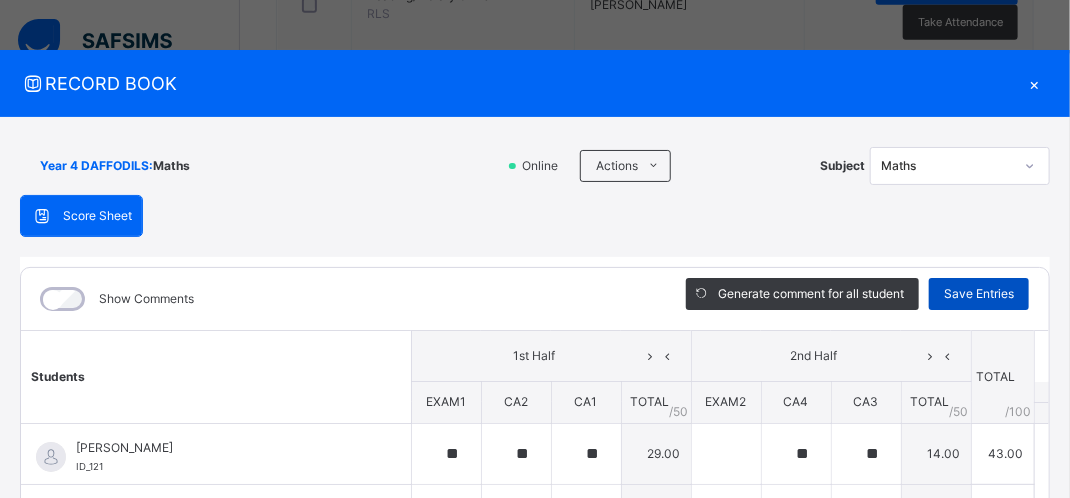 click on "Save Entries" at bounding box center (979, 294) 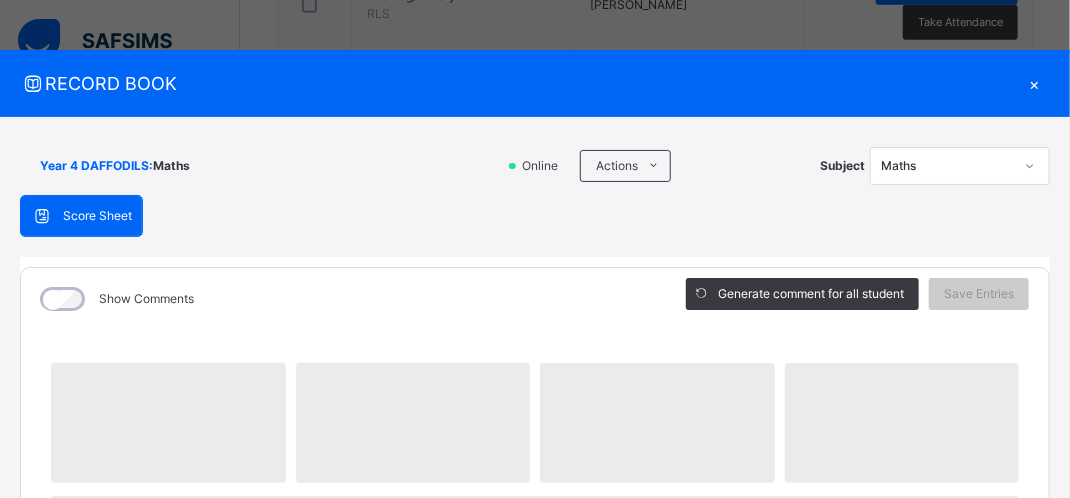 click on "×" at bounding box center (1035, 83) 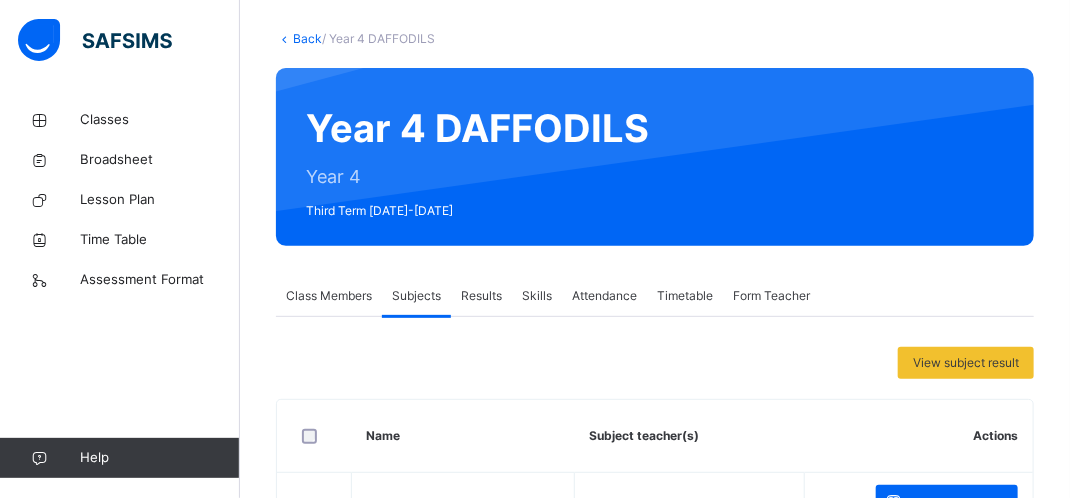 scroll, scrollTop: 0, scrollLeft: 0, axis: both 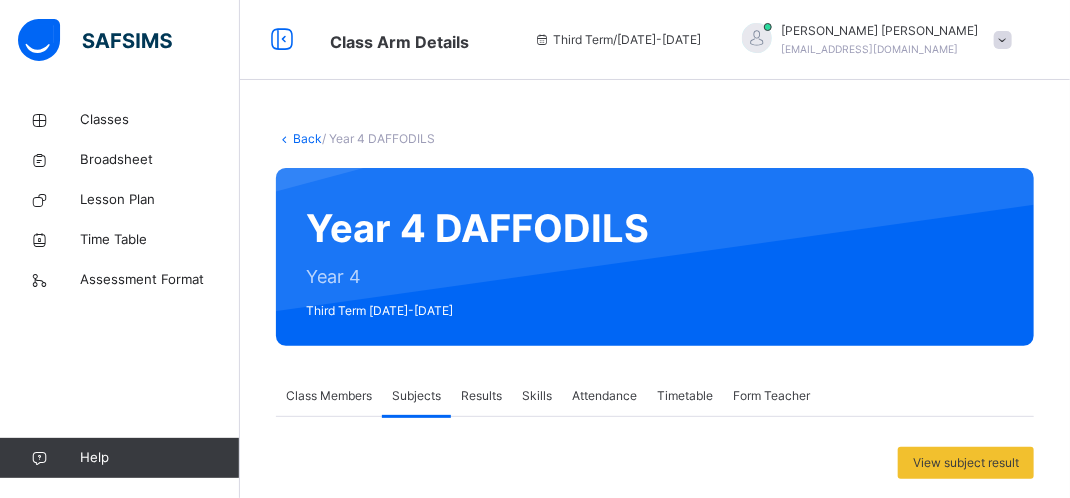 click at bounding box center (757, 38) 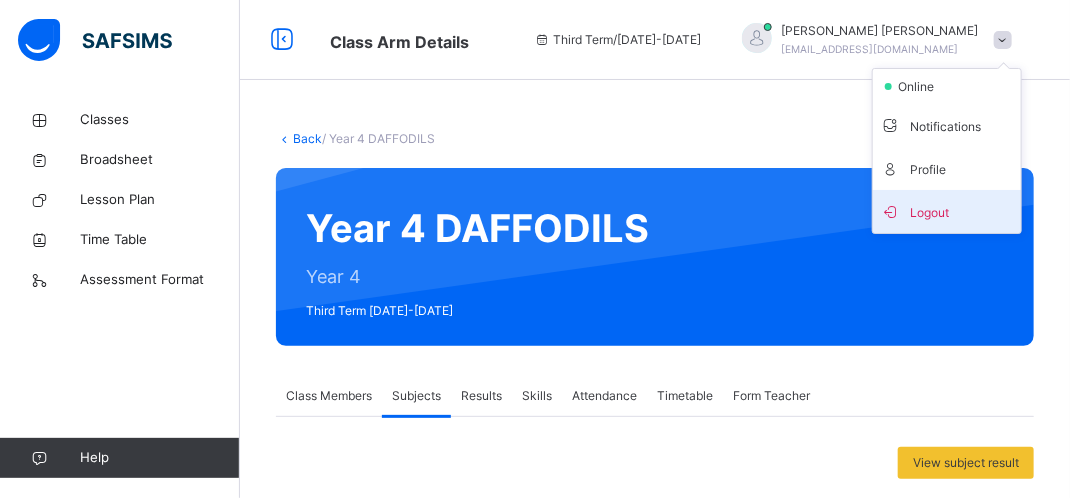 click on "Logout" at bounding box center [947, 211] 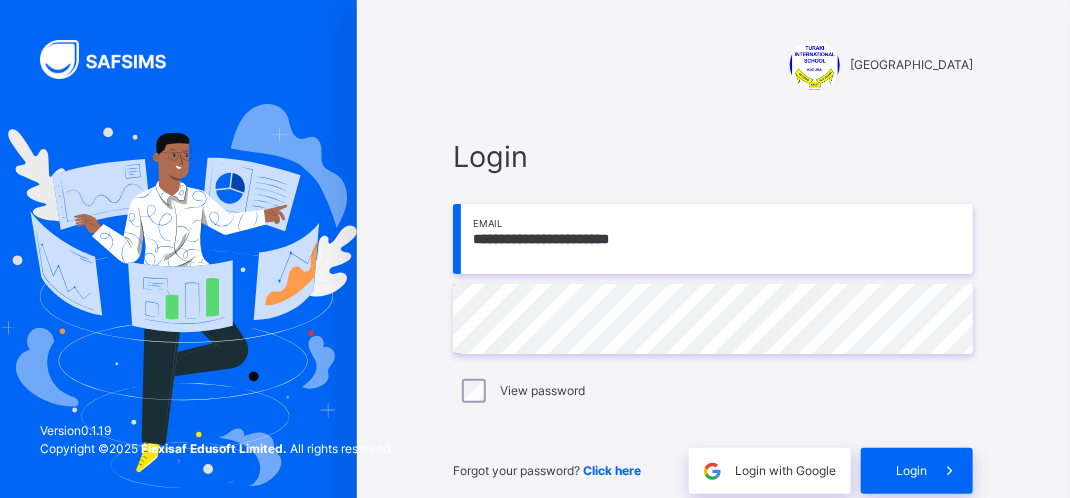 click on "Forgot your password?   Click here" at bounding box center (547, 471) 